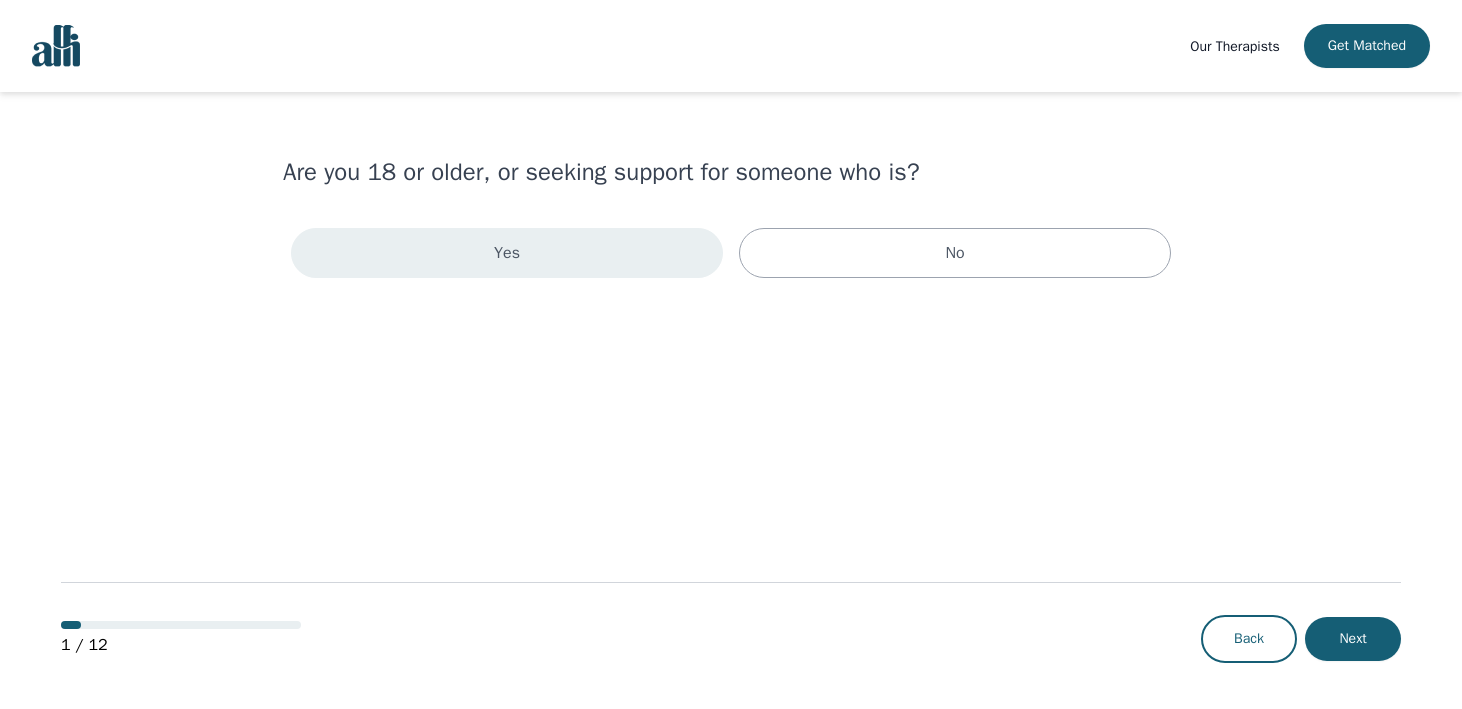 scroll, scrollTop: 0, scrollLeft: 0, axis: both 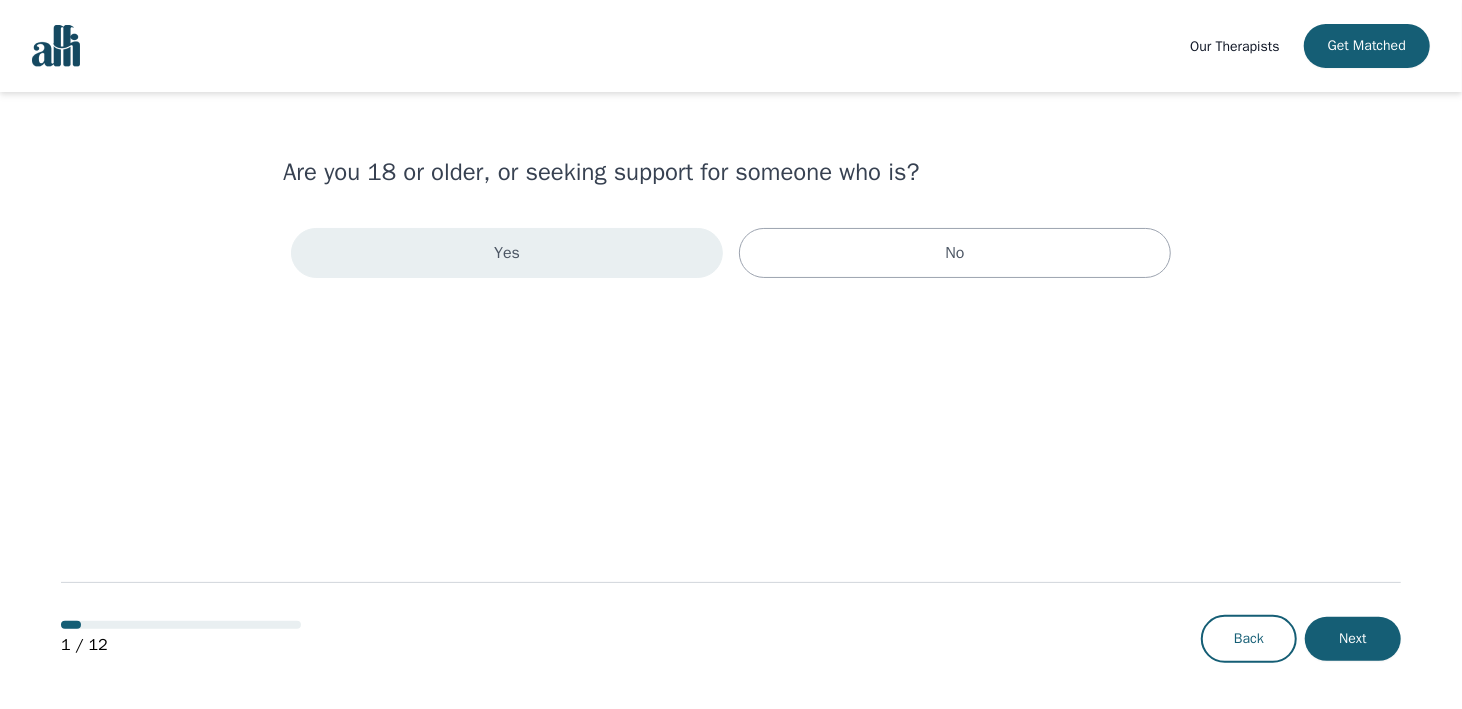 click on "Yes" at bounding box center (507, 253) 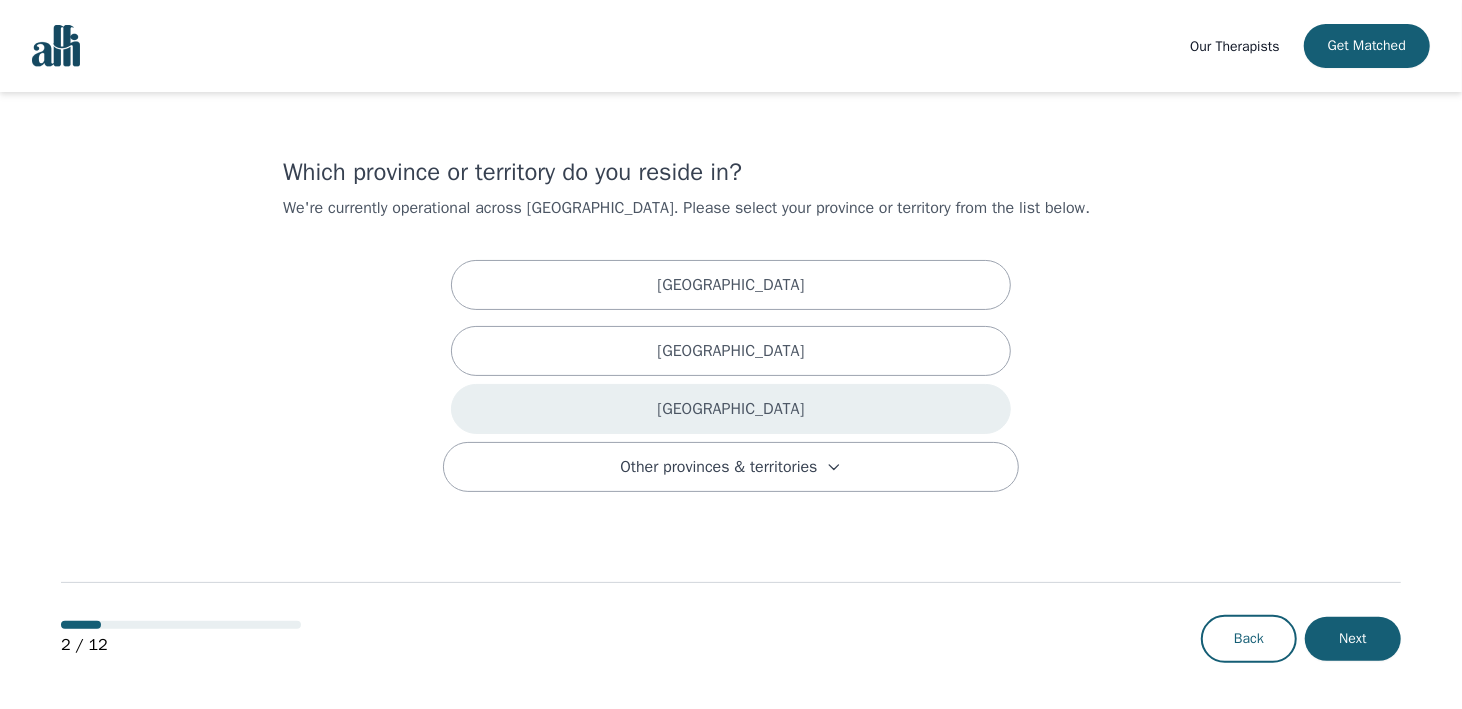click on "[GEOGRAPHIC_DATA]" at bounding box center (731, 409) 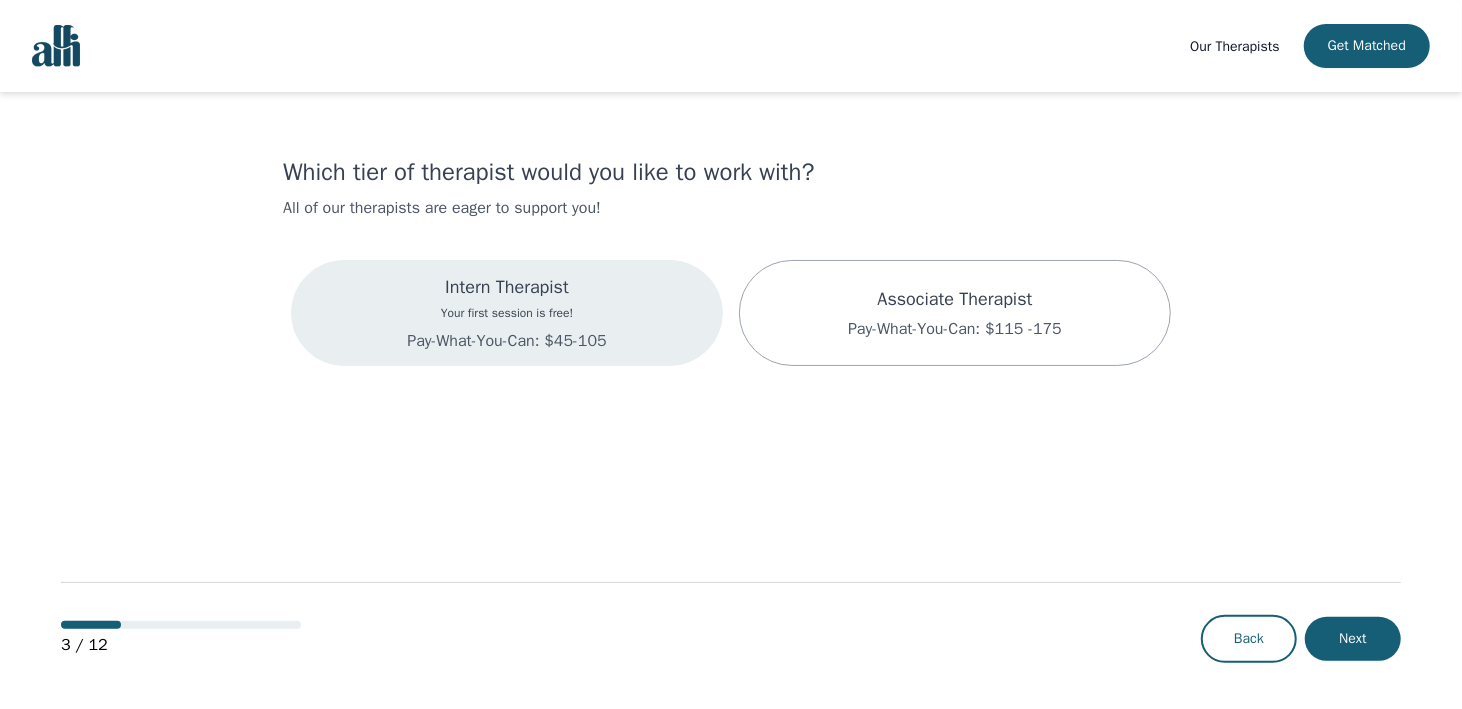 click on "Pay-What-You-Can: $45-105" at bounding box center (506, 341) 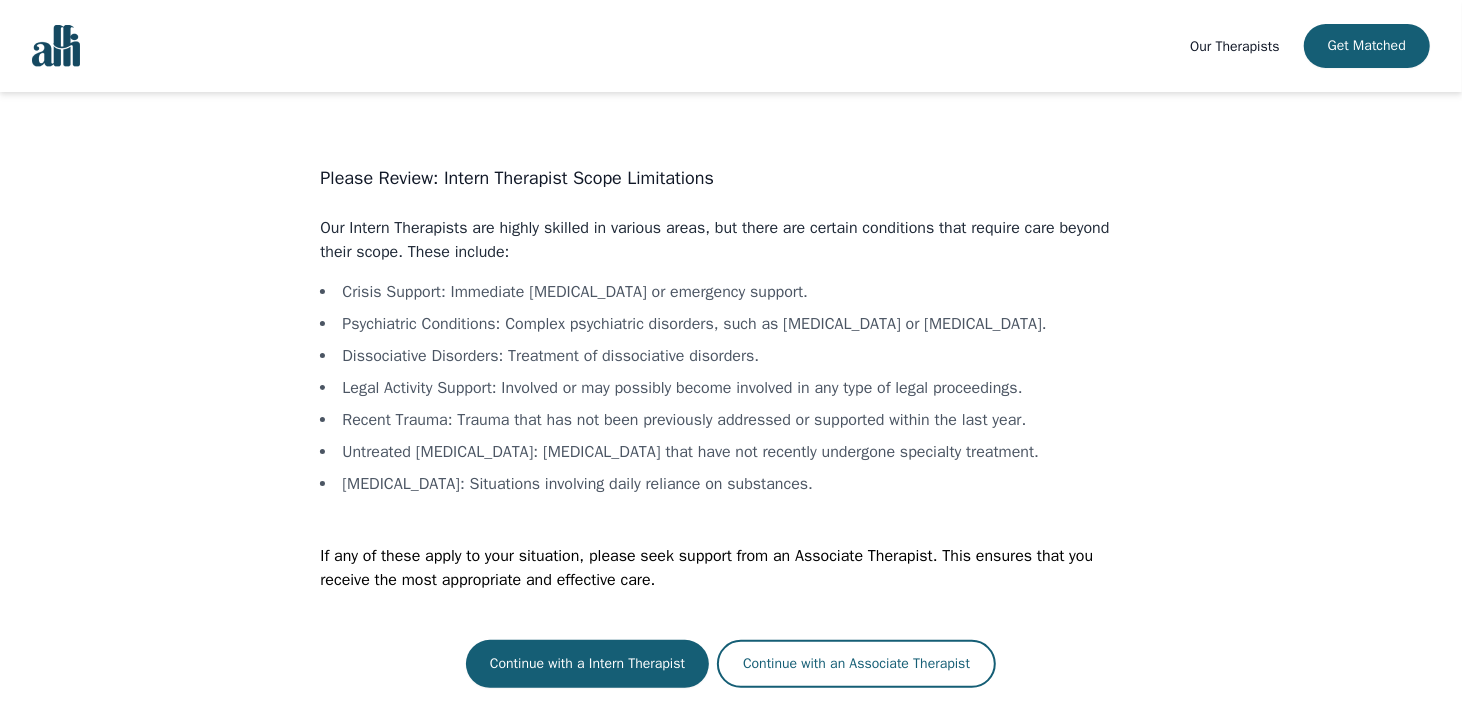 scroll, scrollTop: 2, scrollLeft: 0, axis: vertical 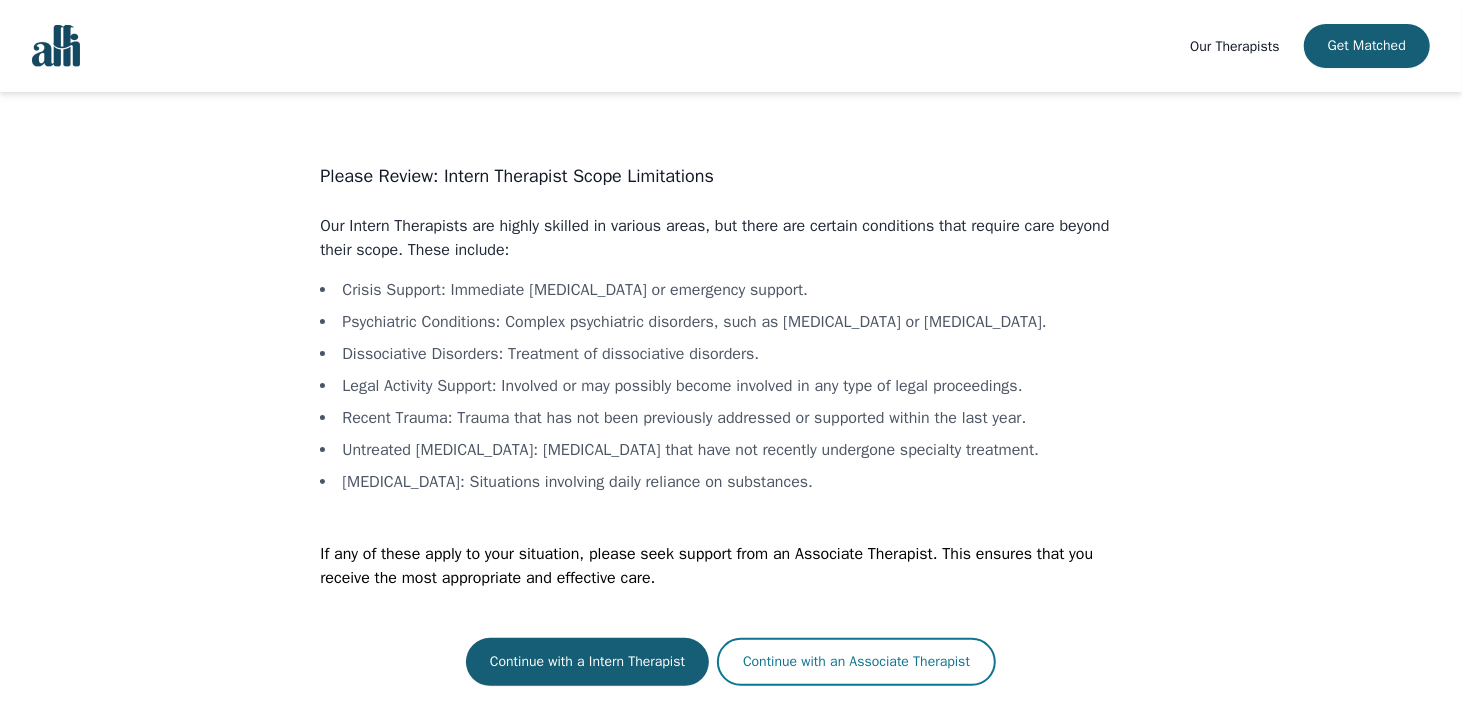 click on "Continue with an Associate Therapist" at bounding box center [856, 662] 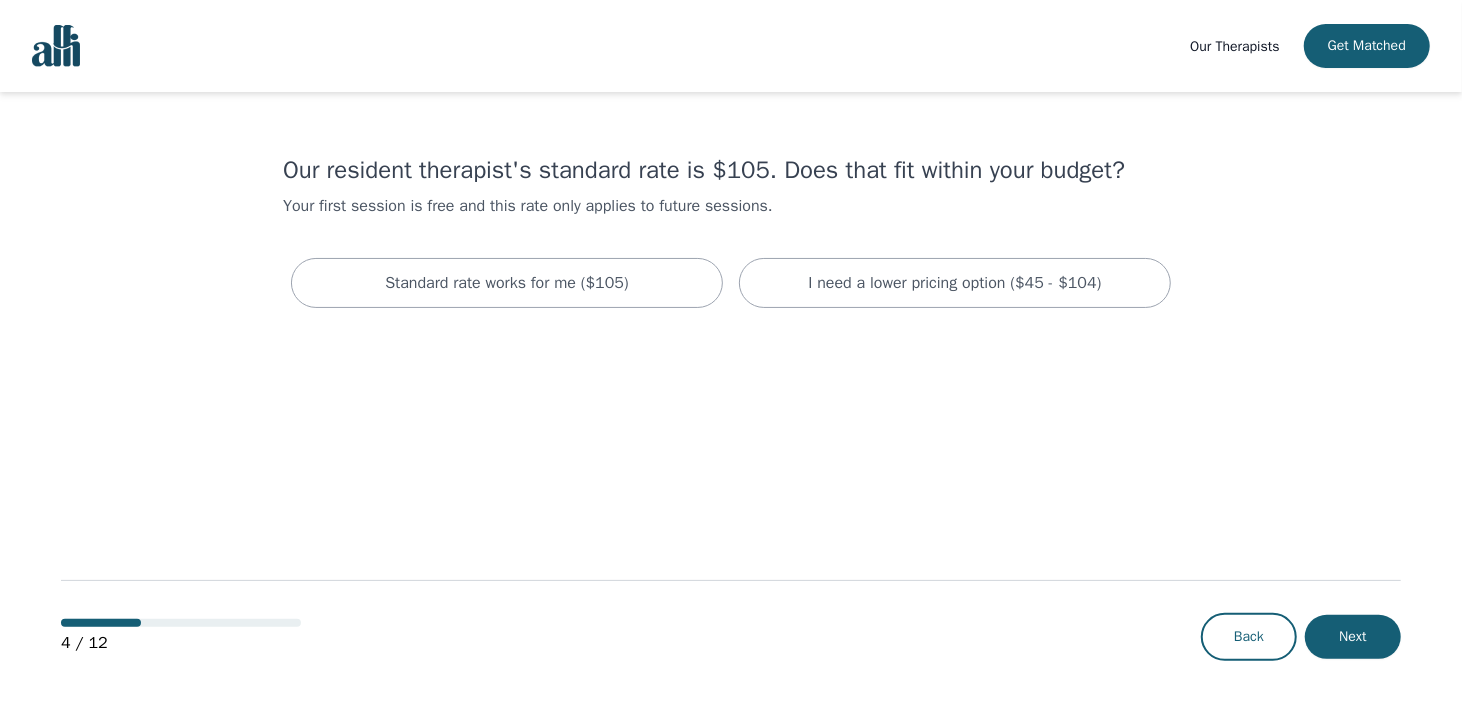 scroll, scrollTop: 0, scrollLeft: 0, axis: both 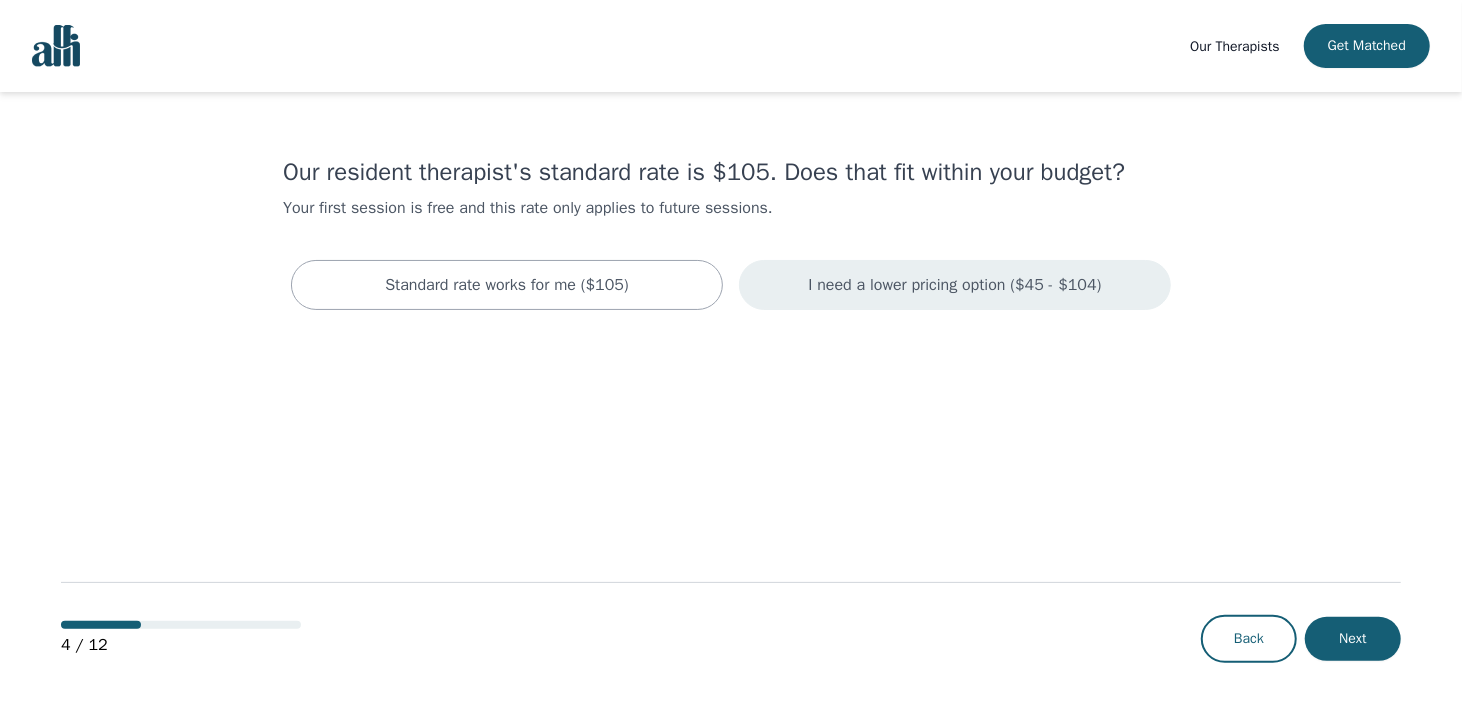 click on "I need a lower pricing option ($45 - $104)" at bounding box center (955, 285) 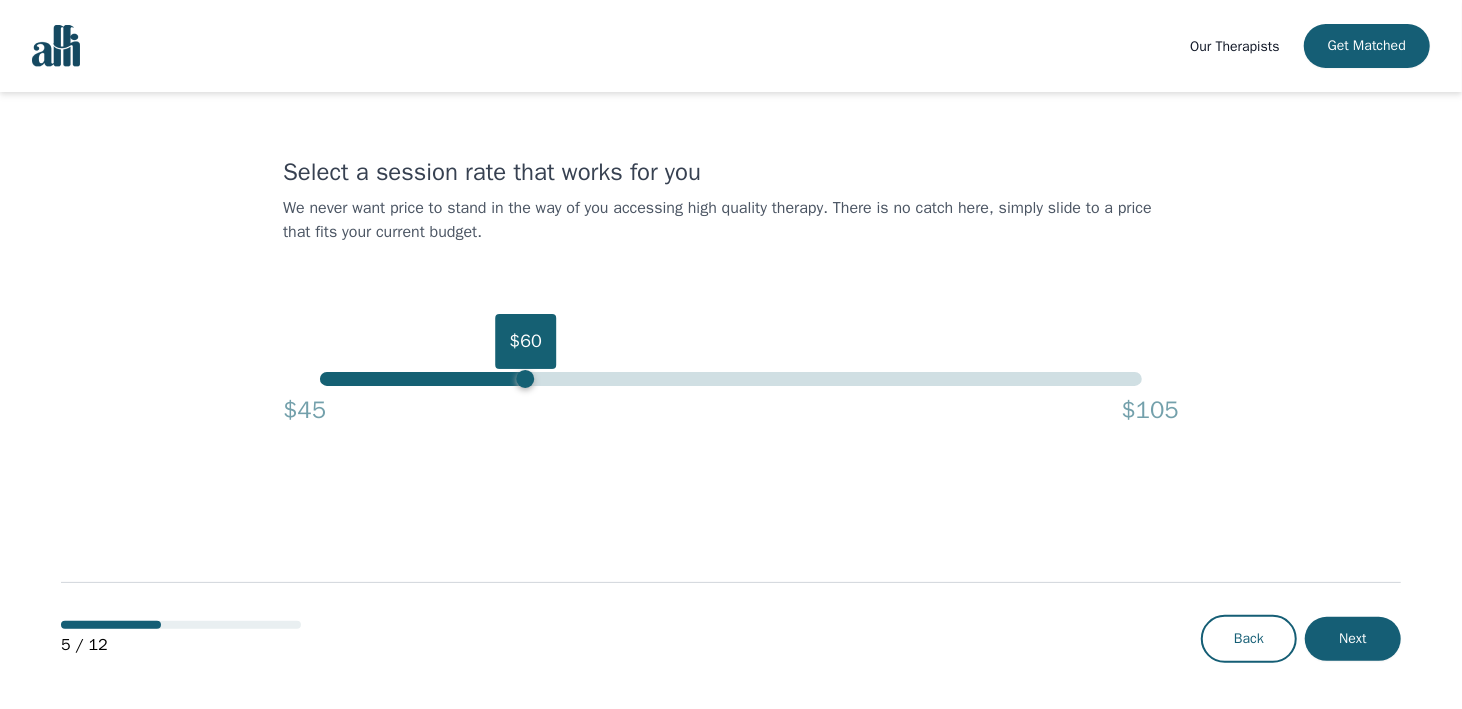 drag, startPoint x: 1135, startPoint y: 379, endPoint x: 521, endPoint y: 412, distance: 614.88617 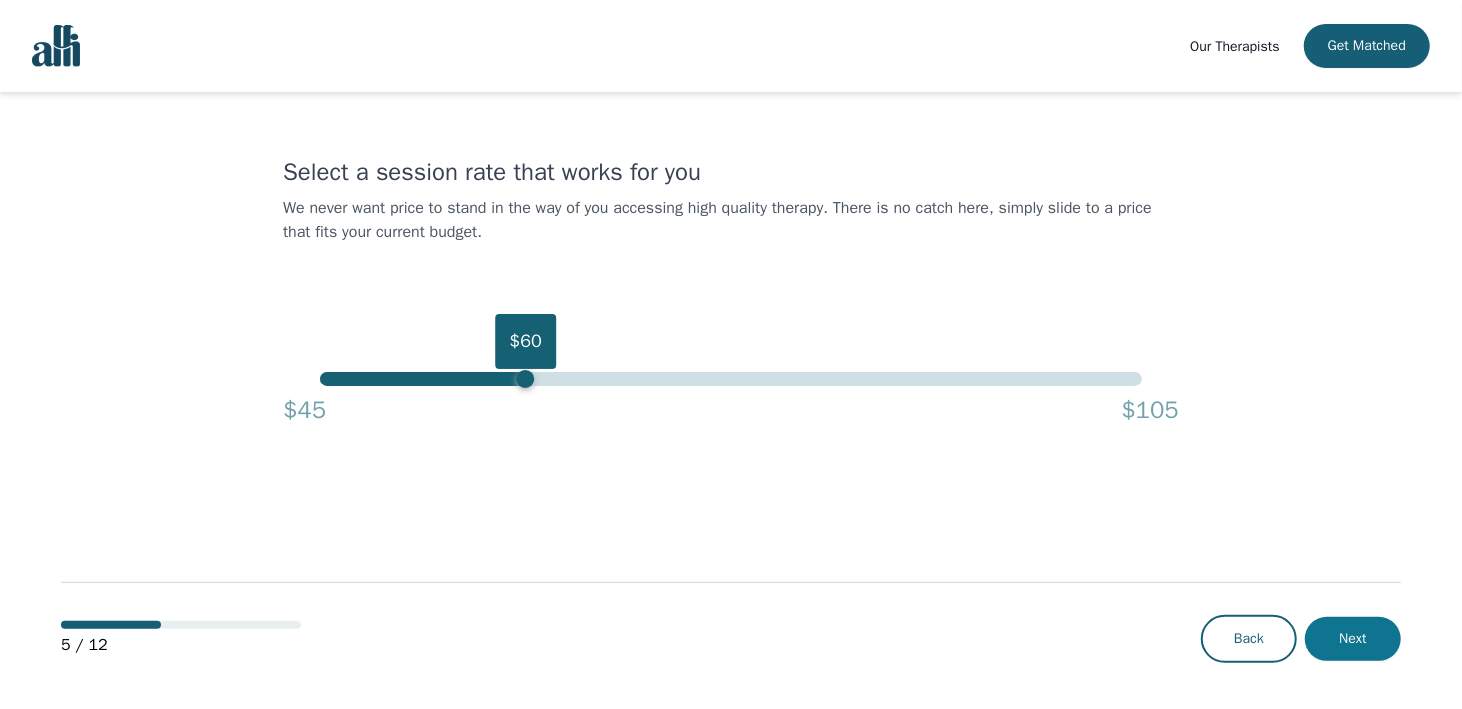 click on "Next" at bounding box center (1353, 639) 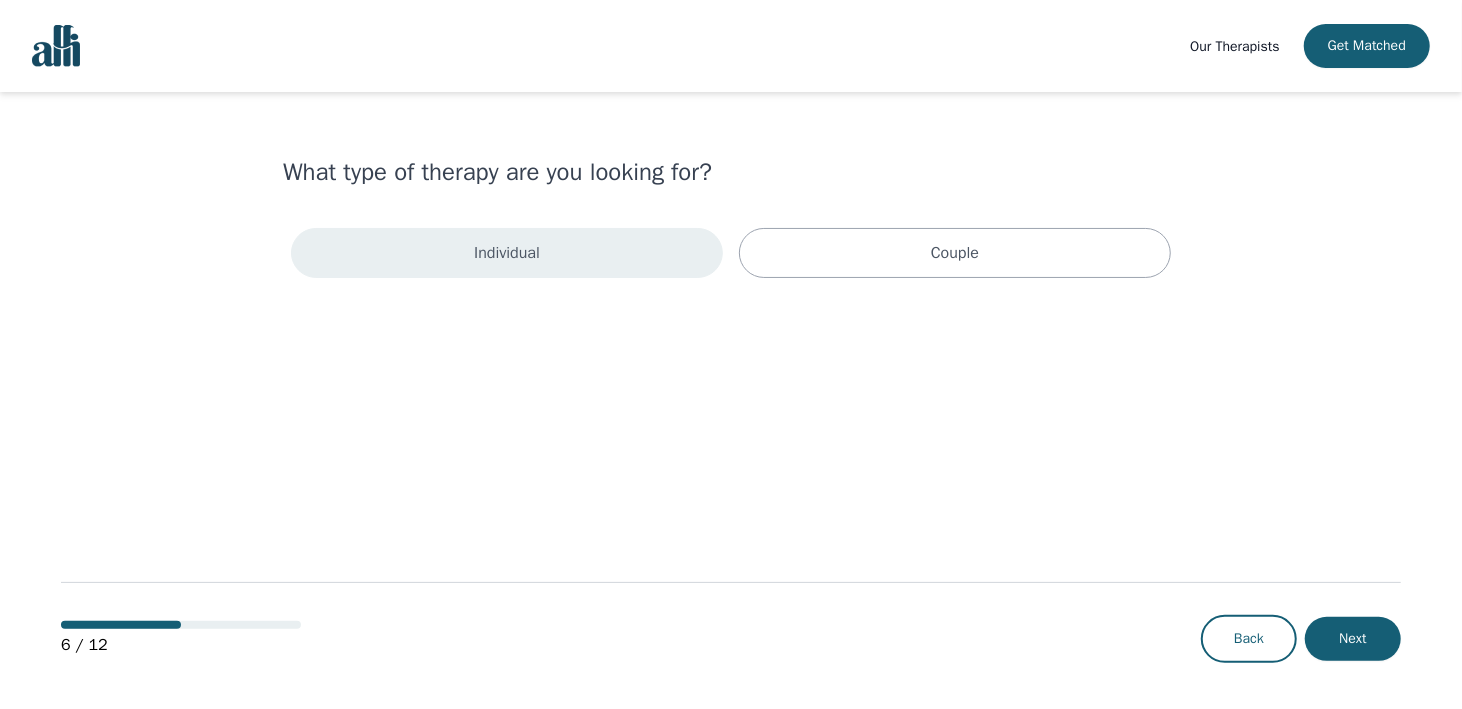 click on "Individual" at bounding box center (507, 253) 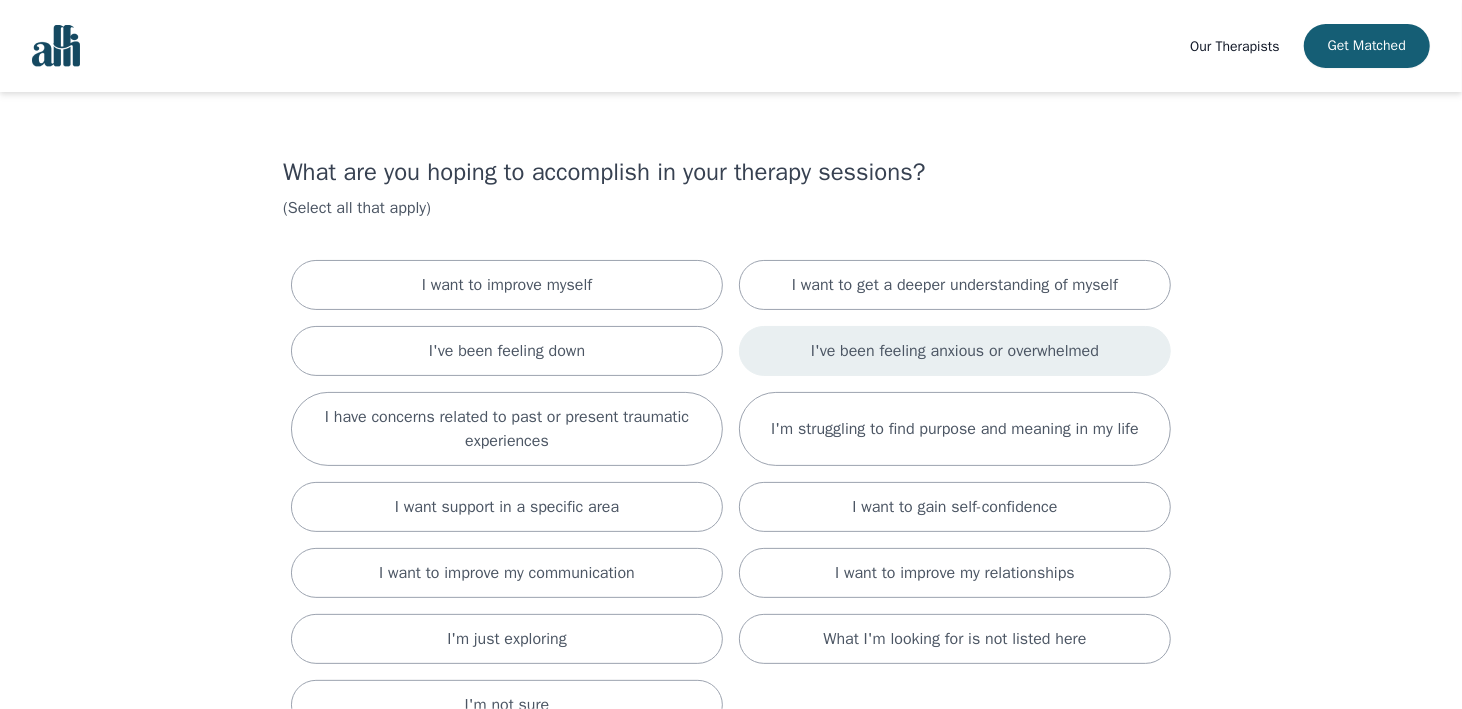 click on "I've been feeling anxious or overwhelmed" at bounding box center [955, 351] 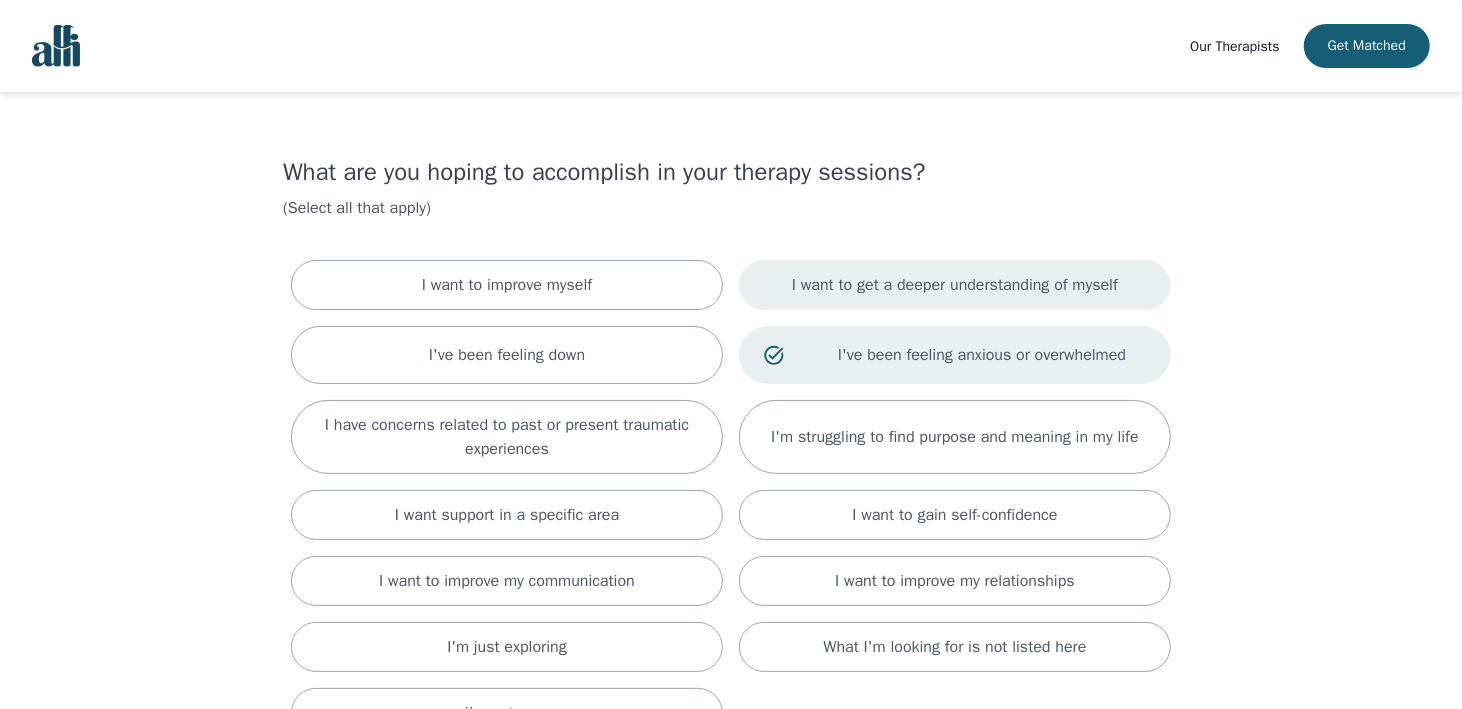 click on "I want to get a deeper understanding of myself" at bounding box center (955, 285) 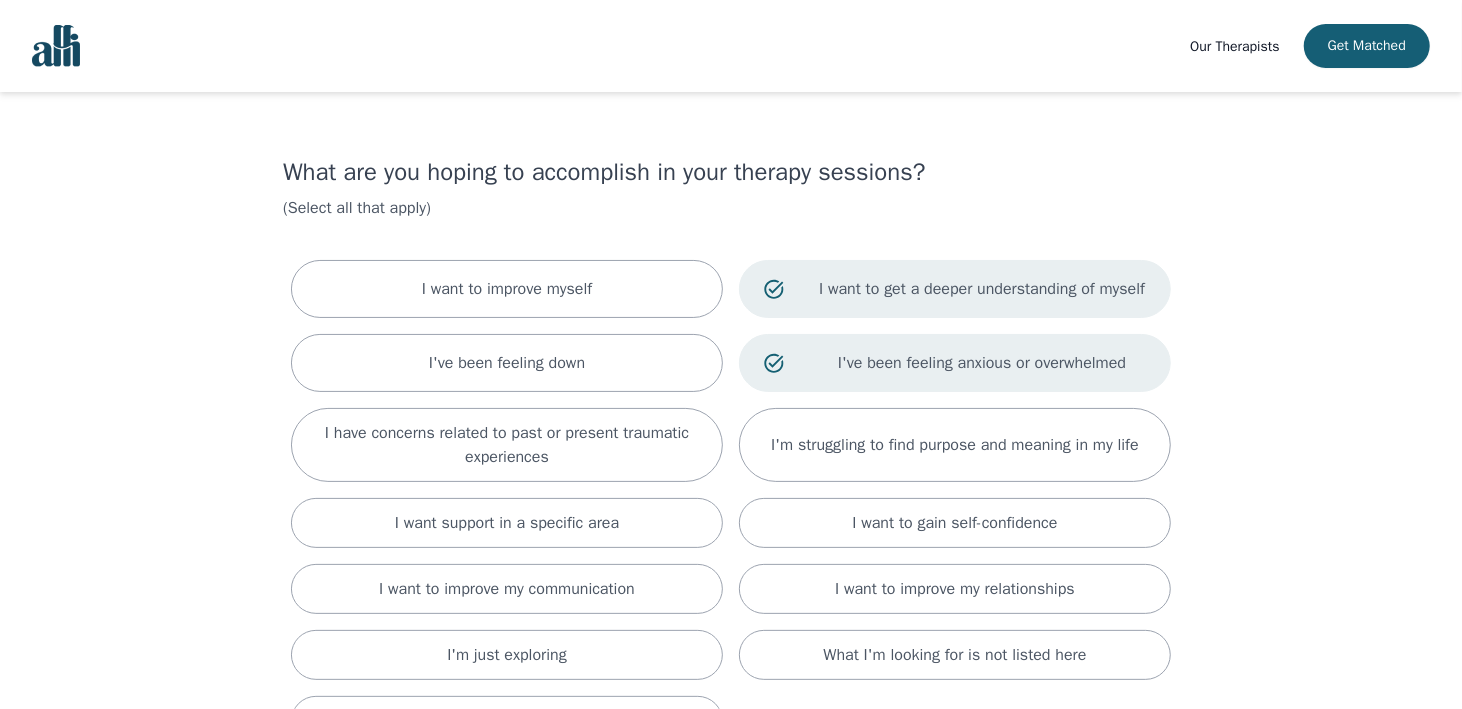 click on "I want to improve myself I want to get a deeper understanding of myself I've been feeling down I've been feeling anxious or overwhelmed I have concerns related to past or present traumatic experiences I'm struggling to find purpose and meaning in my life I want support in a specific area I want to gain self-confidence I want to improve my communication I want to improve my relationships I'm just exploring What I'm looking for is not listed here I'm not sure" at bounding box center (731, 503) 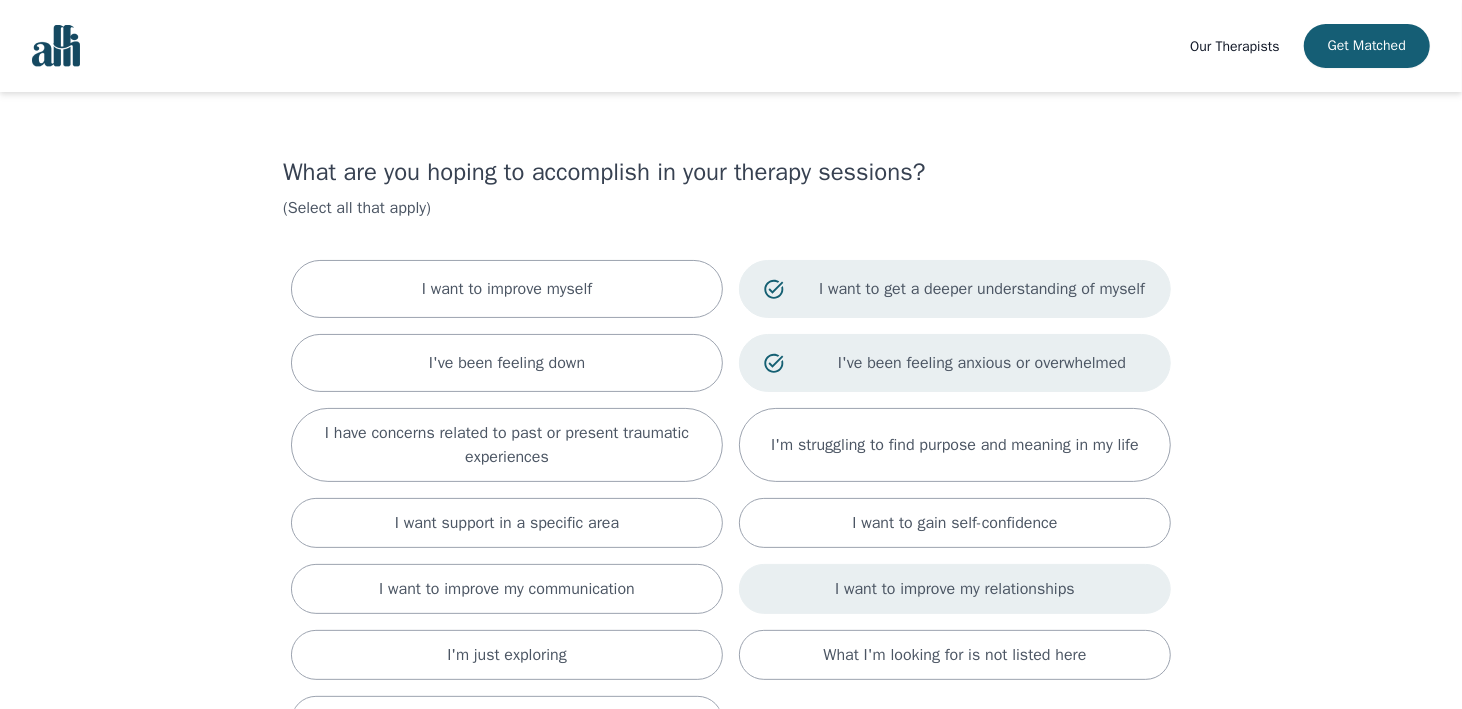 click on "I want to improve my relationships" at bounding box center [955, 589] 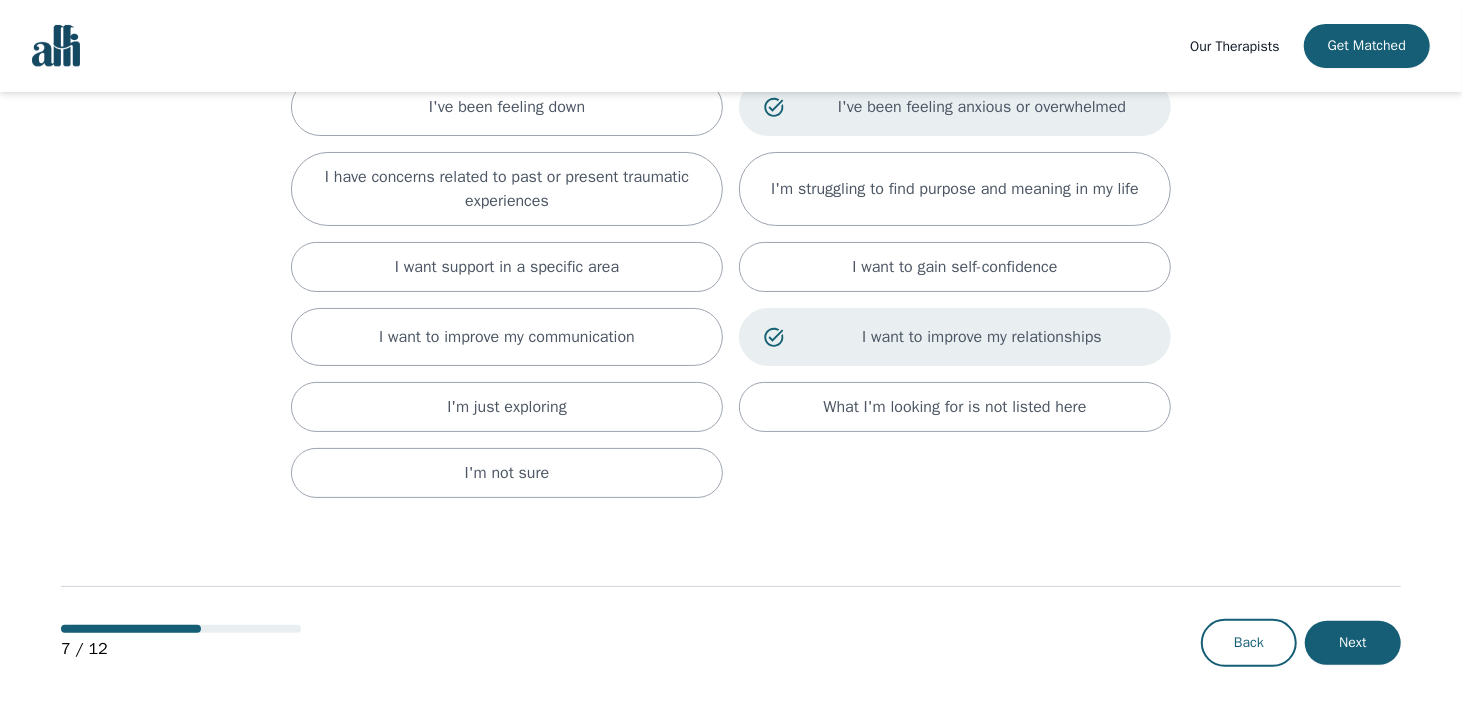 scroll, scrollTop: 257, scrollLeft: 0, axis: vertical 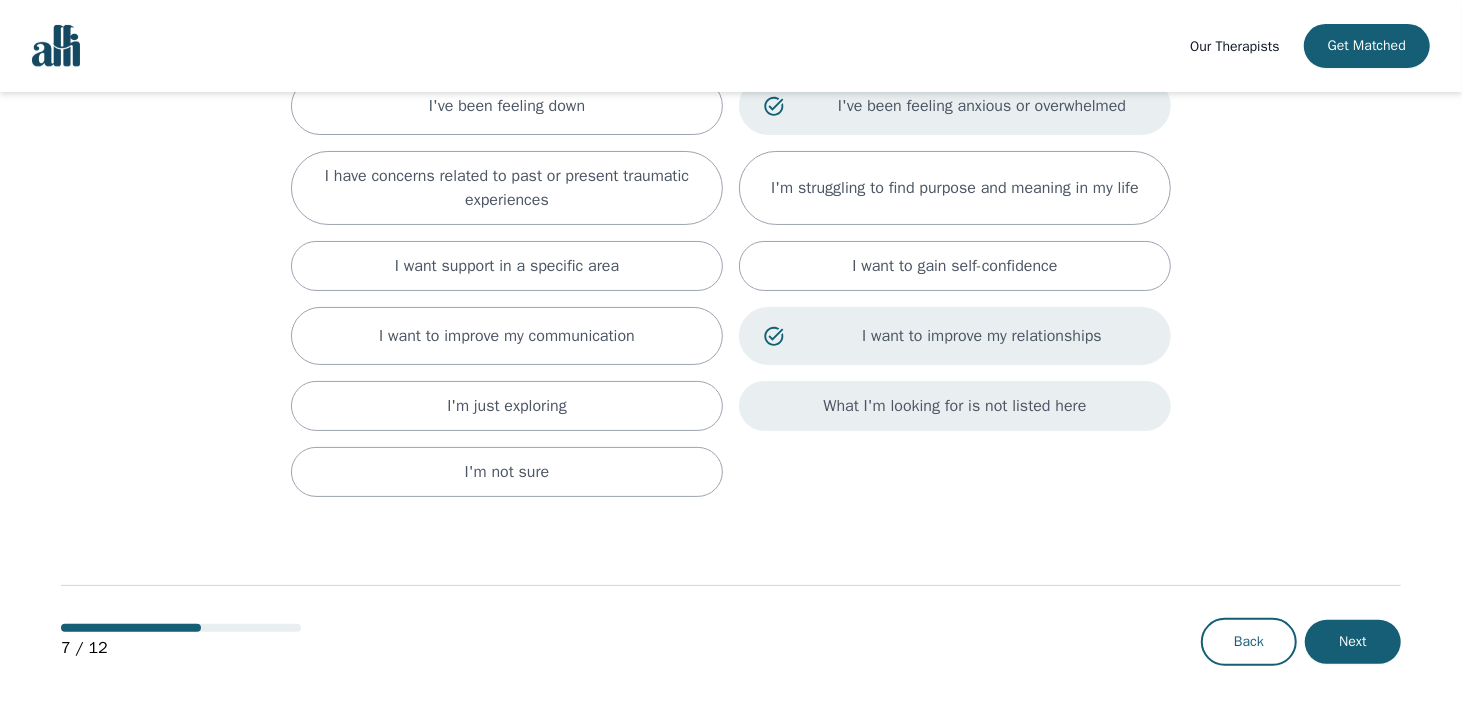 click on "What I'm looking for is not listed here" at bounding box center [955, 406] 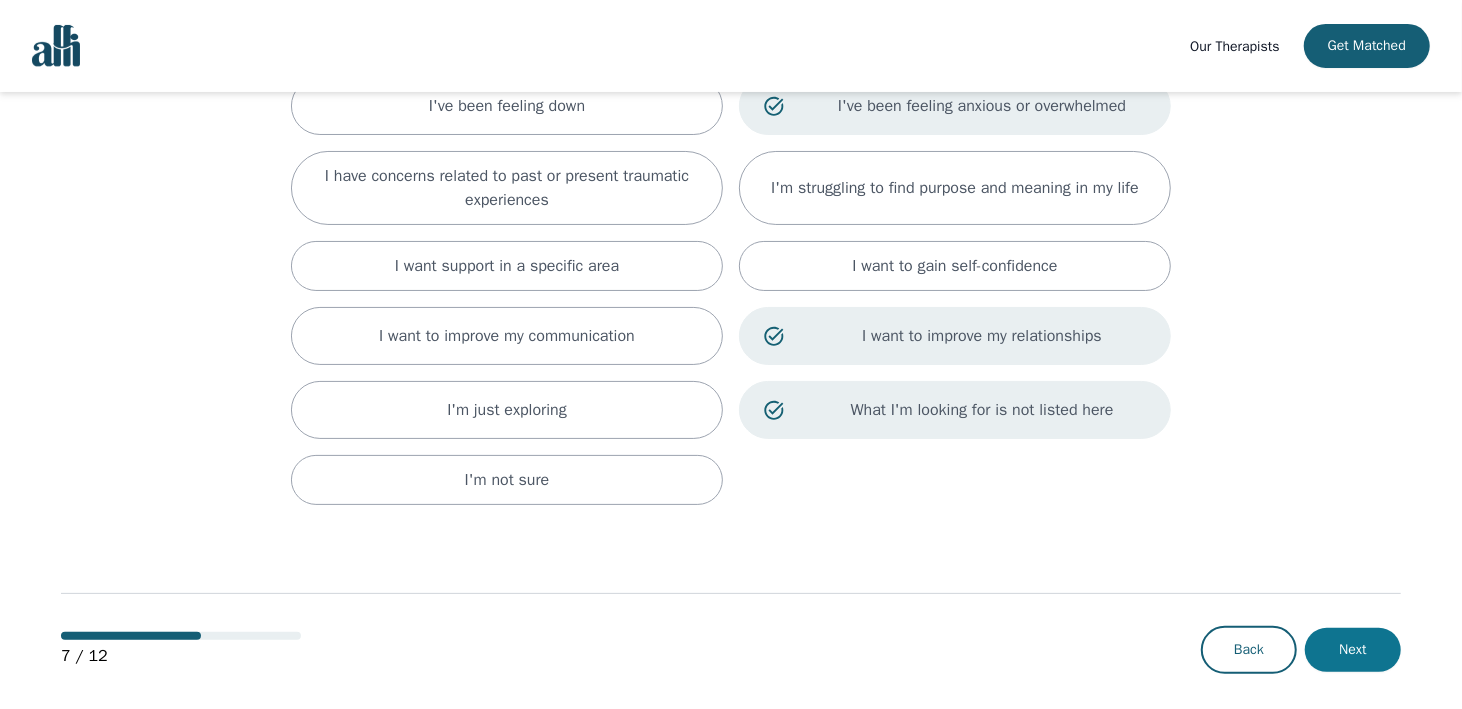 click on "Next" at bounding box center [1353, 650] 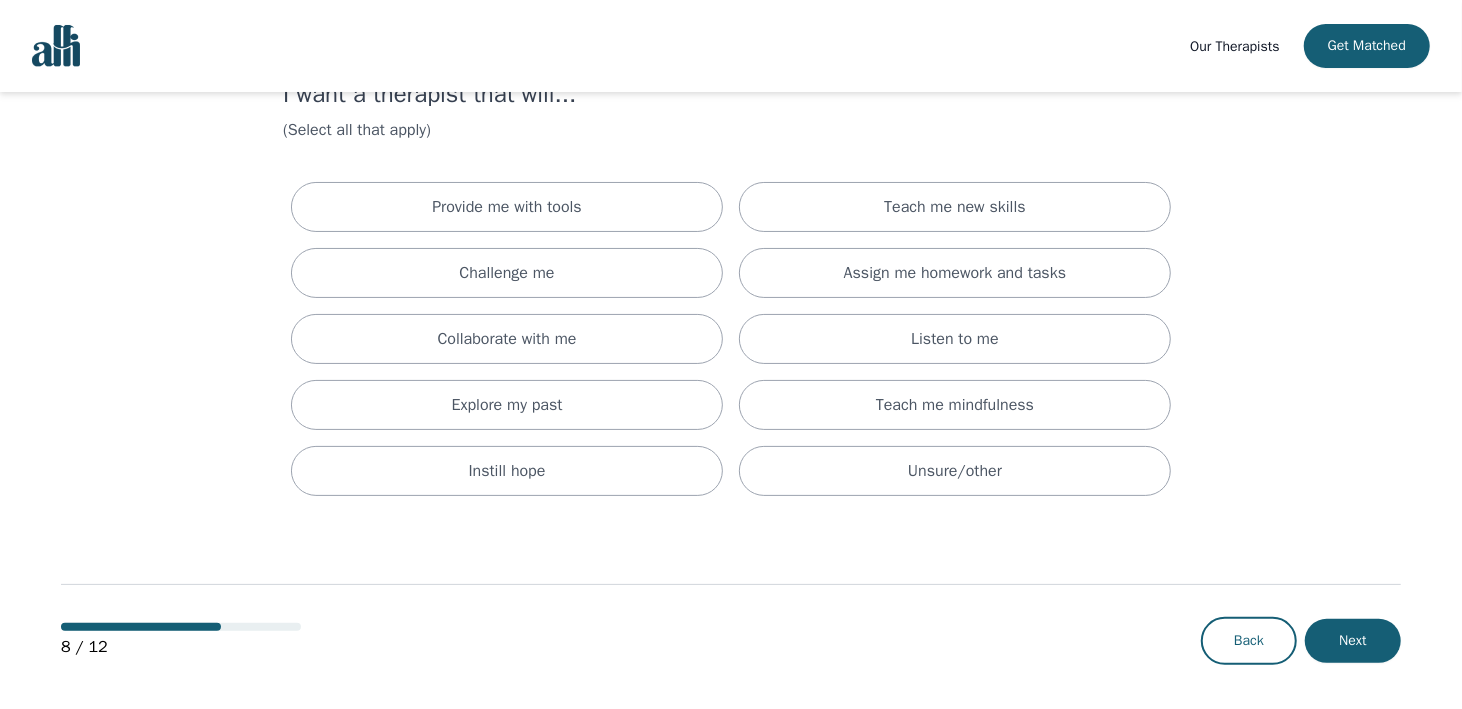 scroll, scrollTop: 0, scrollLeft: 0, axis: both 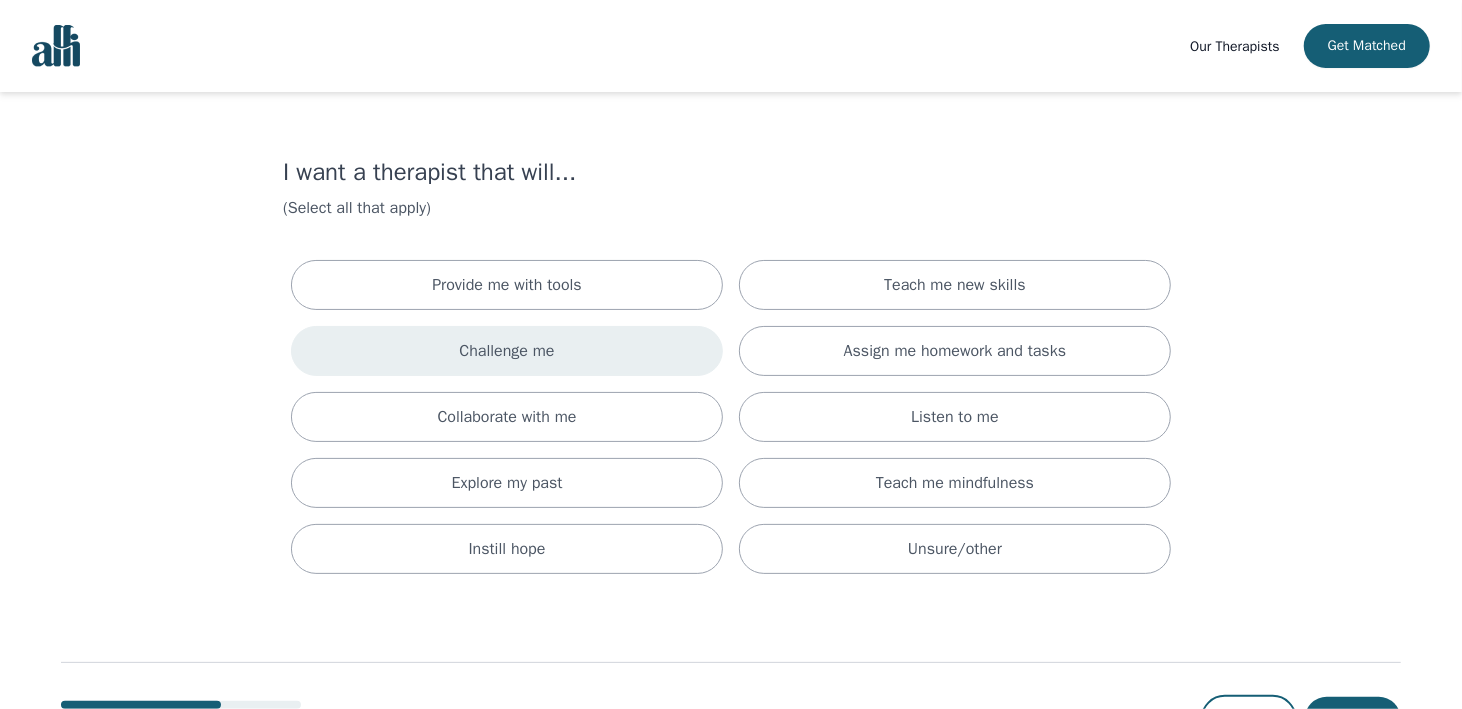 click on "Challenge me" at bounding box center [507, 351] 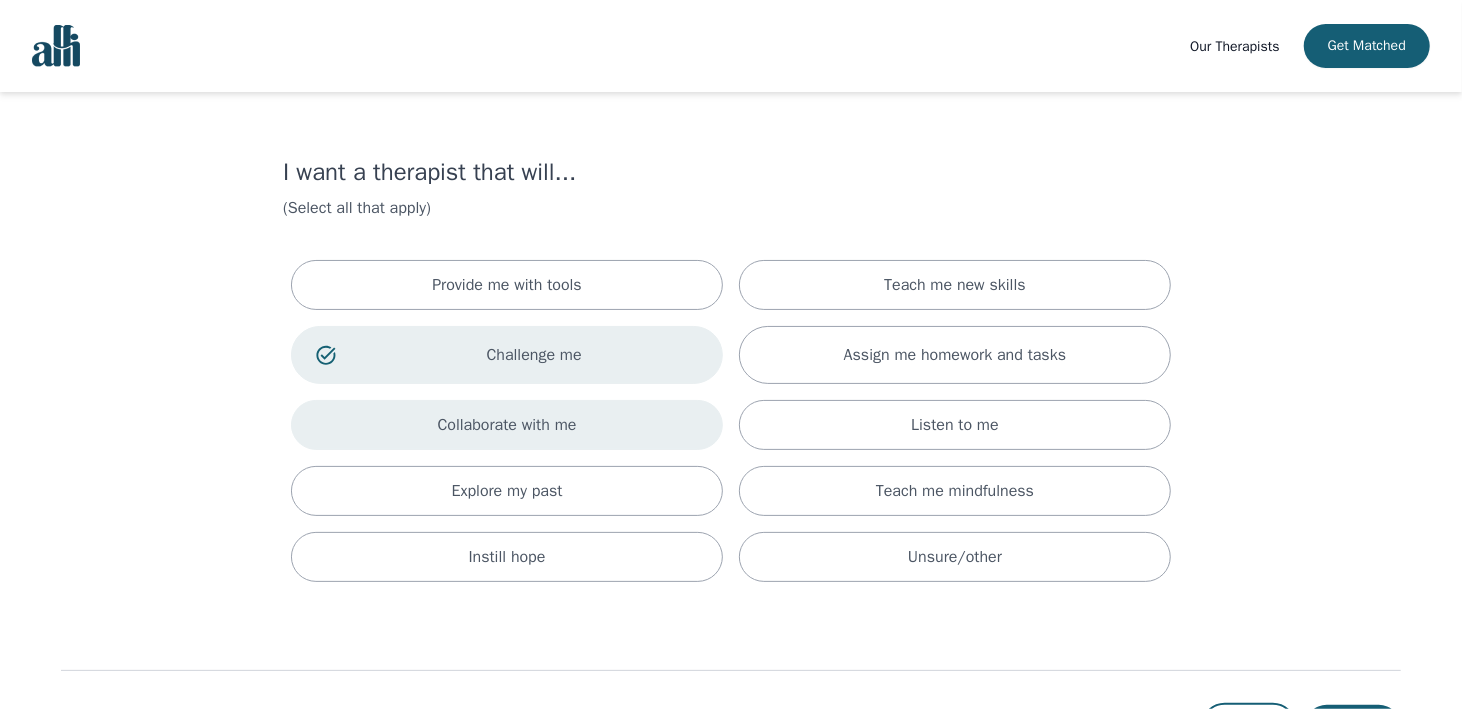 click on "Collaborate with me" at bounding box center [507, 425] 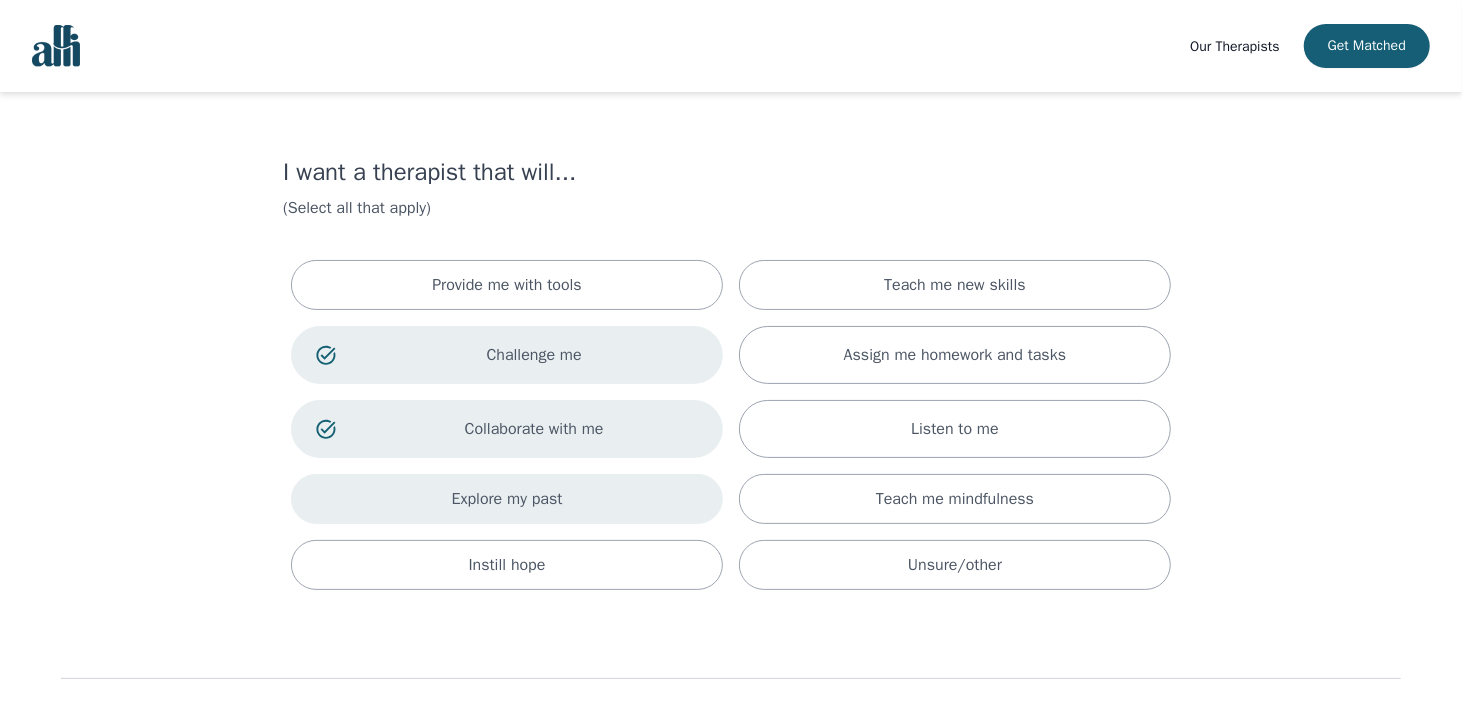 click on "Explore my past" at bounding box center [507, 499] 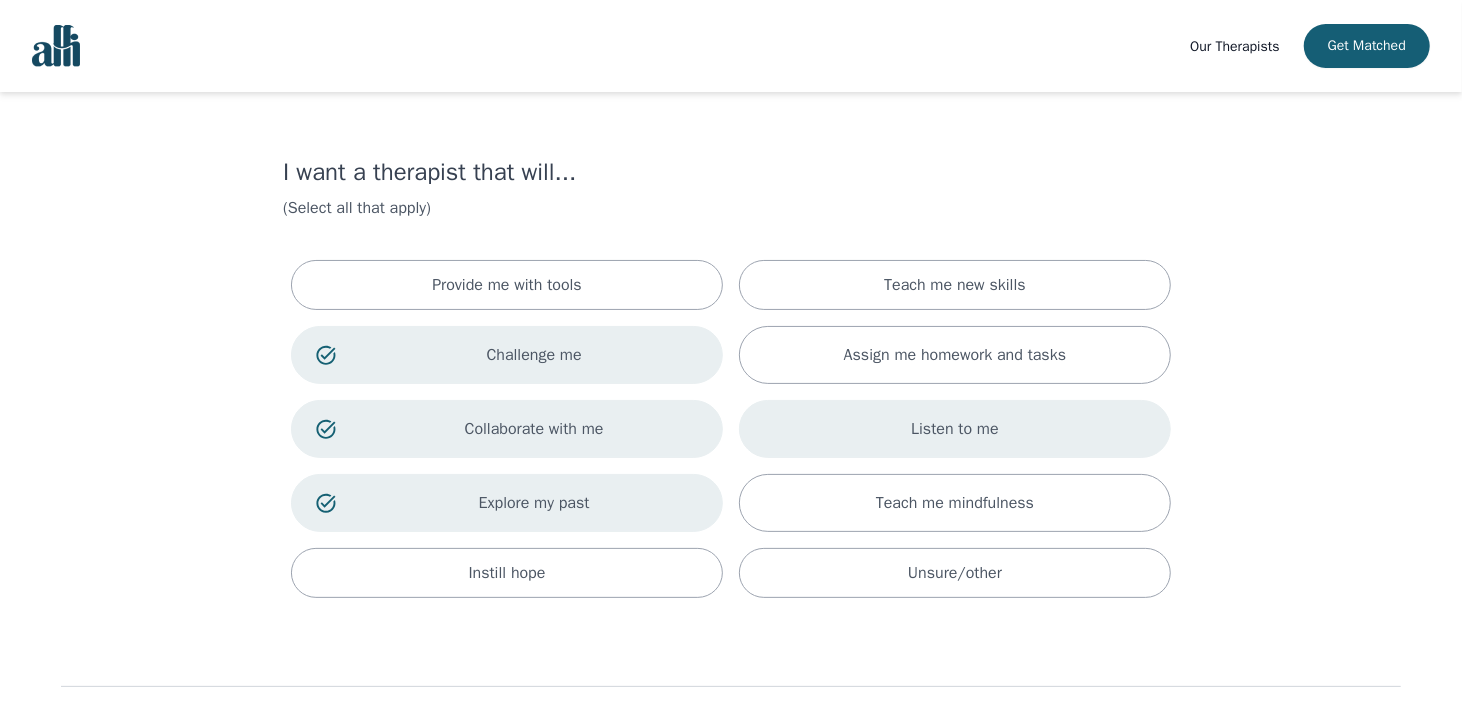click on "Listen to me" at bounding box center [955, 429] 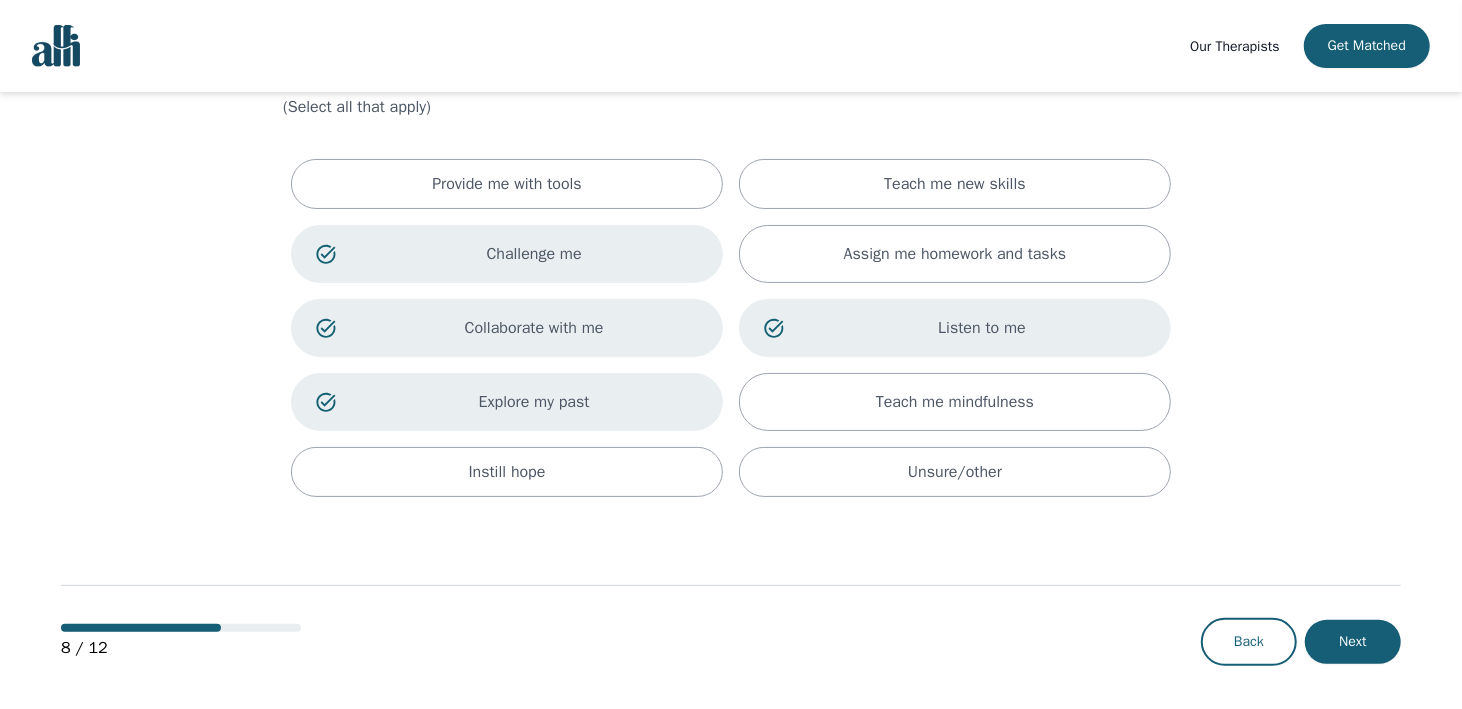 scroll, scrollTop: 102, scrollLeft: 0, axis: vertical 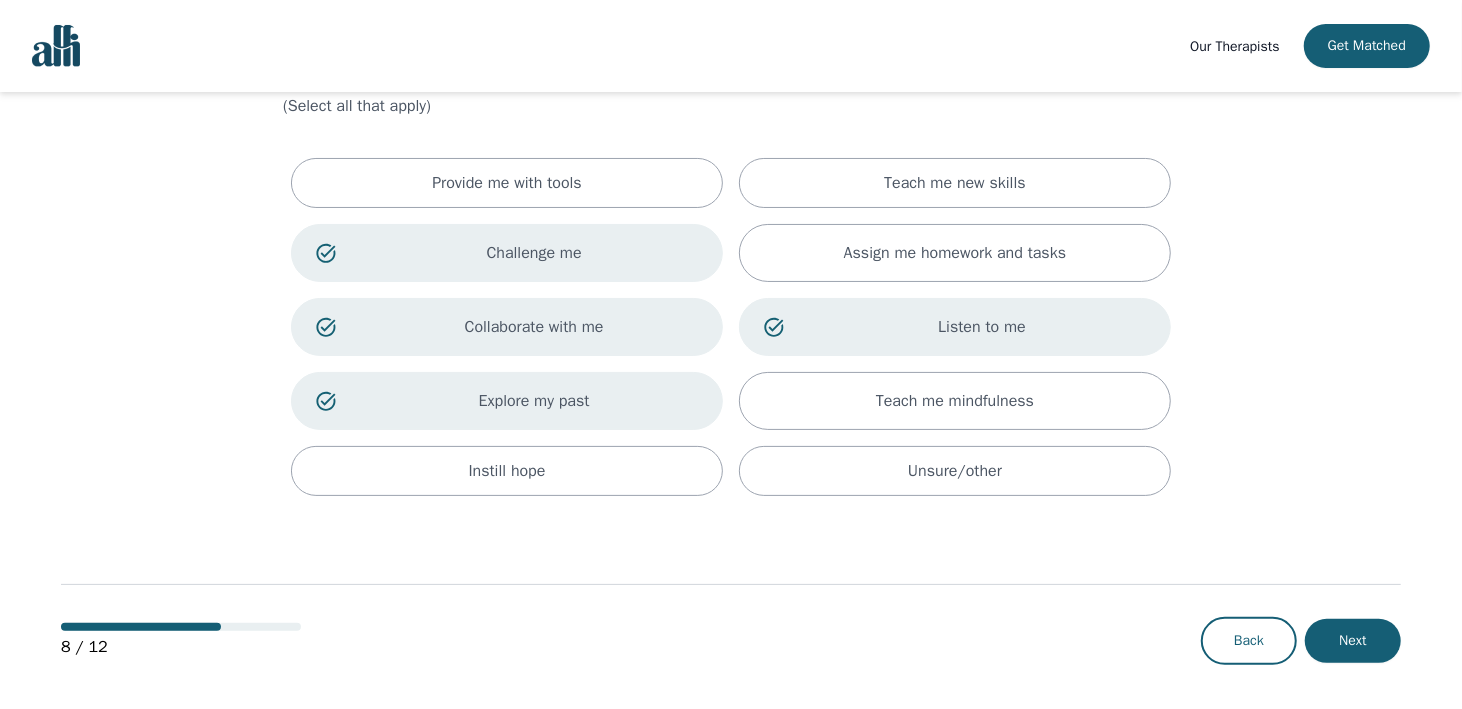 click on "Our Therapists Get Matched I want a therapist that will... (Select all that apply) Provide me with tools Teach me new skills Challenge me Assign me homework and tasks Collaborate with me Listen to me Explore my past Teach me mindfulness Instill hope Unsure/other 8 / 12 Back Next" at bounding box center (731, 305) 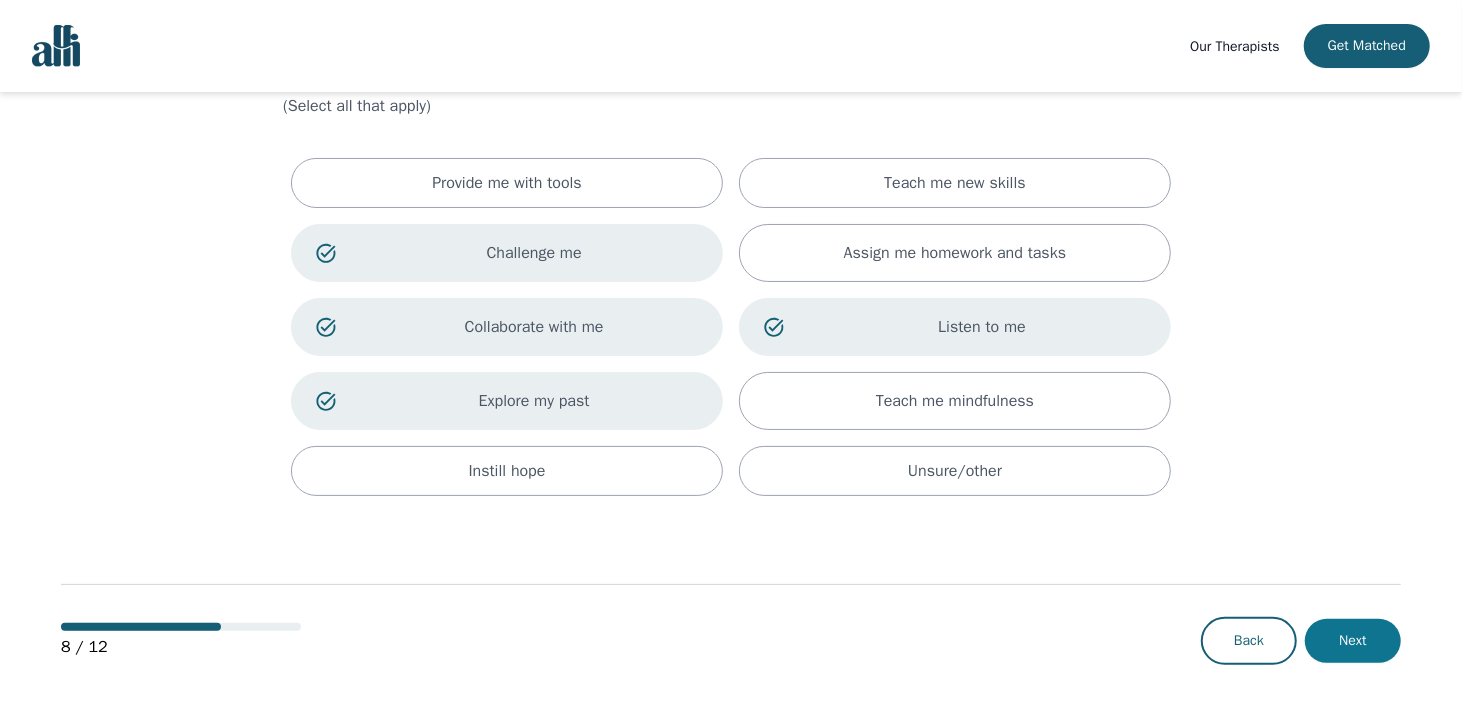 click on "Next" at bounding box center [1353, 641] 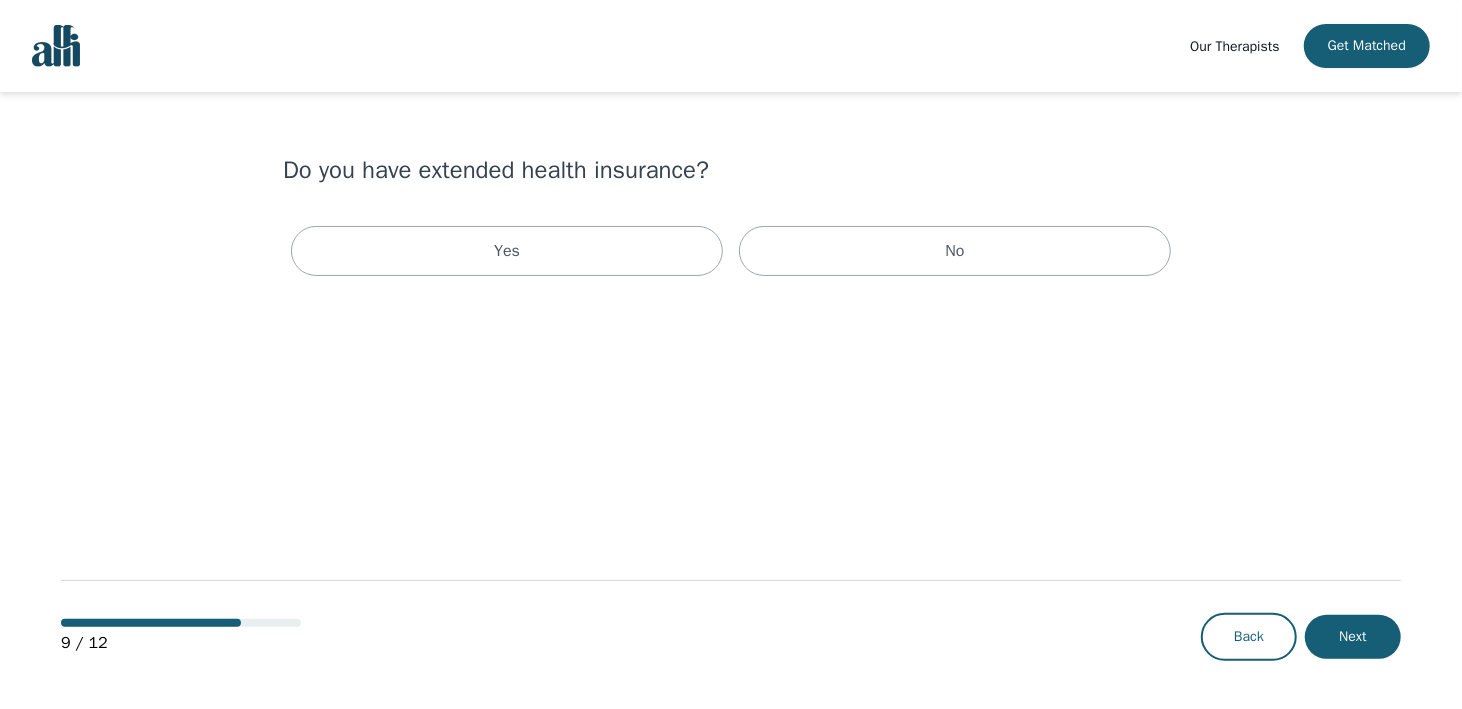 scroll, scrollTop: 0, scrollLeft: 0, axis: both 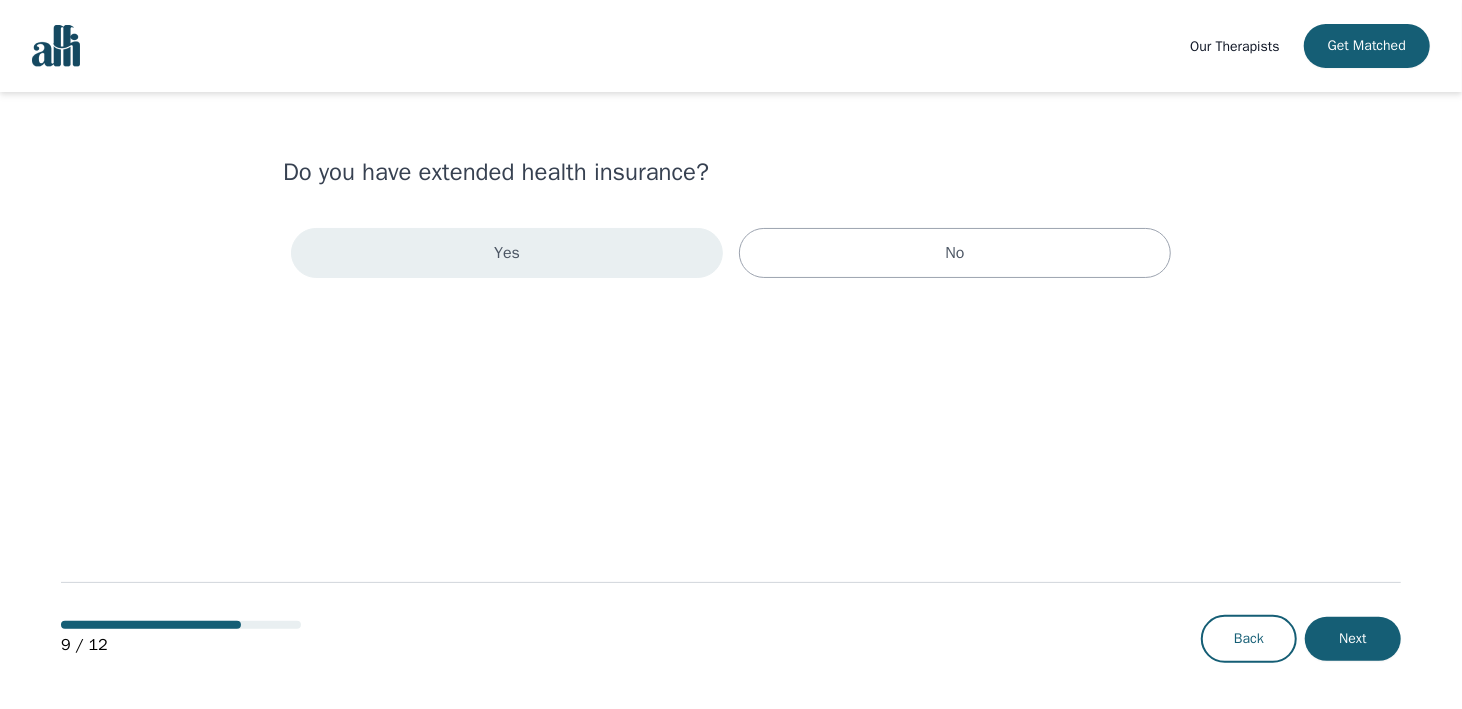 click on "Yes" at bounding box center [507, 253] 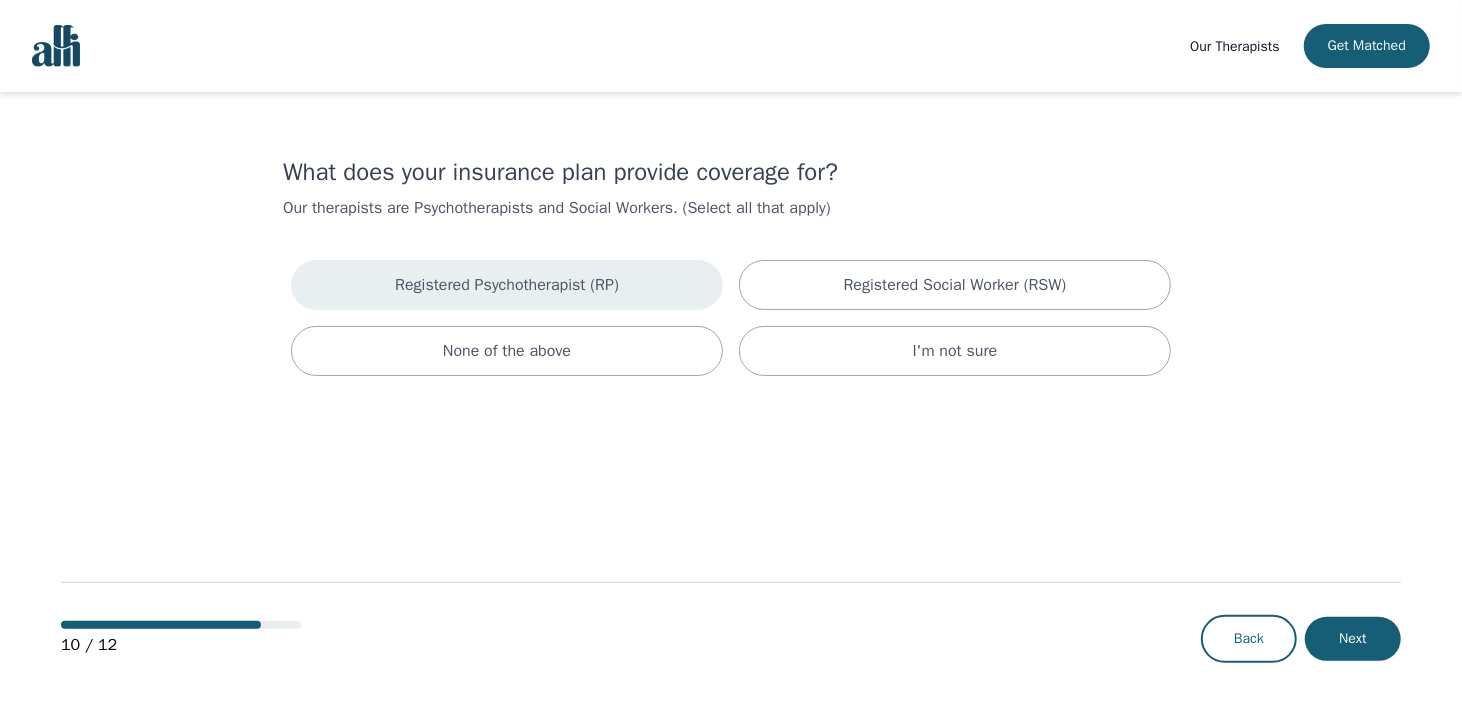 click on "Registered Psychotherapist (RP)" at bounding box center (507, 285) 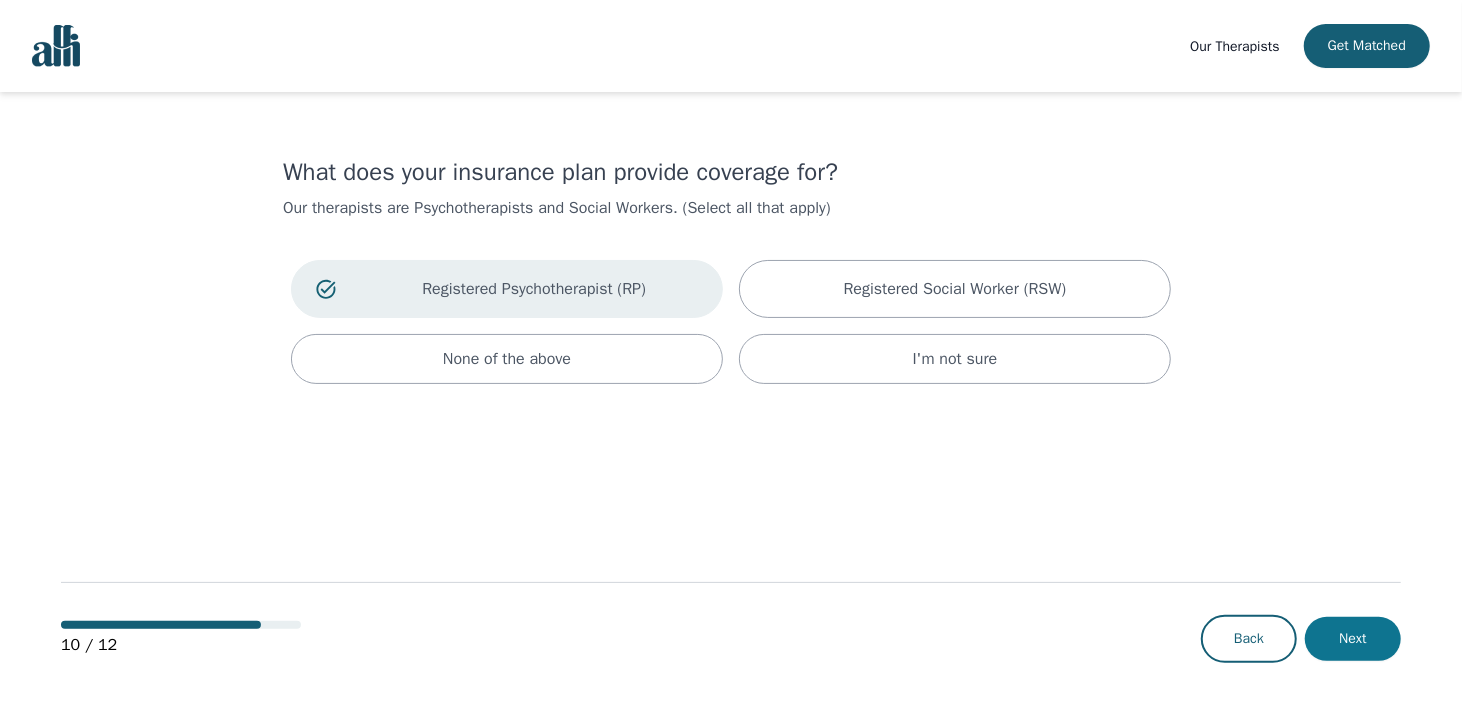 click on "Next" at bounding box center [1353, 639] 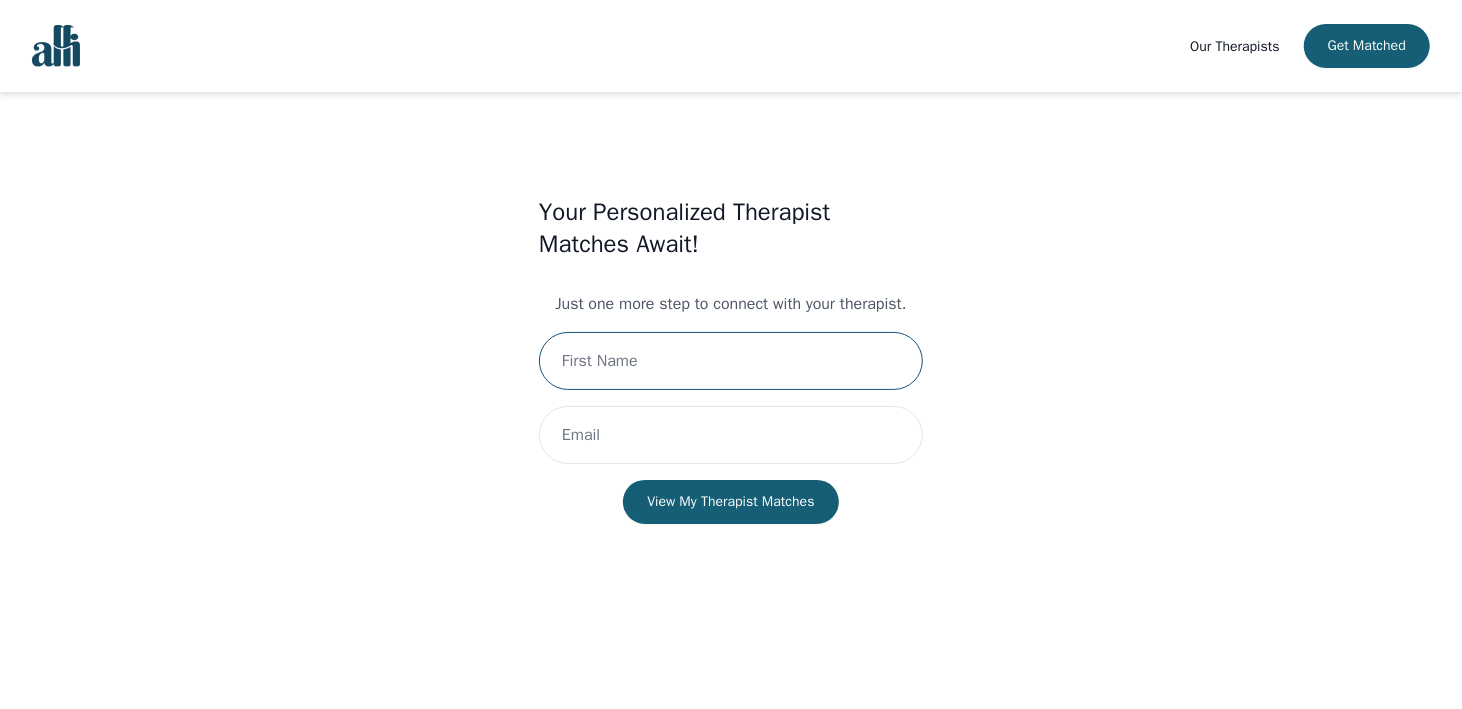 click at bounding box center (731, 361) 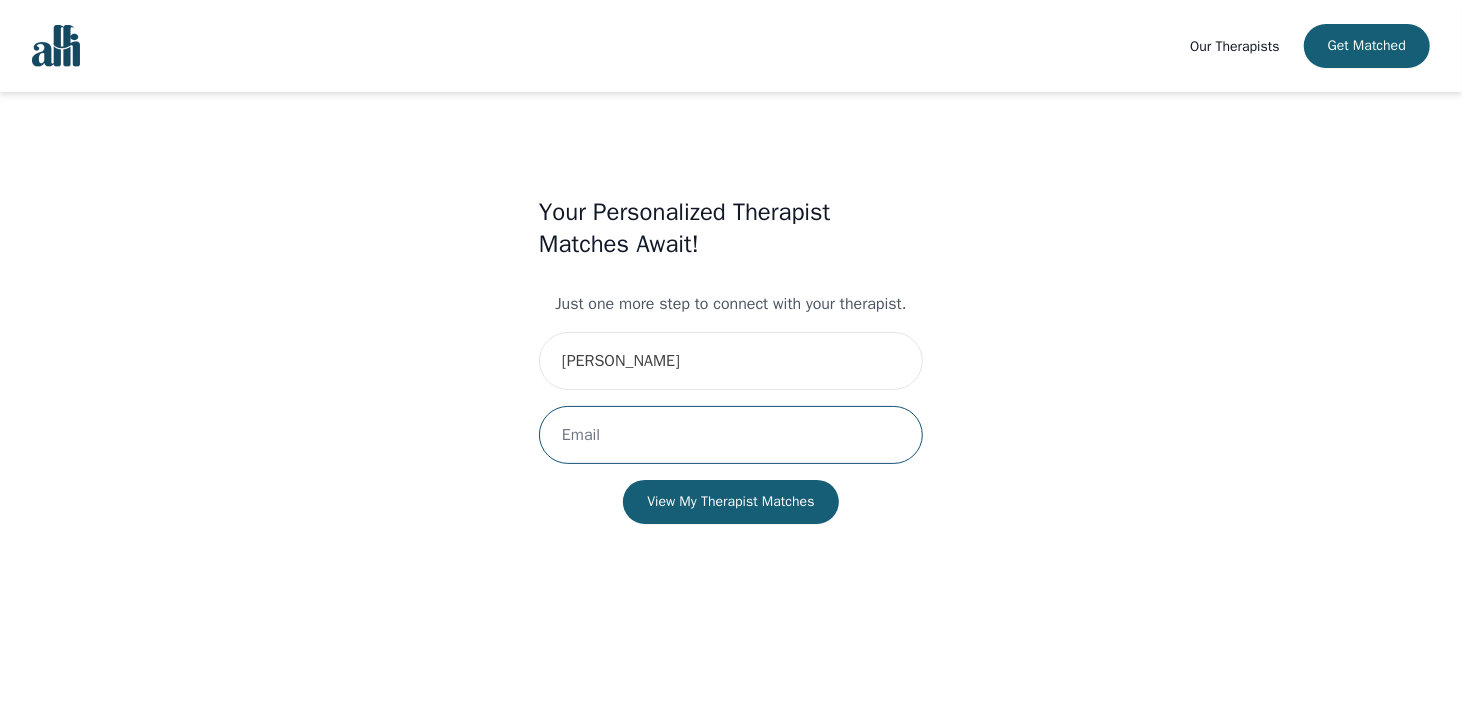 click at bounding box center [731, 435] 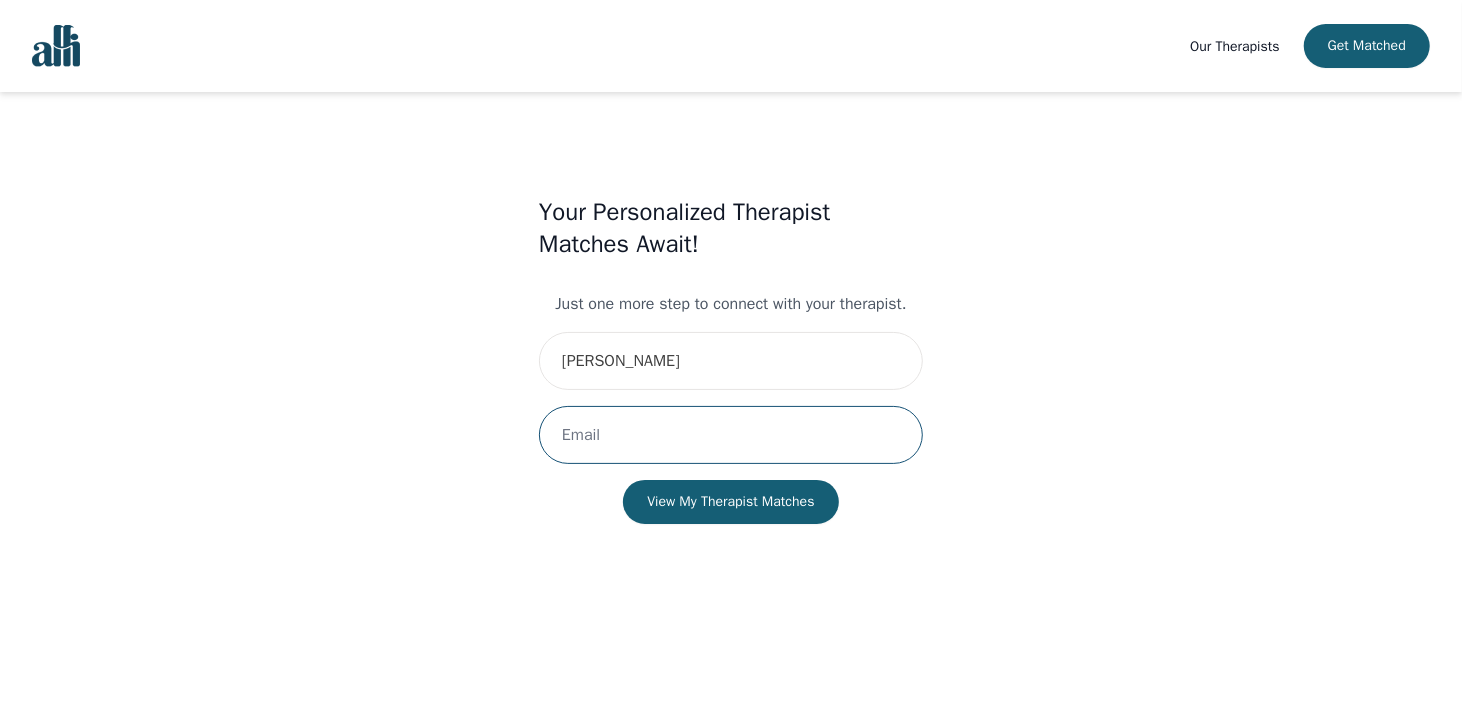type on "[PERSON_NAME][EMAIL_ADDRESS][DOMAIN_NAME]" 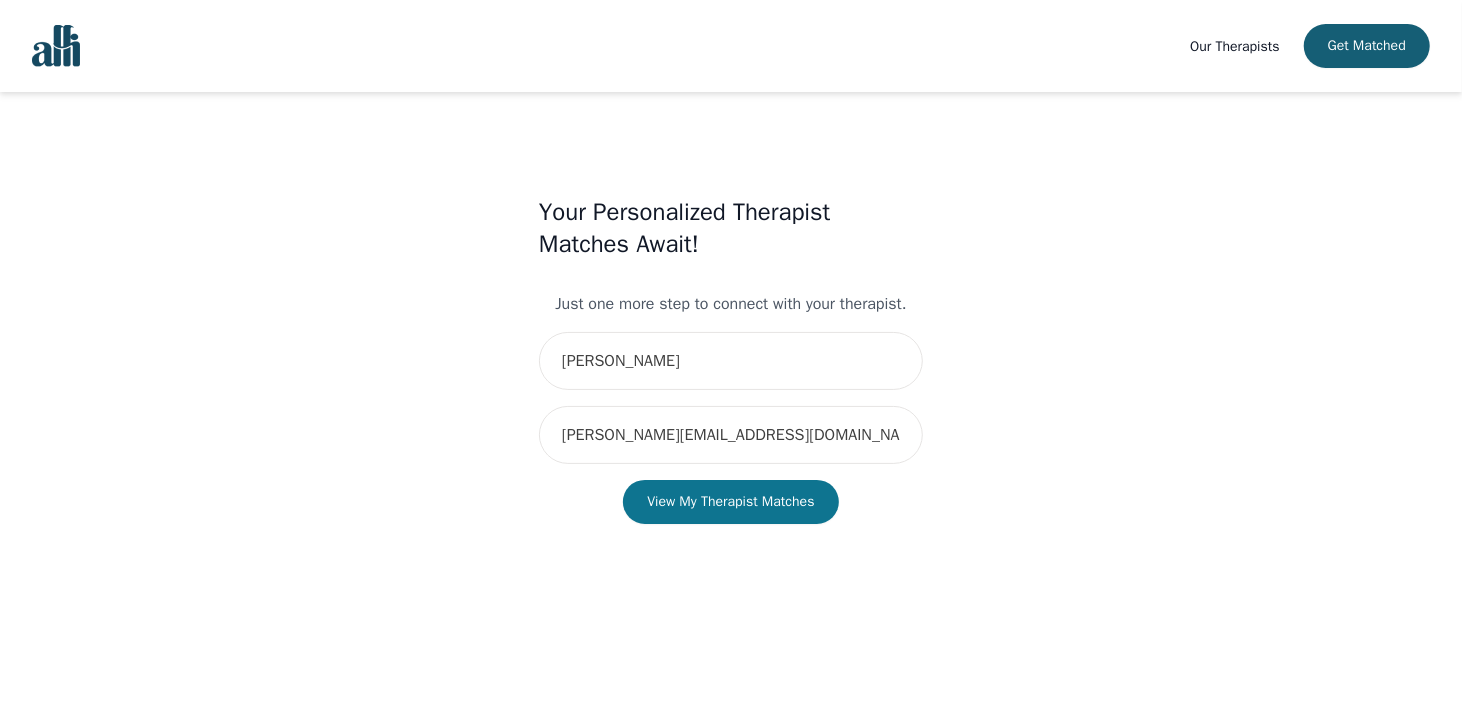 click on "View My Therapist Matches" at bounding box center (730, 502) 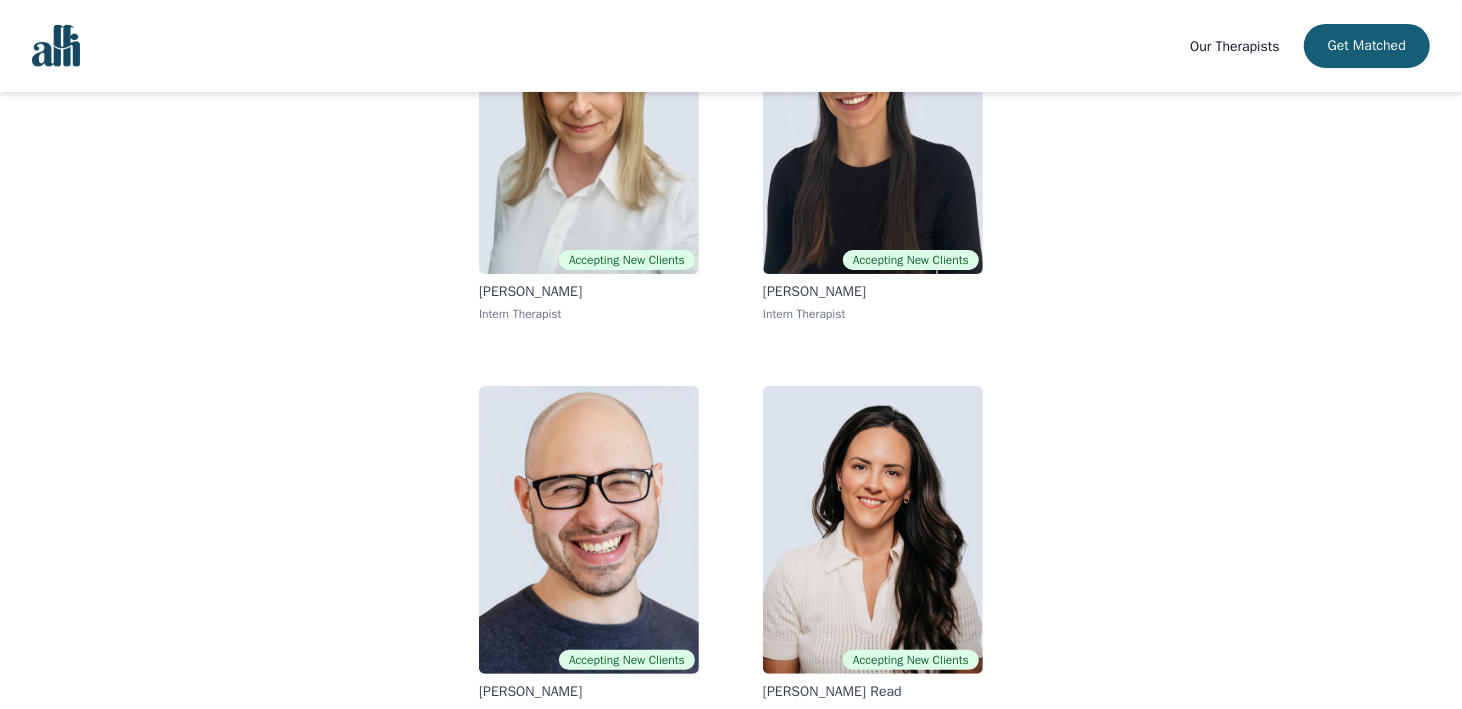 scroll, scrollTop: 334, scrollLeft: 0, axis: vertical 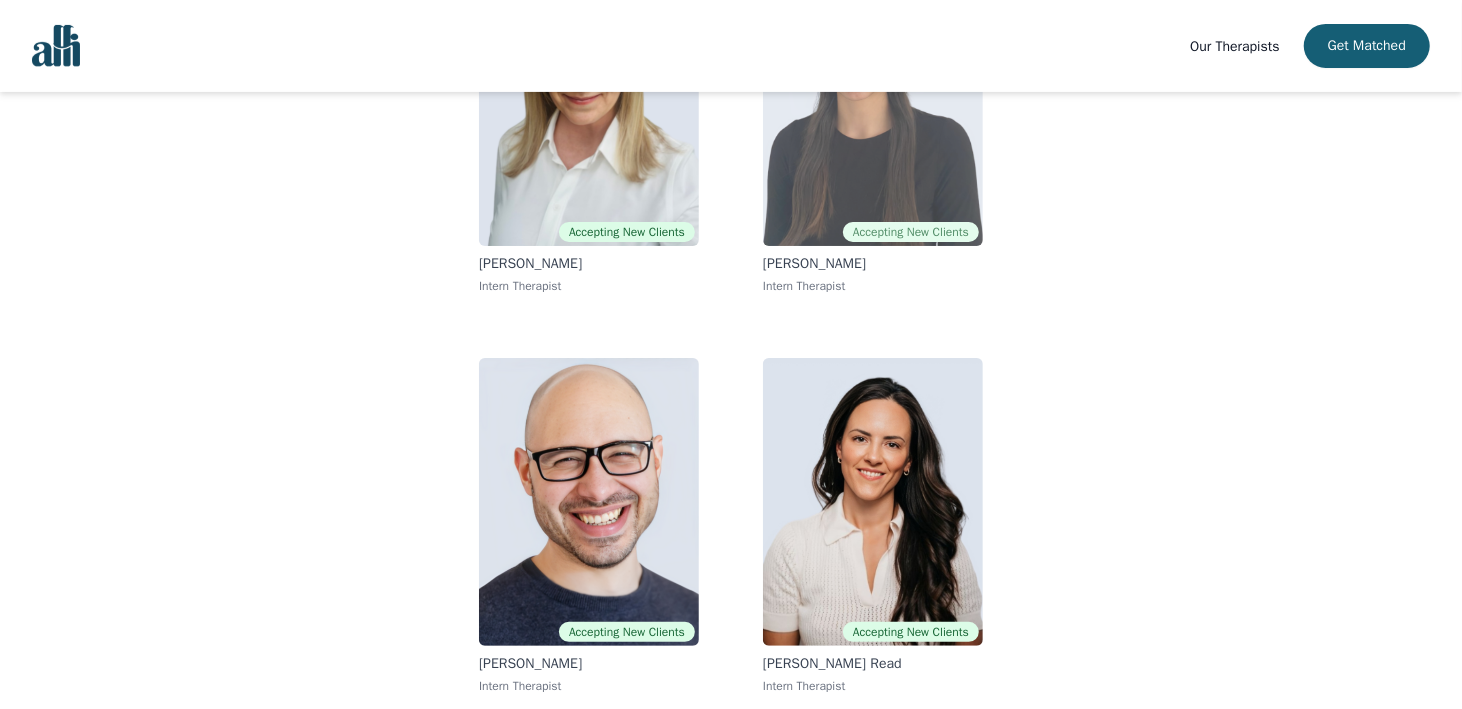 click at bounding box center (873, 102) 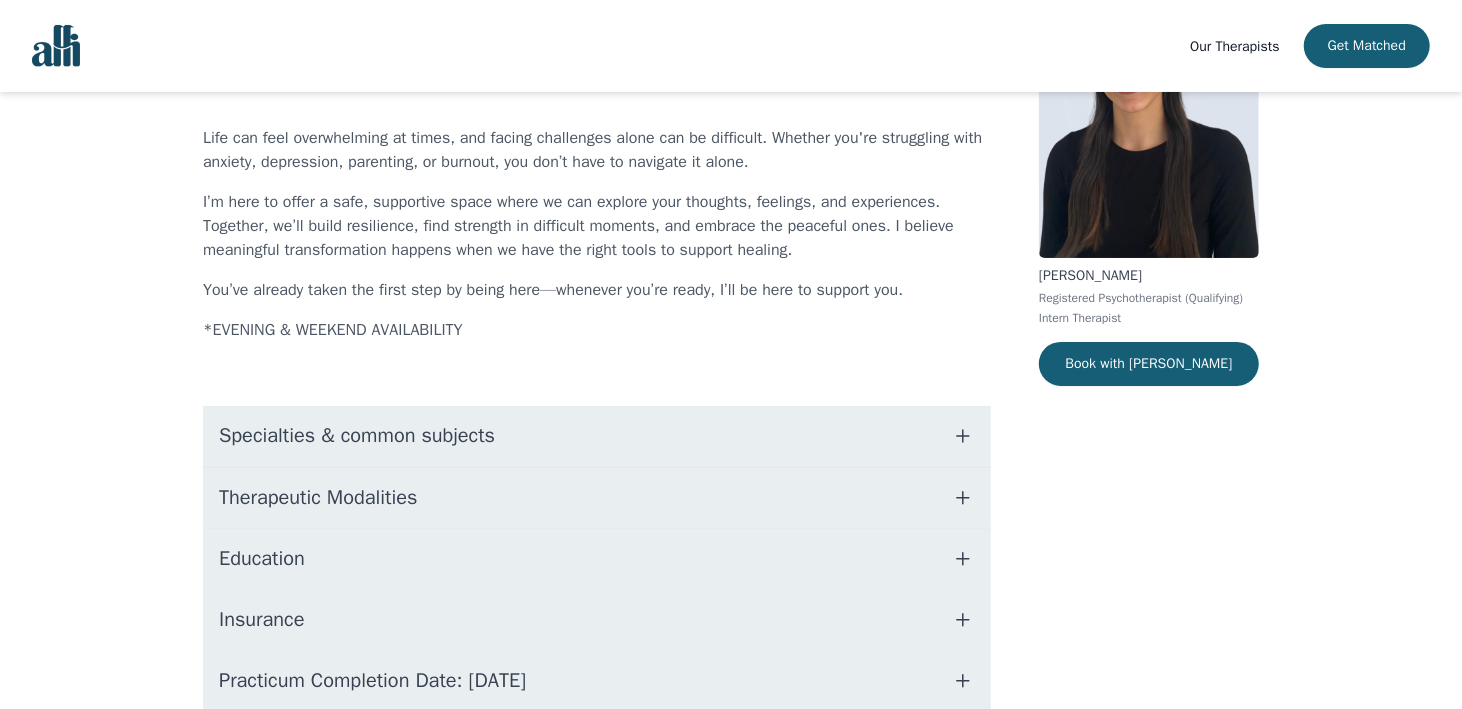 scroll, scrollTop: 200, scrollLeft: 0, axis: vertical 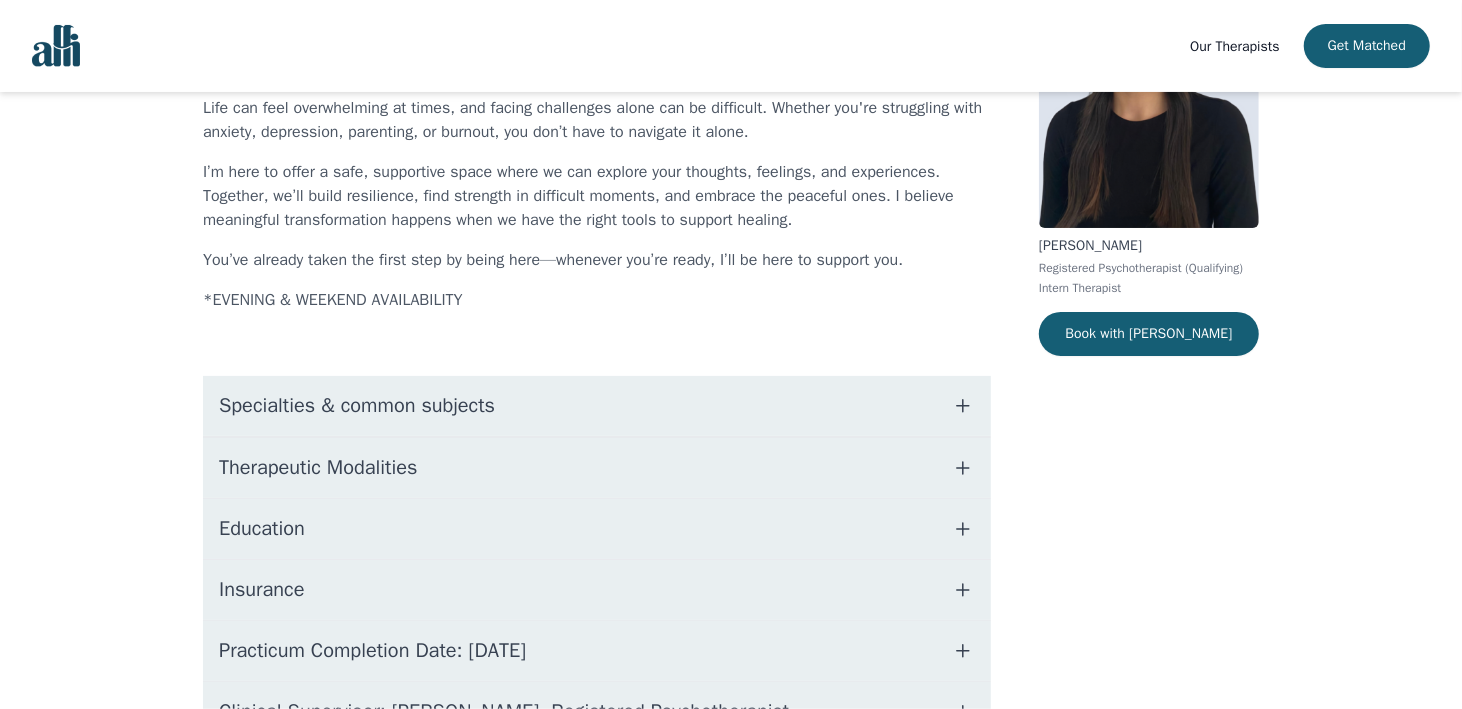 click 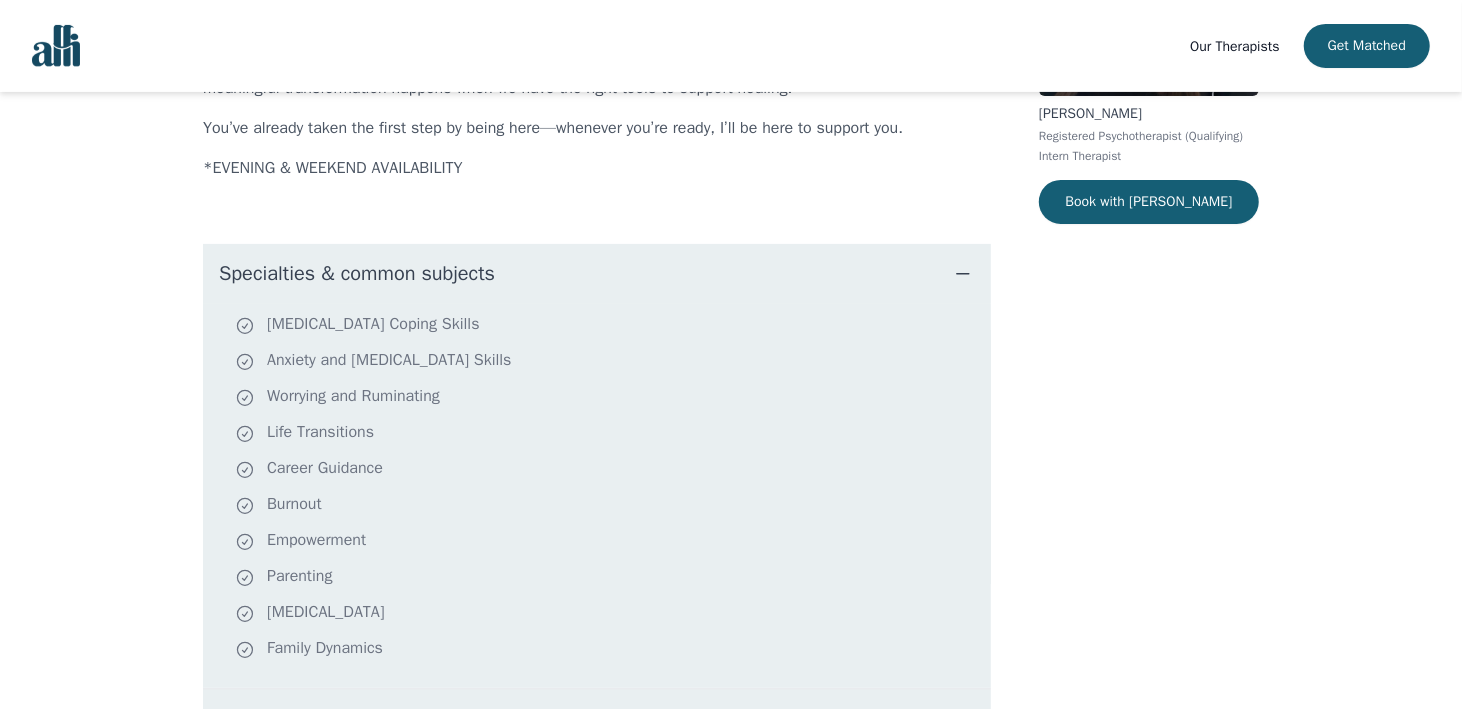 scroll, scrollTop: 400, scrollLeft: 0, axis: vertical 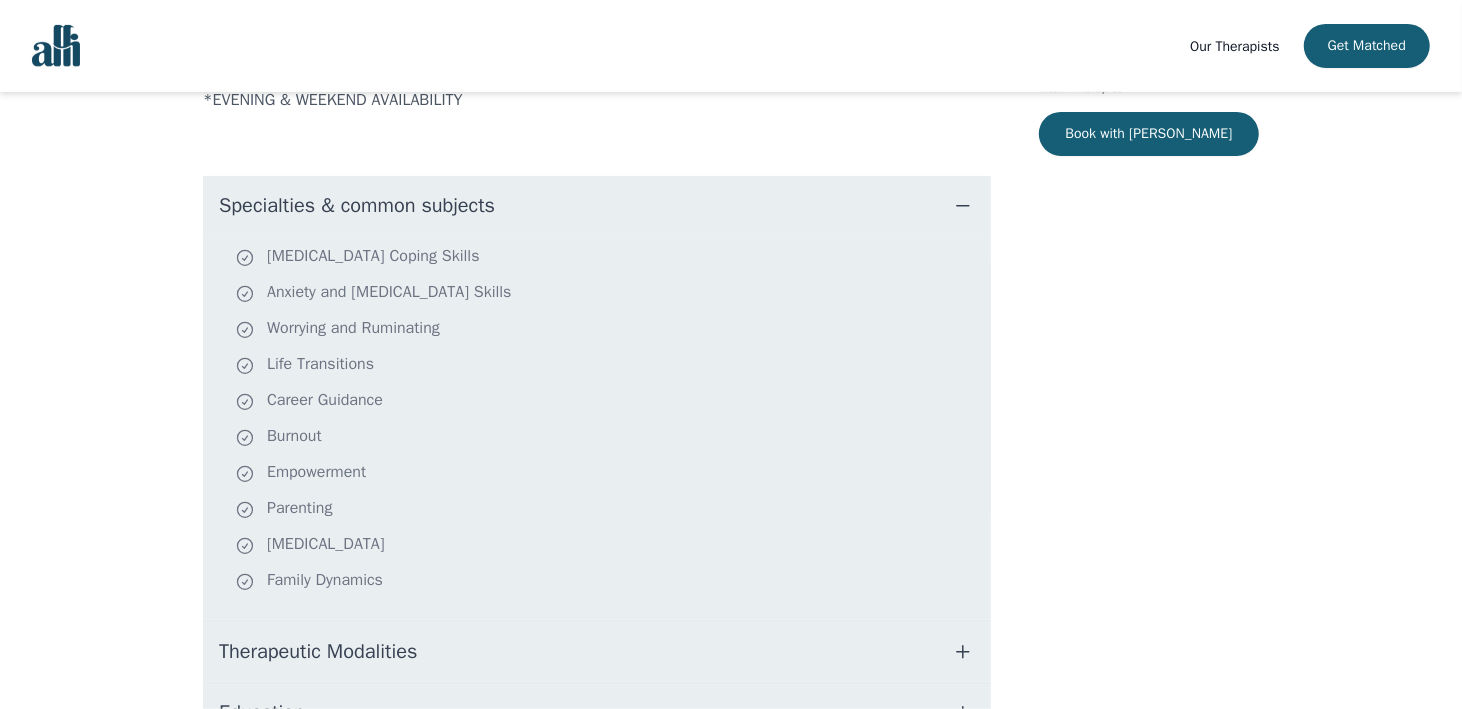 click 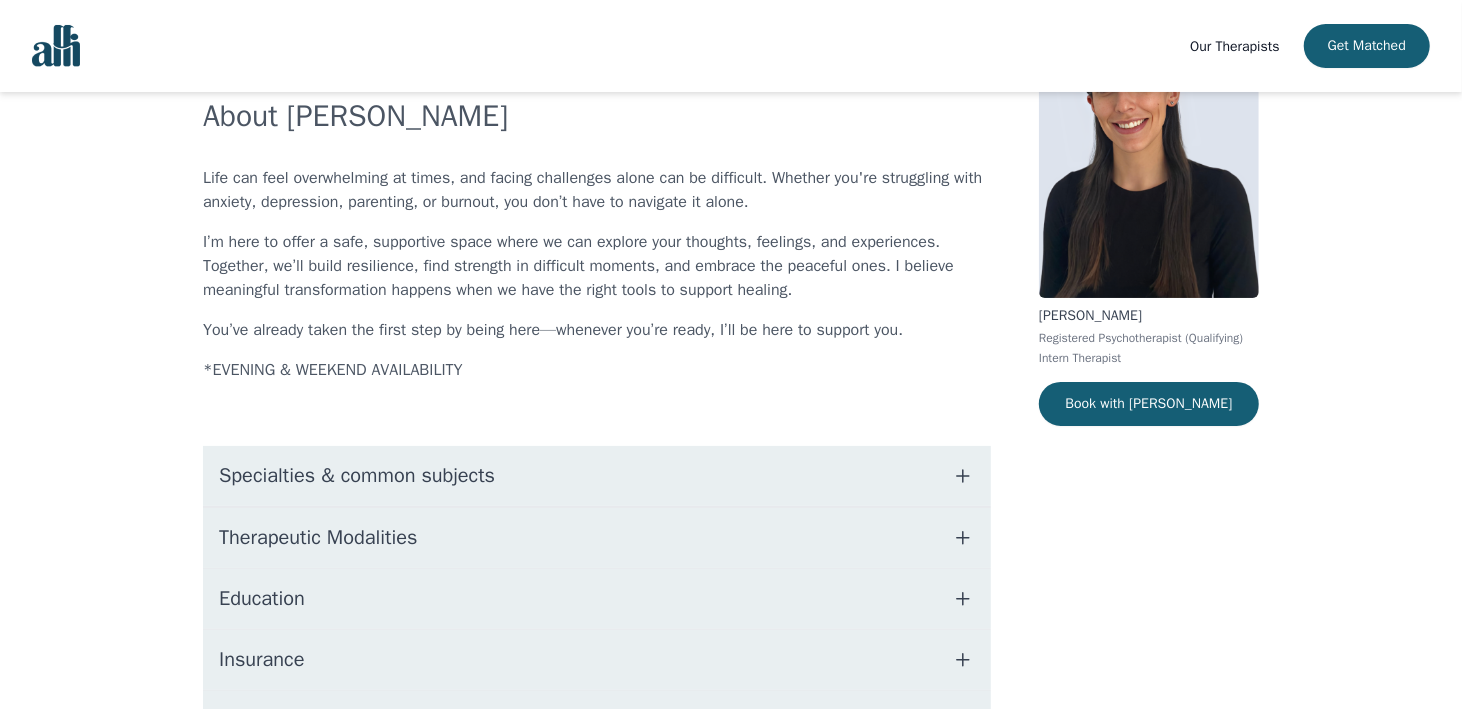 scroll, scrollTop: 0, scrollLeft: 0, axis: both 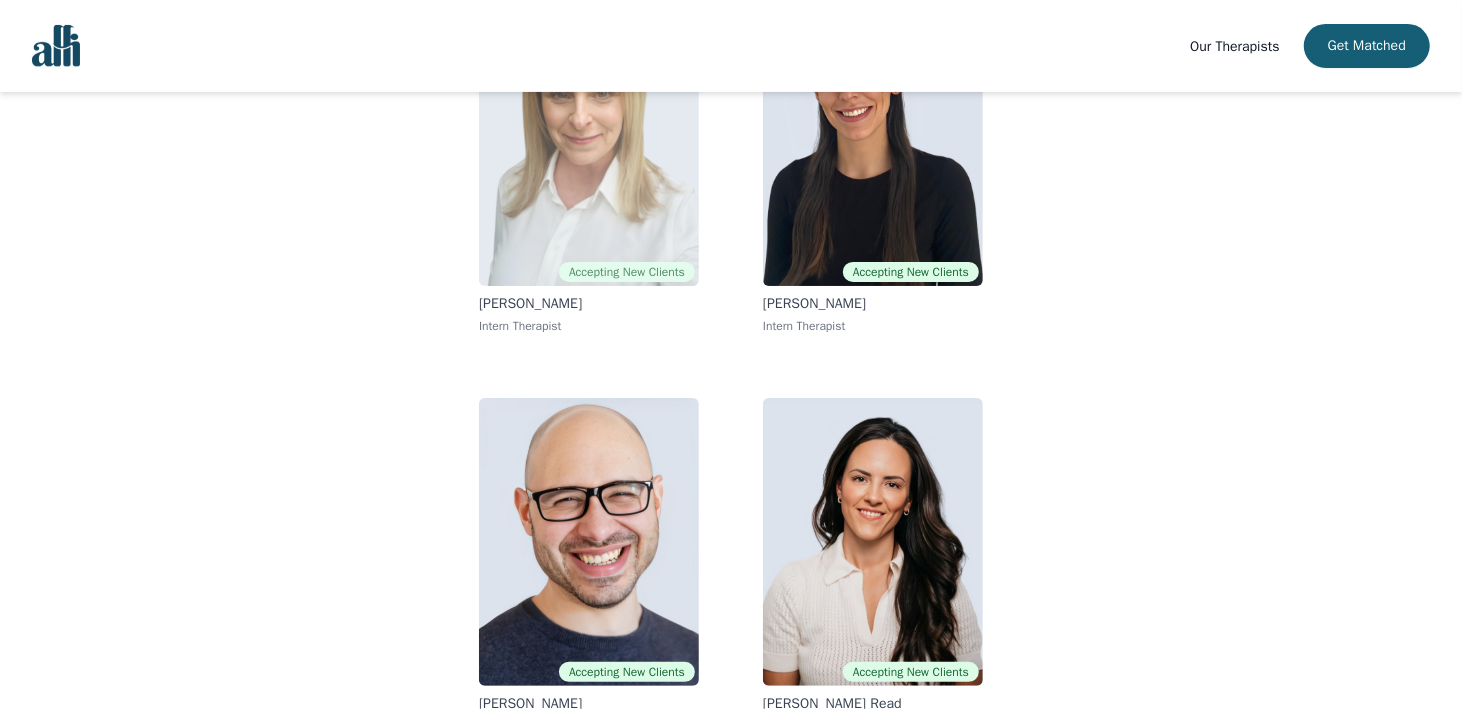 click at bounding box center (589, 142) 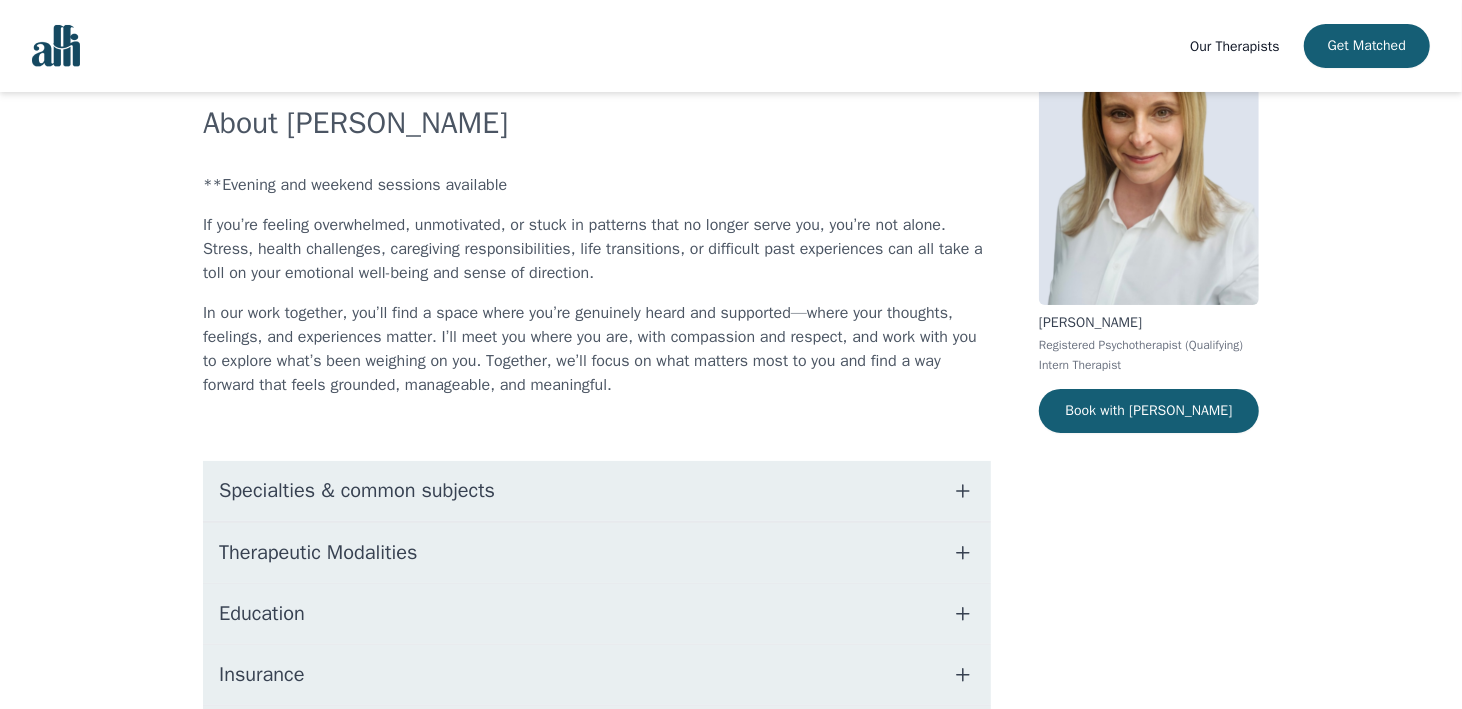 scroll, scrollTop: 200, scrollLeft: 0, axis: vertical 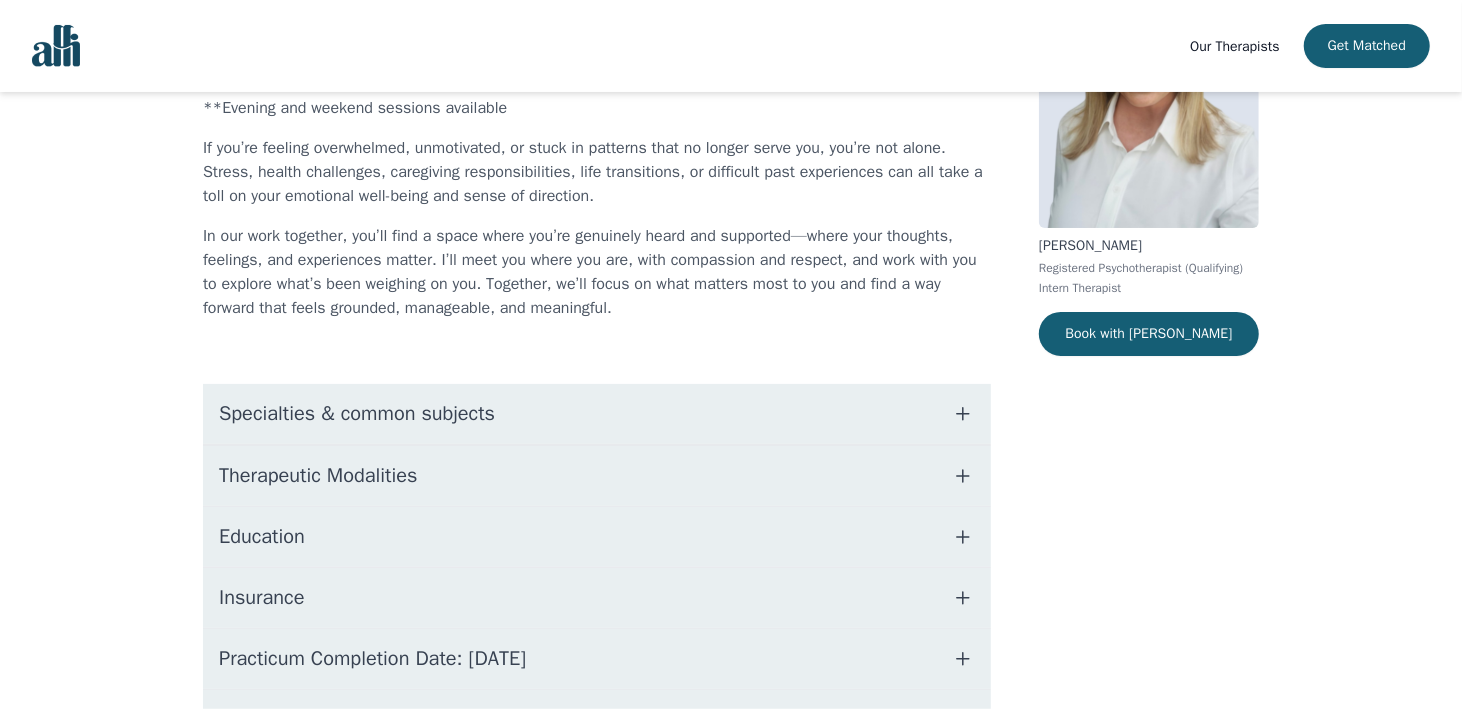 click on "Specialties & common subjects" at bounding box center [597, 414] 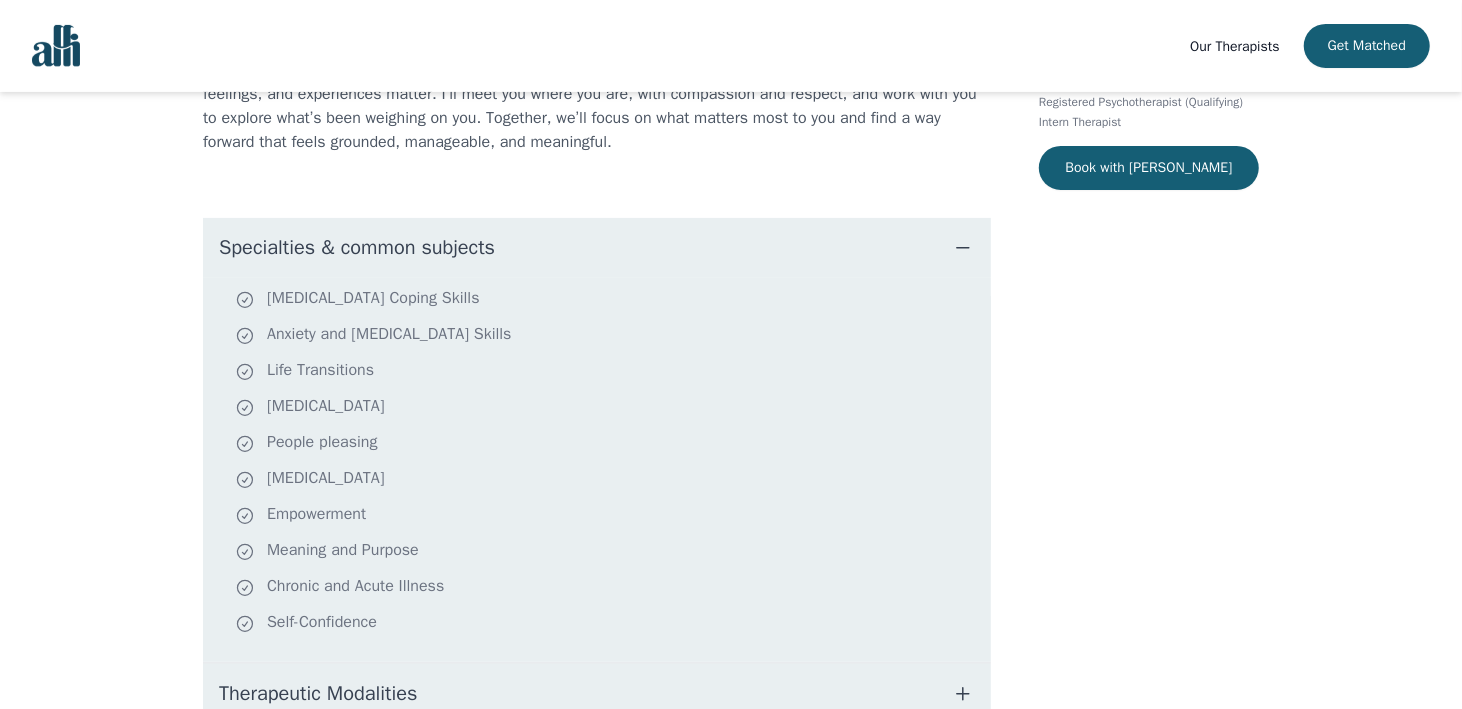 scroll, scrollTop: 400, scrollLeft: 0, axis: vertical 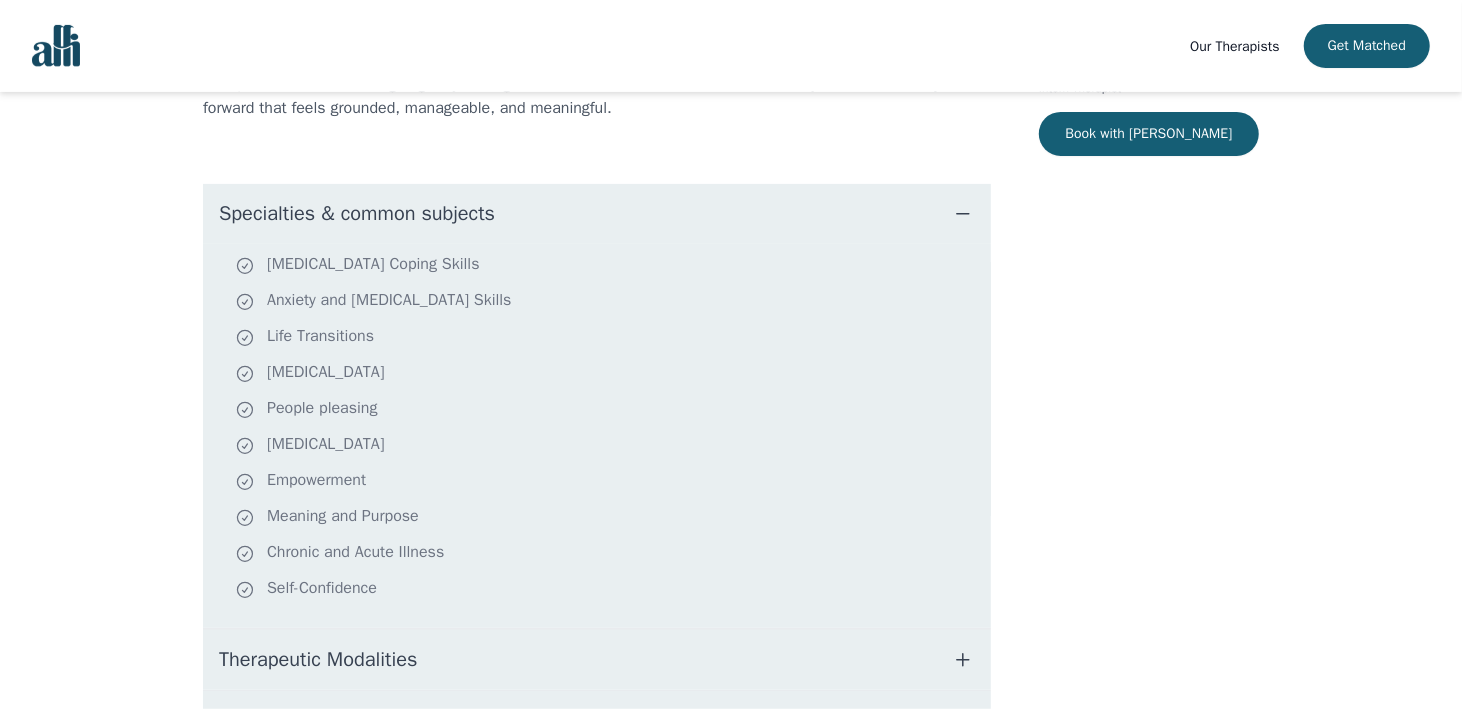 click on "Specialties & common subjects" at bounding box center [597, 214] 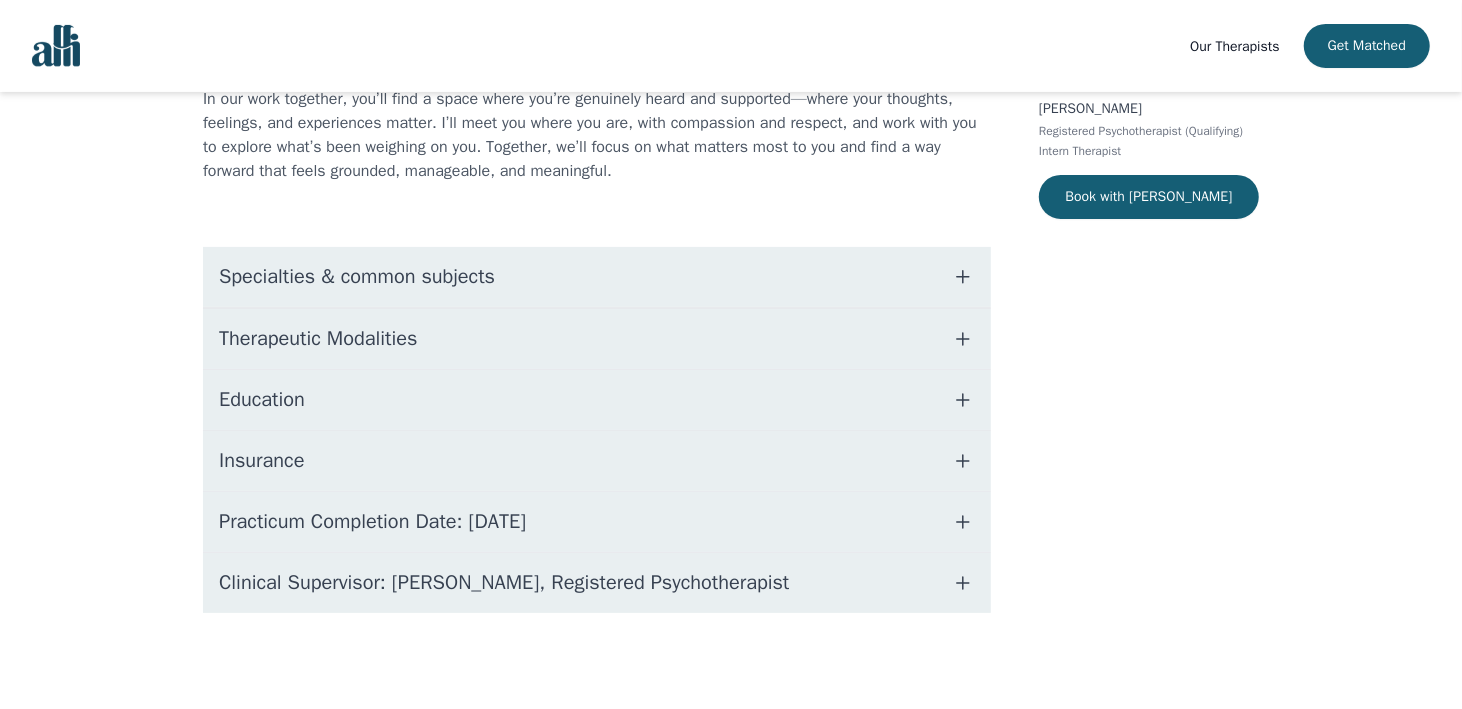 scroll, scrollTop: 335, scrollLeft: 0, axis: vertical 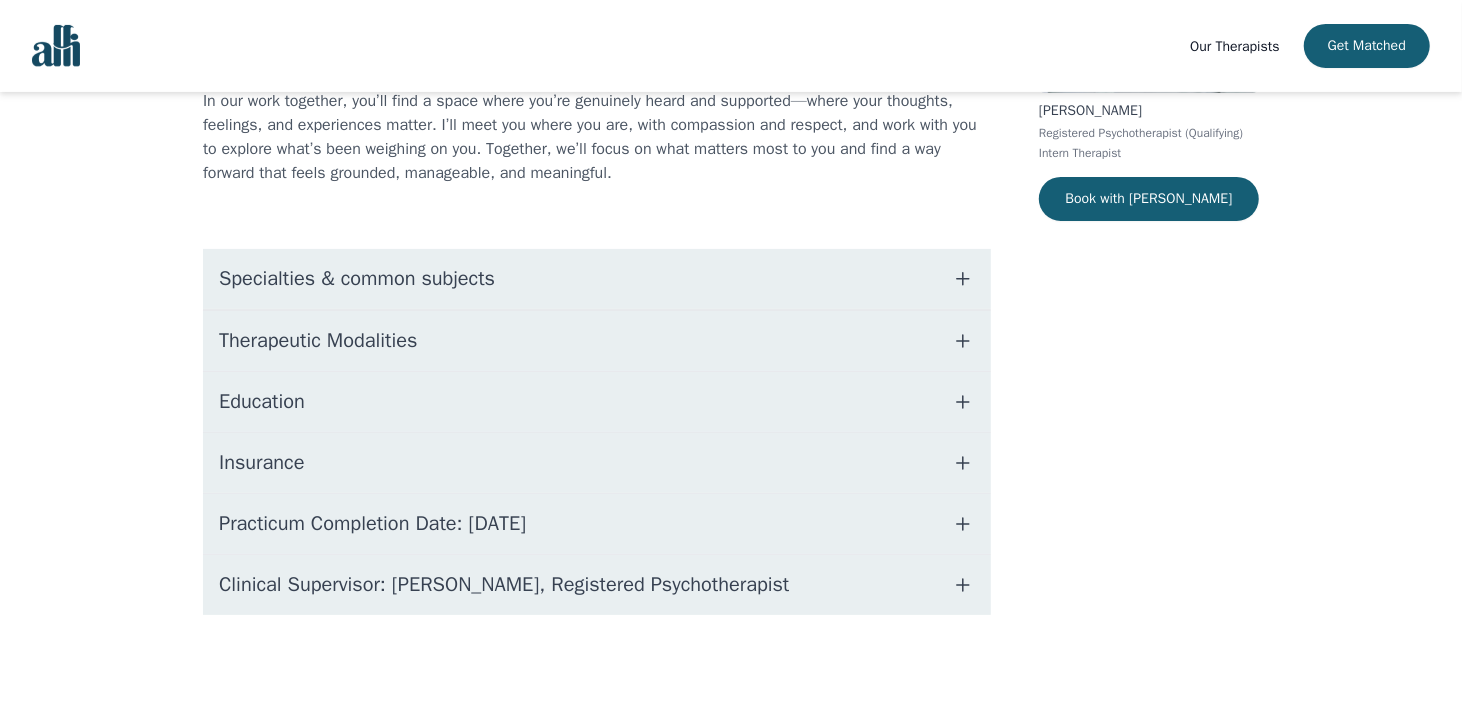 click on "Education" at bounding box center (597, 402) 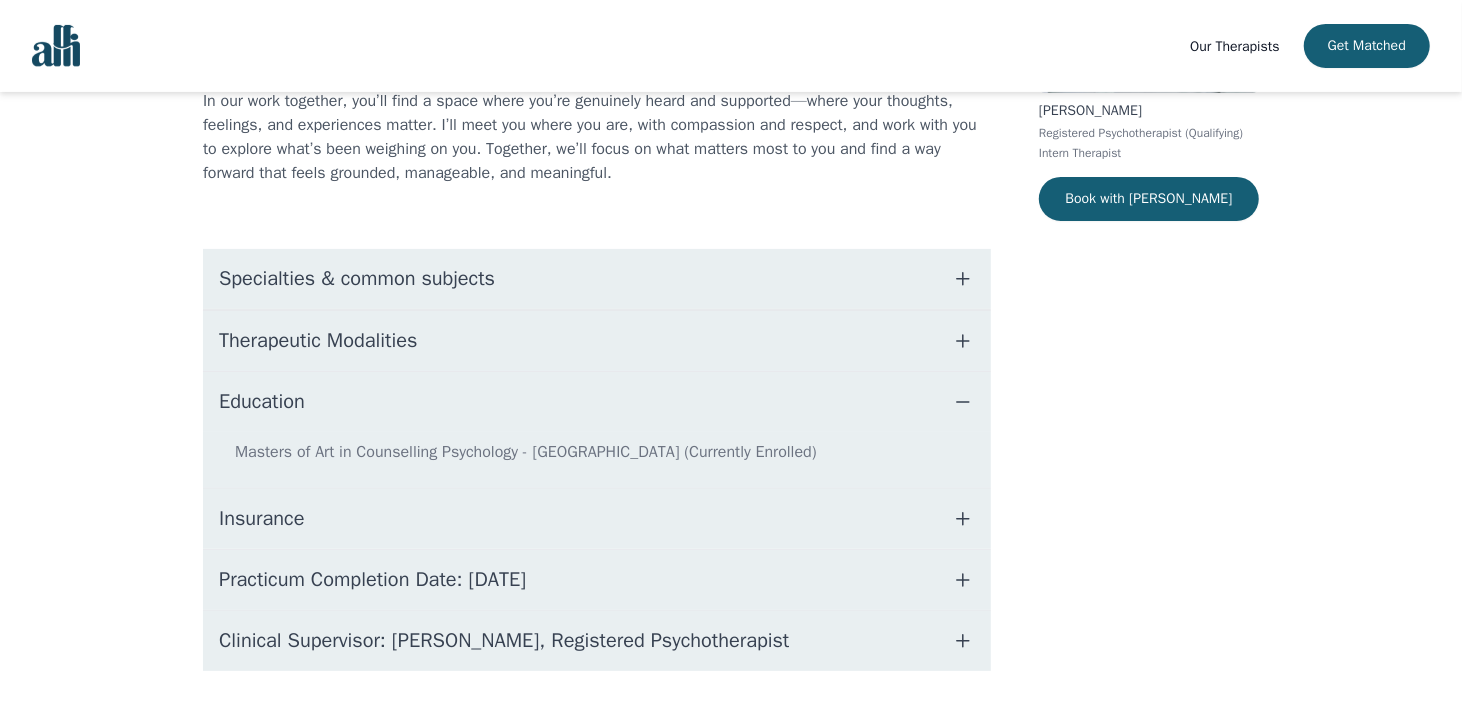 click on "Education" at bounding box center [597, 402] 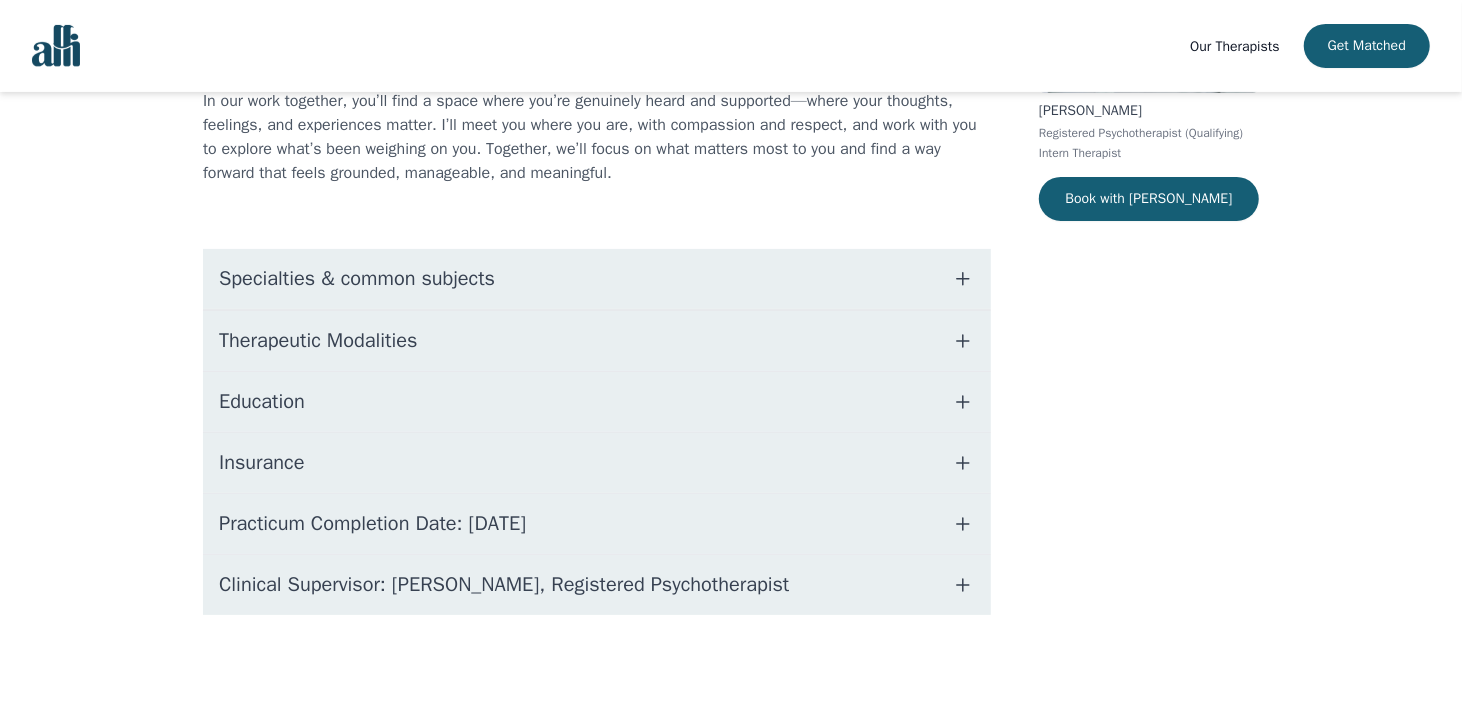 click on "Therapeutic Modalities" at bounding box center [597, 341] 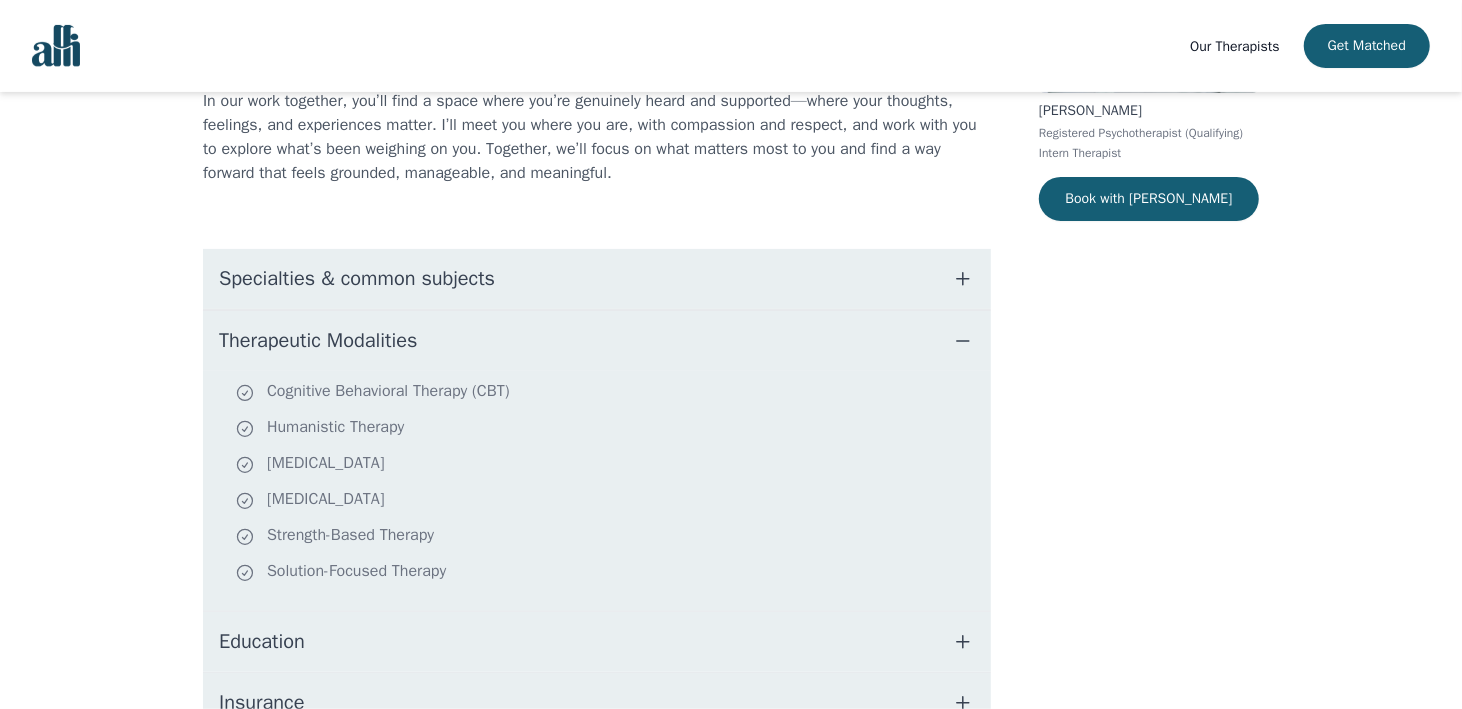 click on "Therapeutic Modalities" at bounding box center (597, 341) 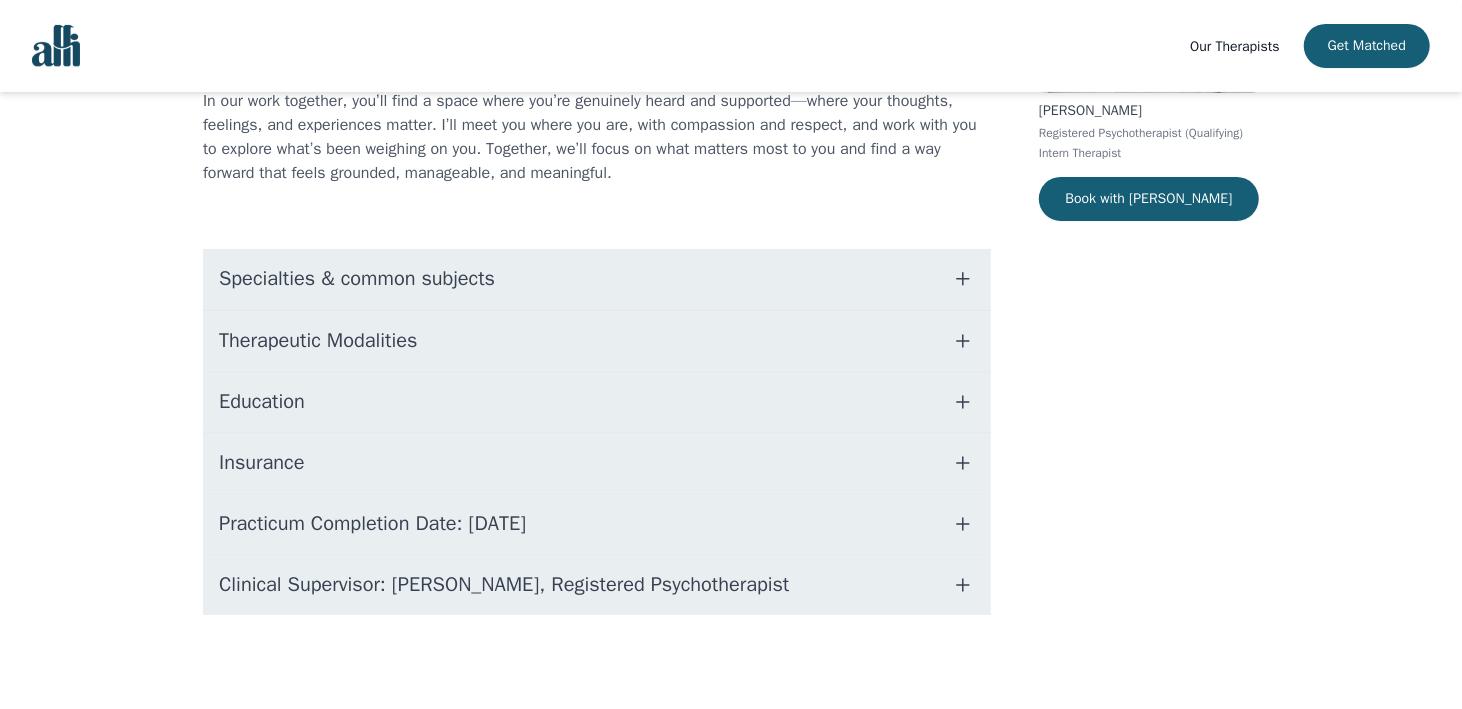 click on "Practicum Completion Date: [DATE]" at bounding box center [372, 524] 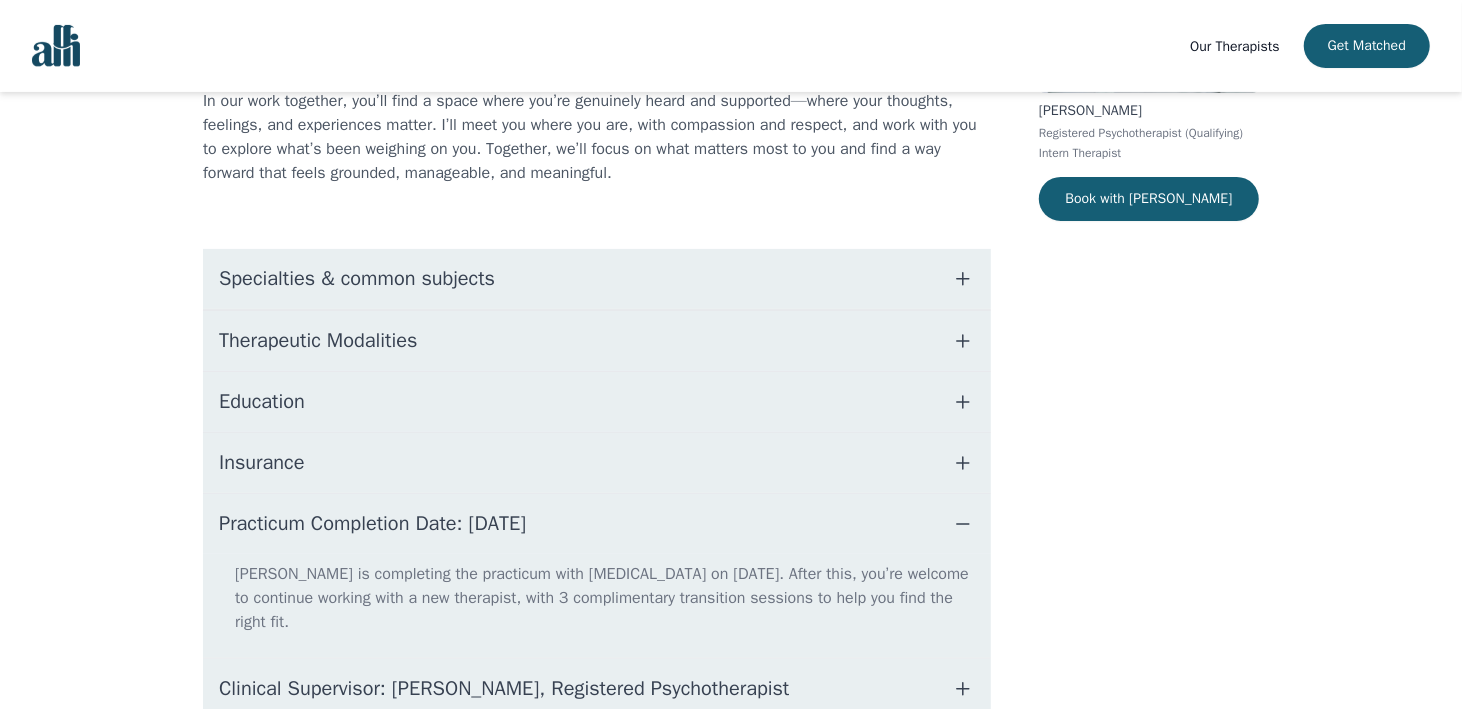 click on "Practicum Completion Date: [DATE]" at bounding box center (372, 524) 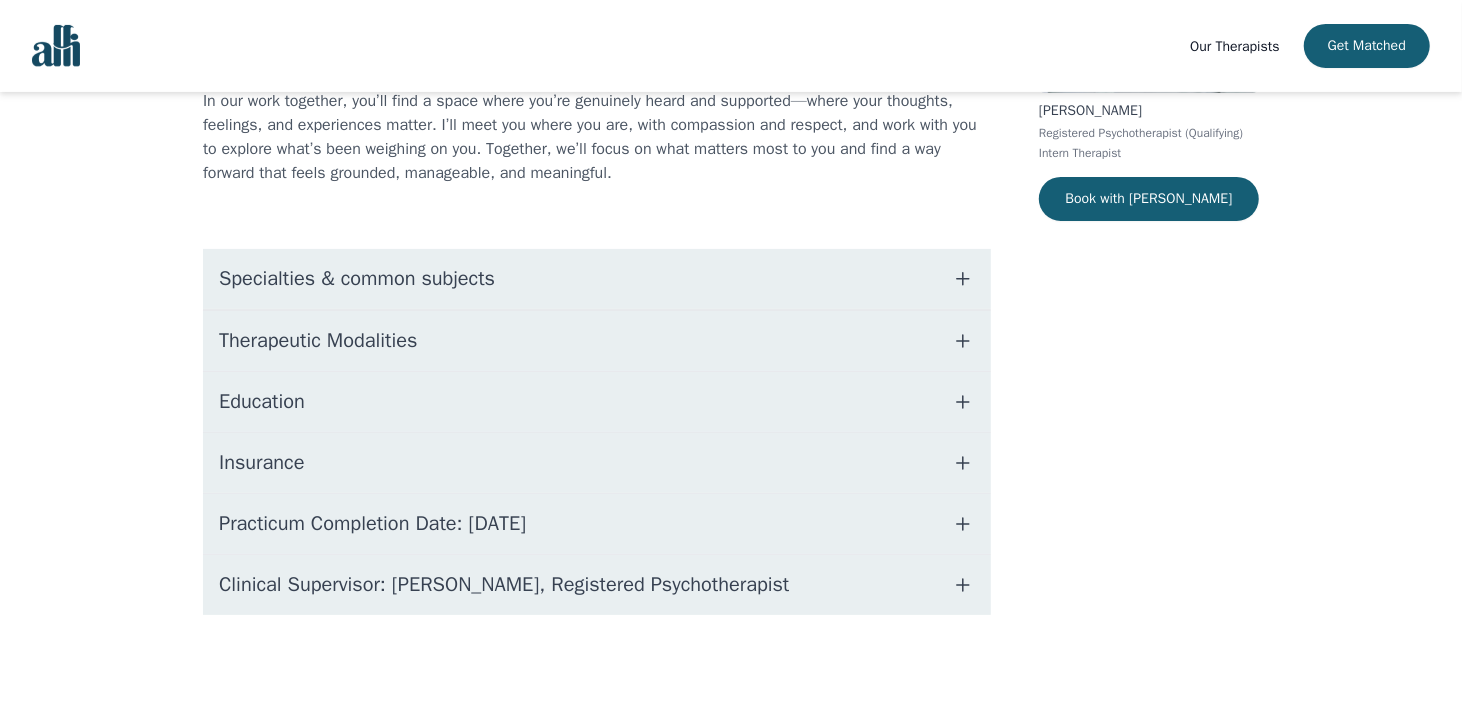 drag, startPoint x: 70, startPoint y: 2, endPoint x: 645, endPoint y: 575, distance: 811.7598 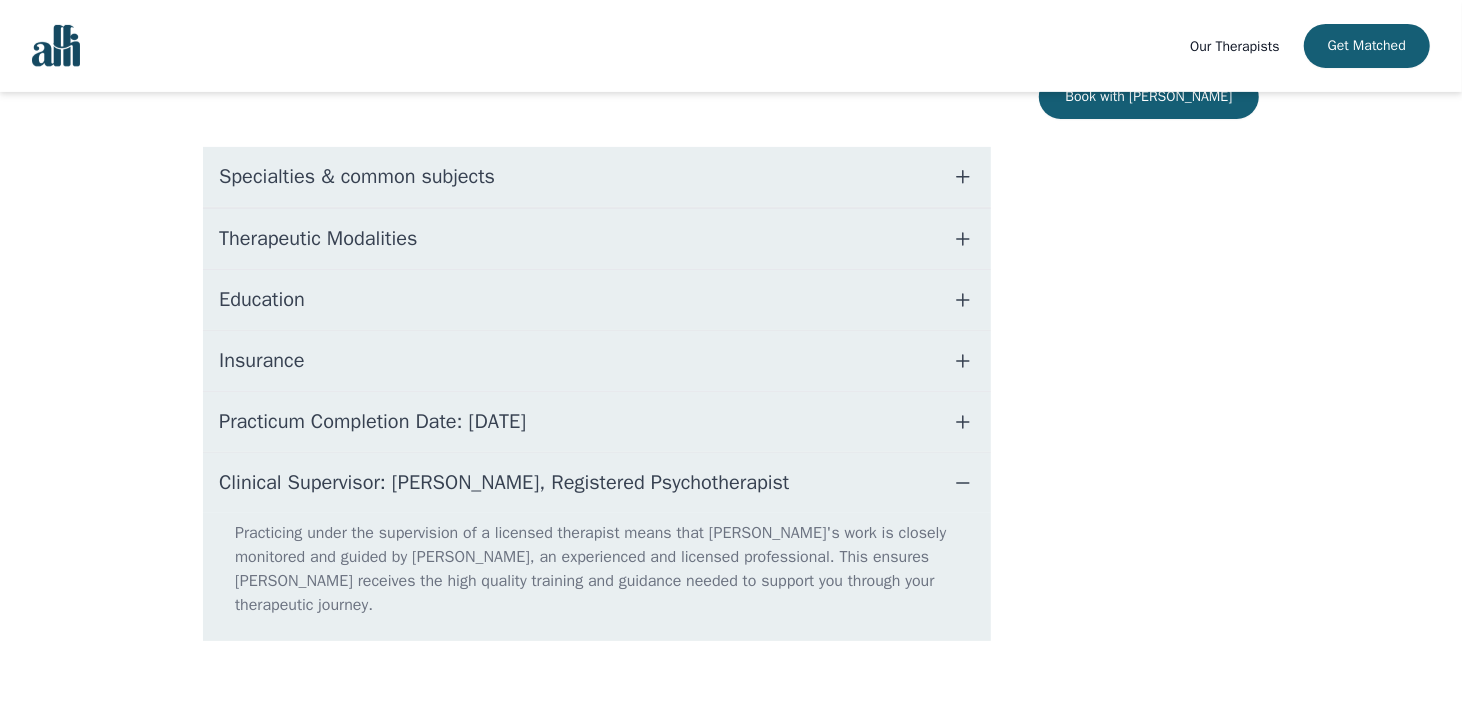 scroll, scrollTop: 439, scrollLeft: 0, axis: vertical 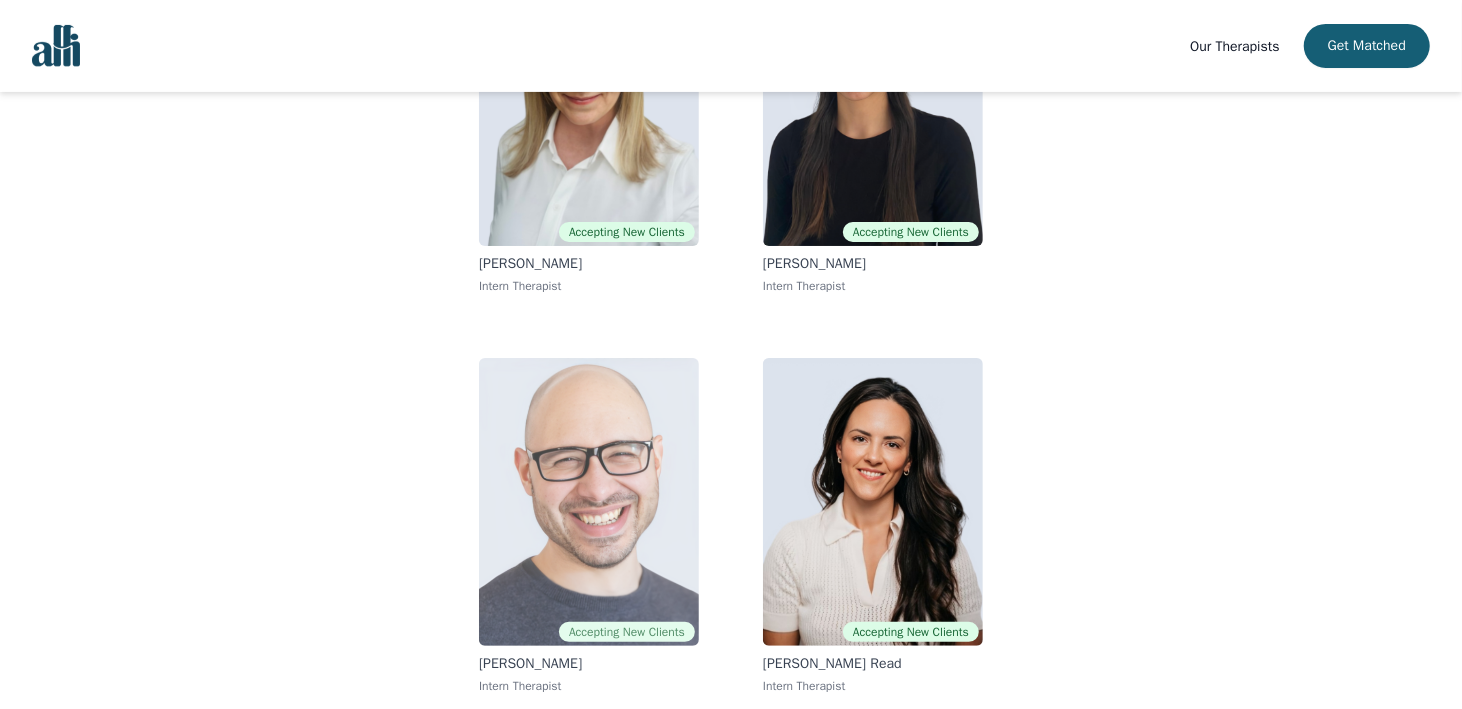 click at bounding box center [589, 502] 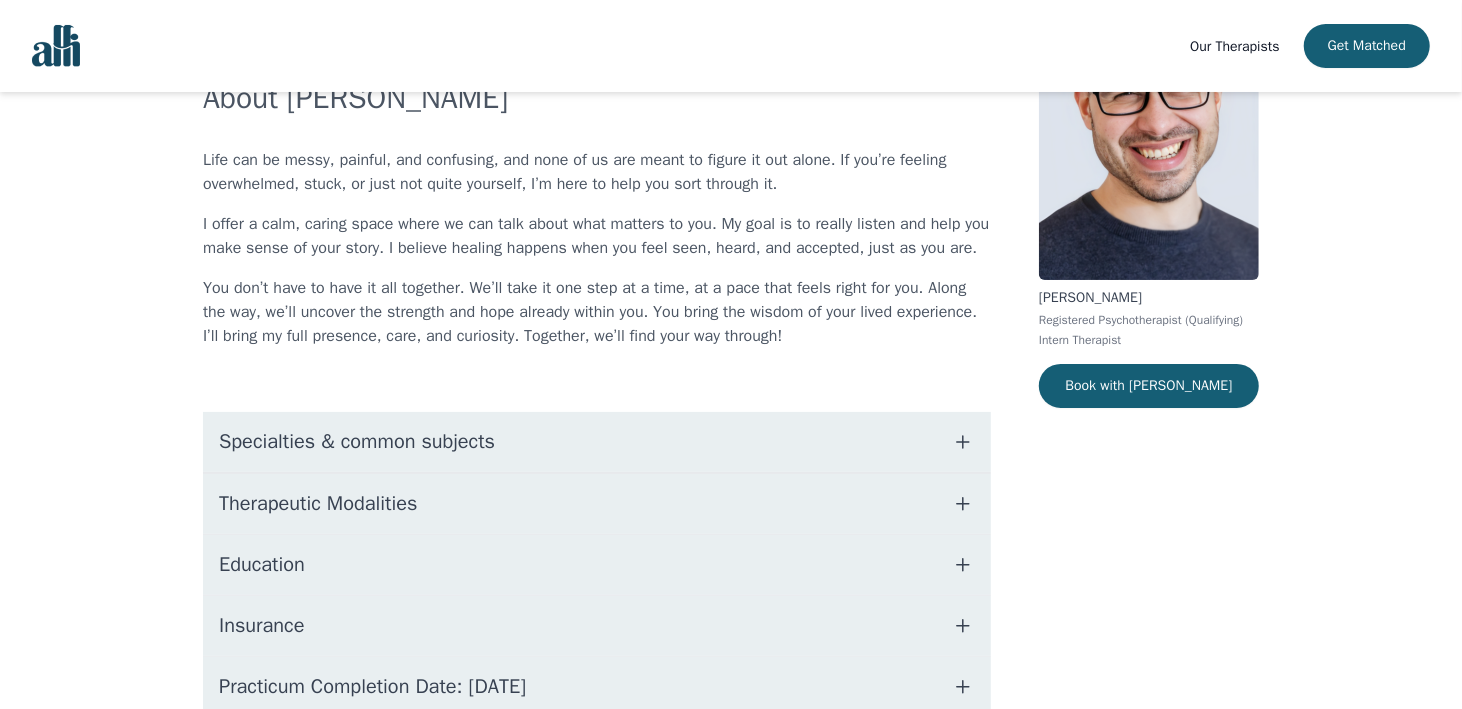 scroll, scrollTop: 200, scrollLeft: 0, axis: vertical 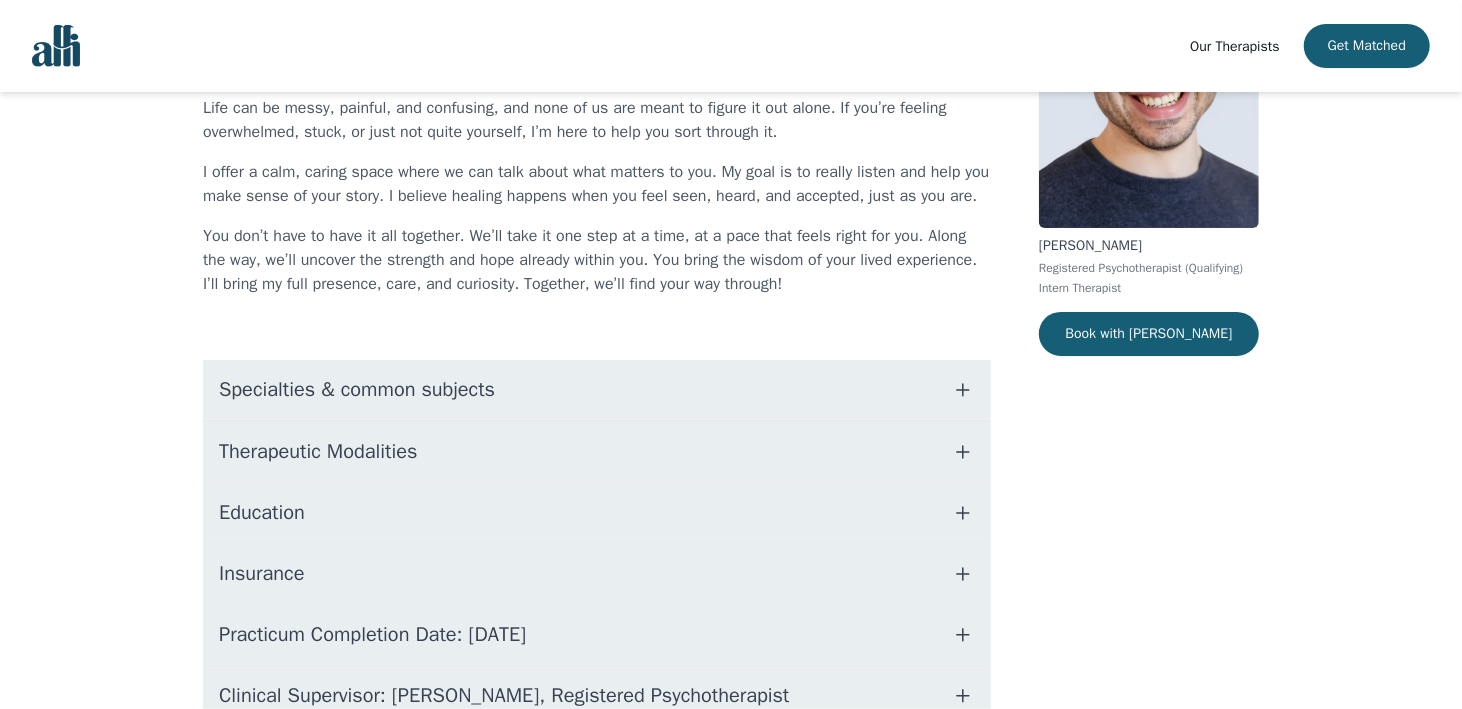 click on "Specialties & common subjects" at bounding box center [597, 390] 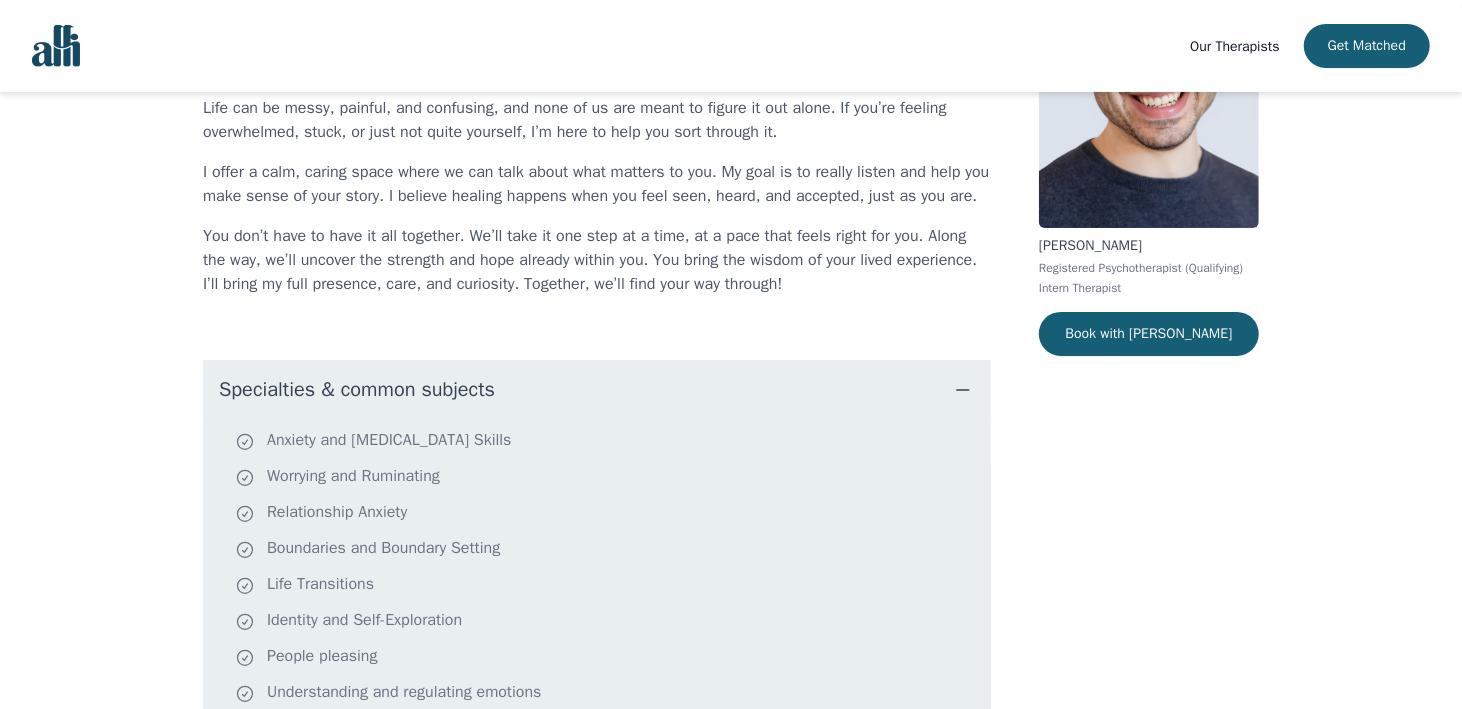 click on "Specialties & common subjects" at bounding box center [597, 390] 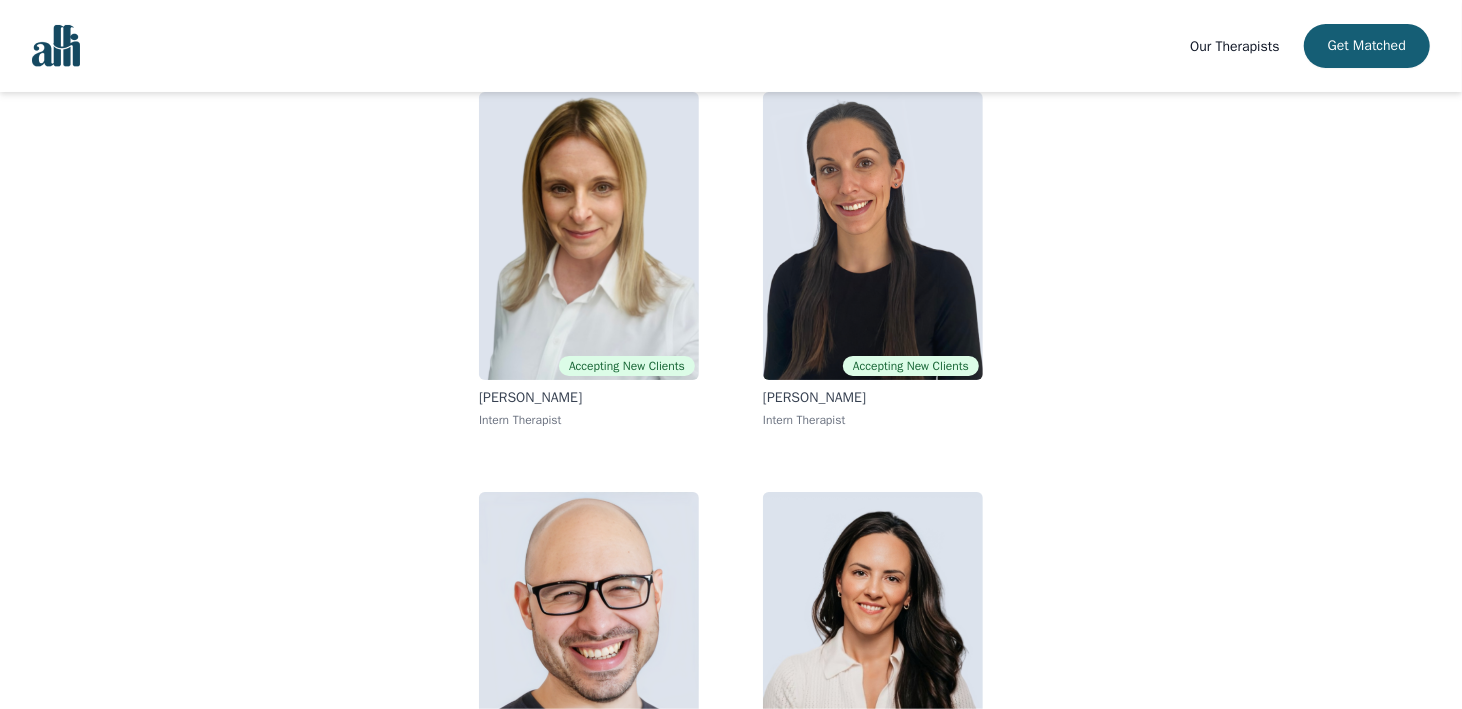 scroll, scrollTop: 294, scrollLeft: 0, axis: vertical 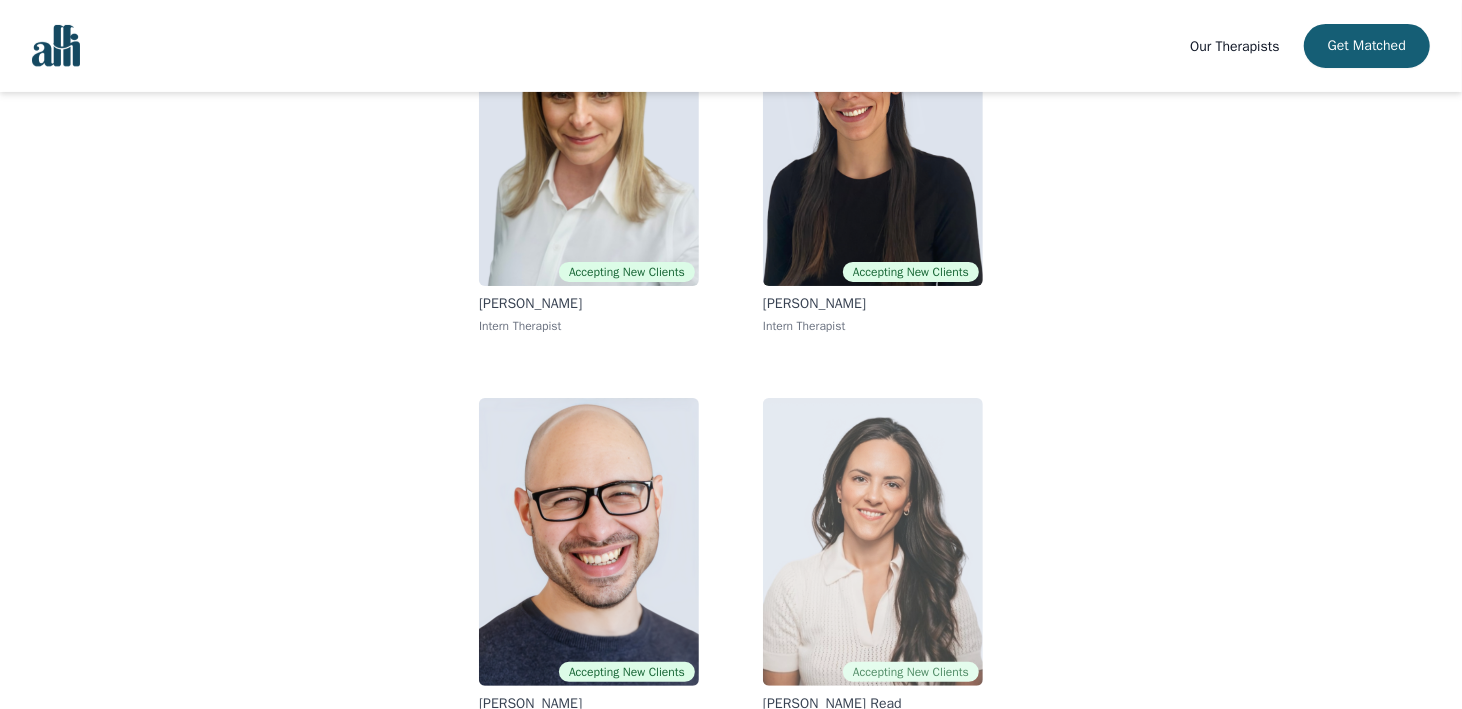 click at bounding box center (873, 542) 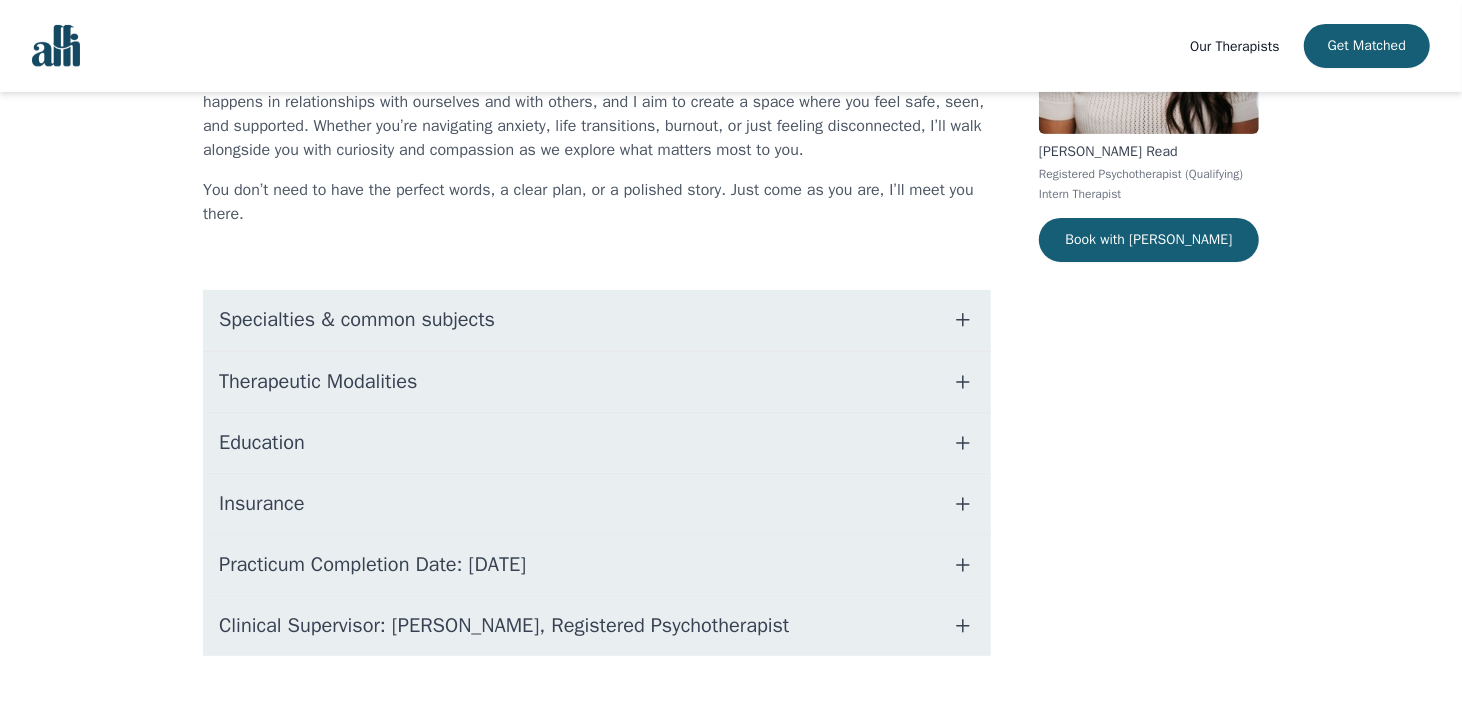 scroll, scrollTop: 0, scrollLeft: 0, axis: both 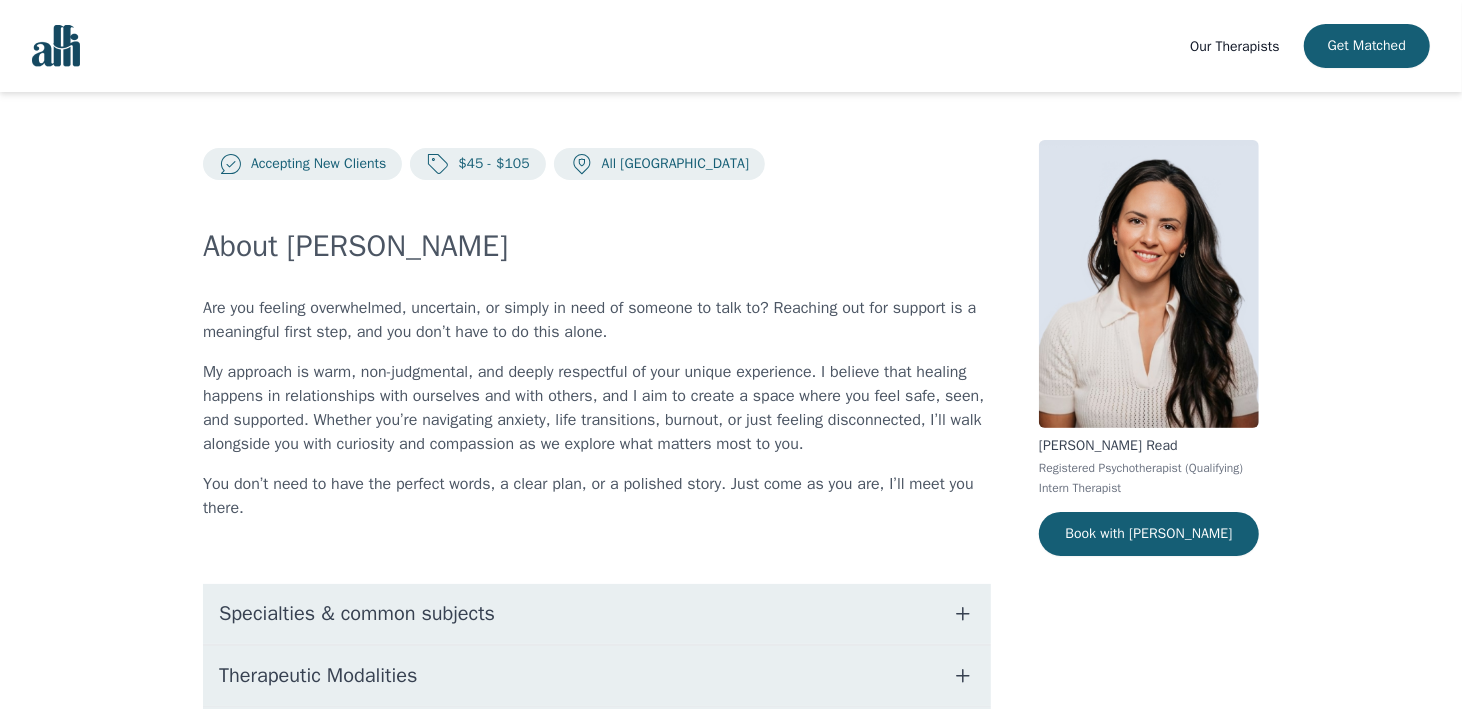 click on "Specialties & common subjects" at bounding box center (597, 614) 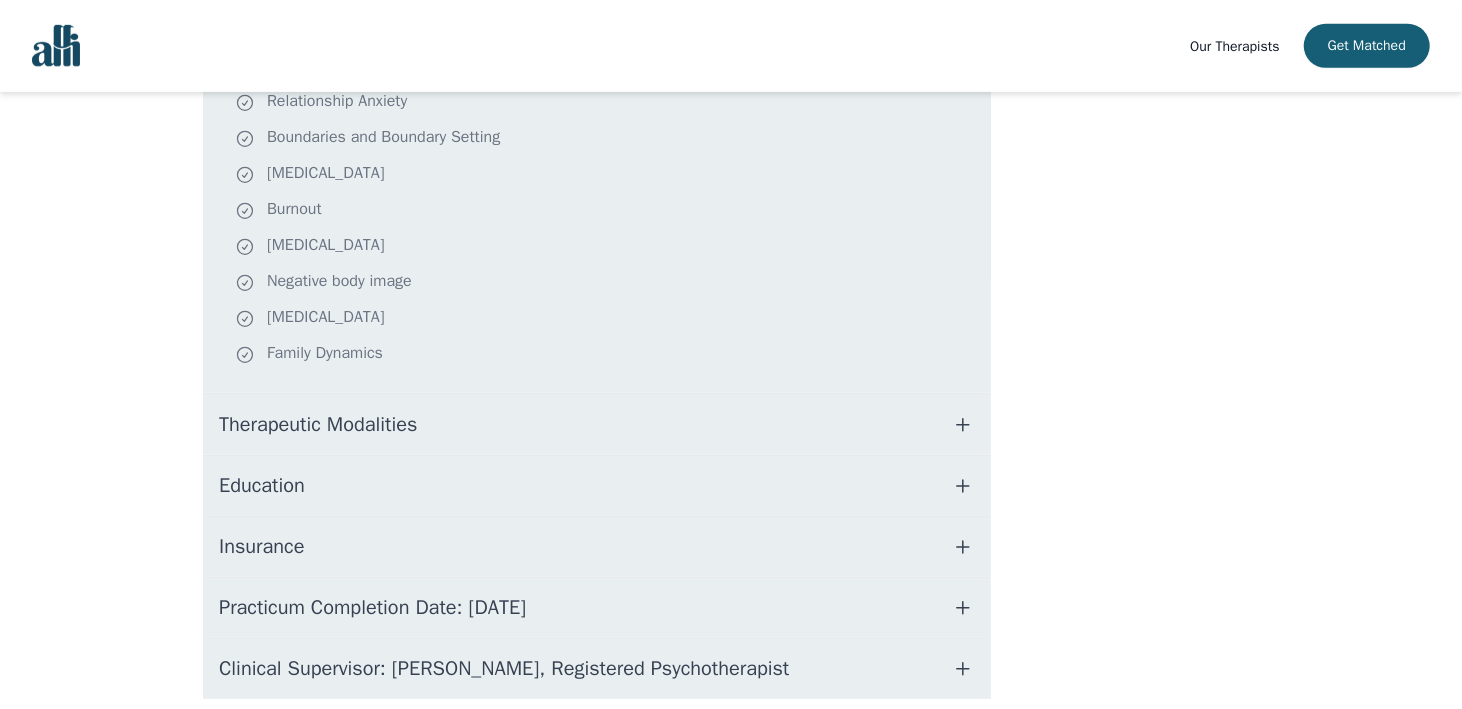 scroll, scrollTop: 700, scrollLeft: 0, axis: vertical 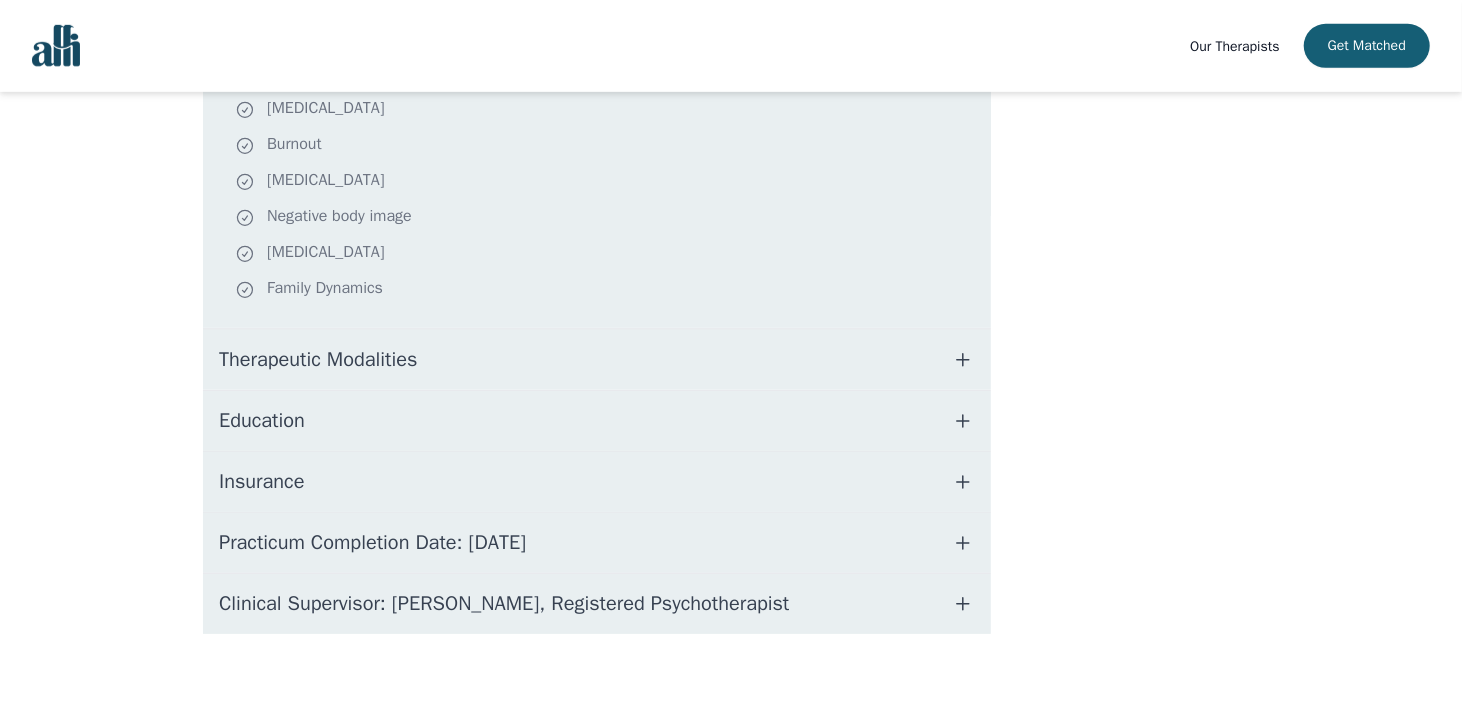 click on "Clinical Supervisor: [PERSON_NAME], Registered Psychotherapist" at bounding box center [597, 604] 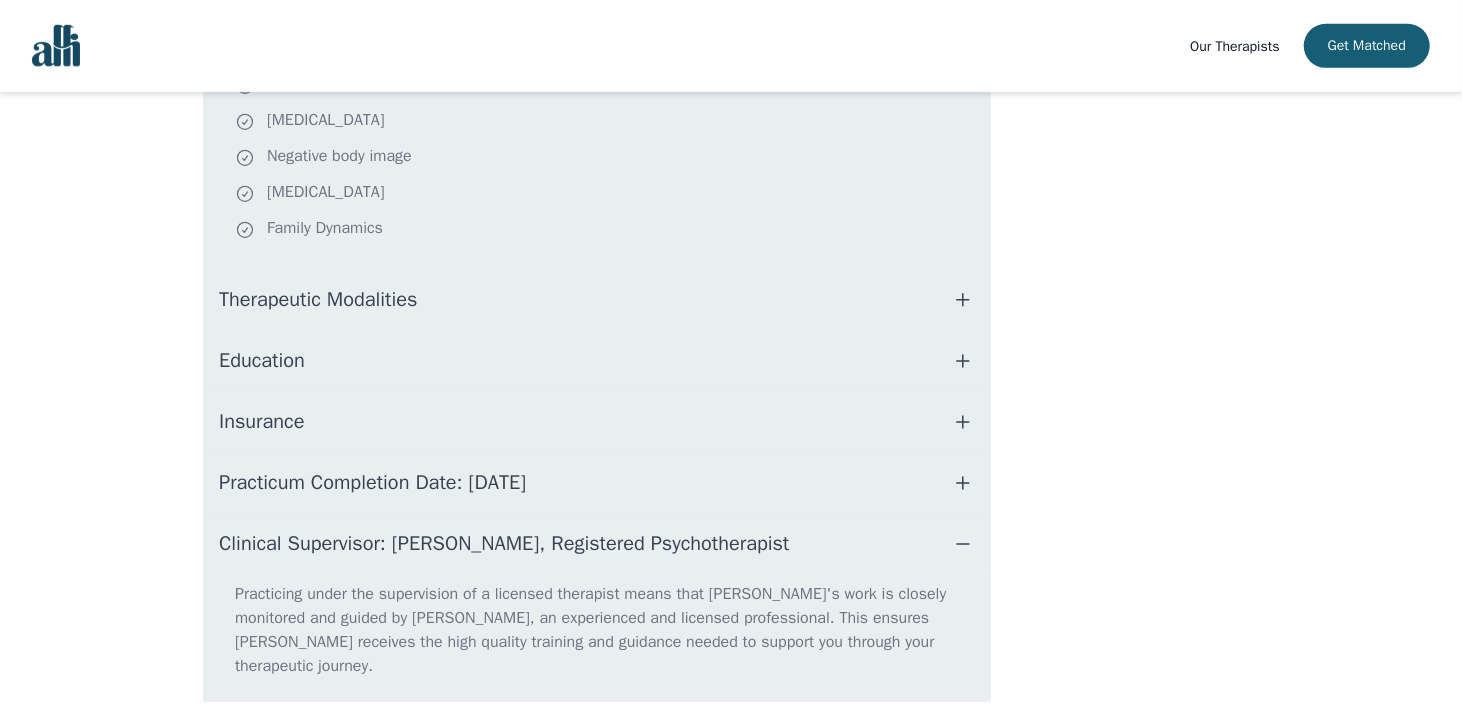 scroll, scrollTop: 823, scrollLeft: 0, axis: vertical 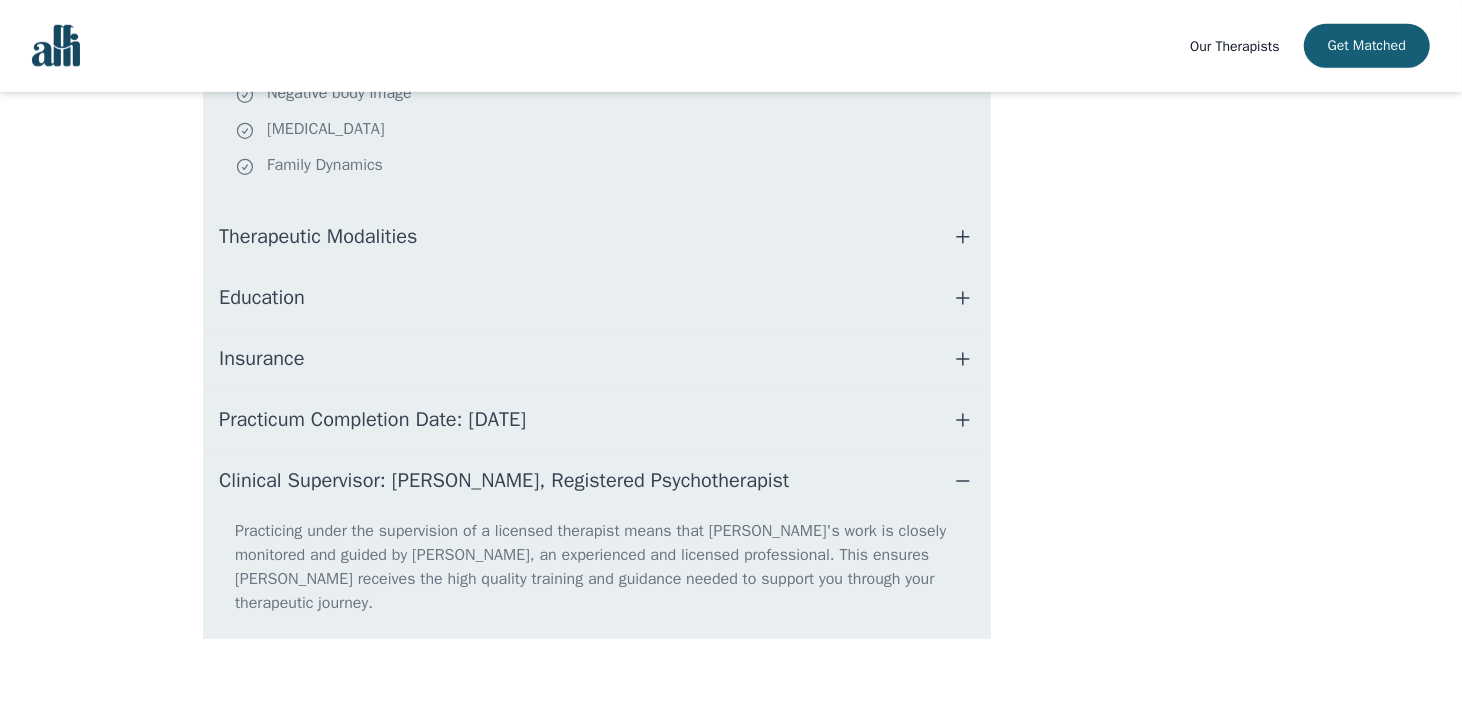 click on "Clinical Supervisor: [PERSON_NAME], Registered Psychotherapist" at bounding box center (597, 481) 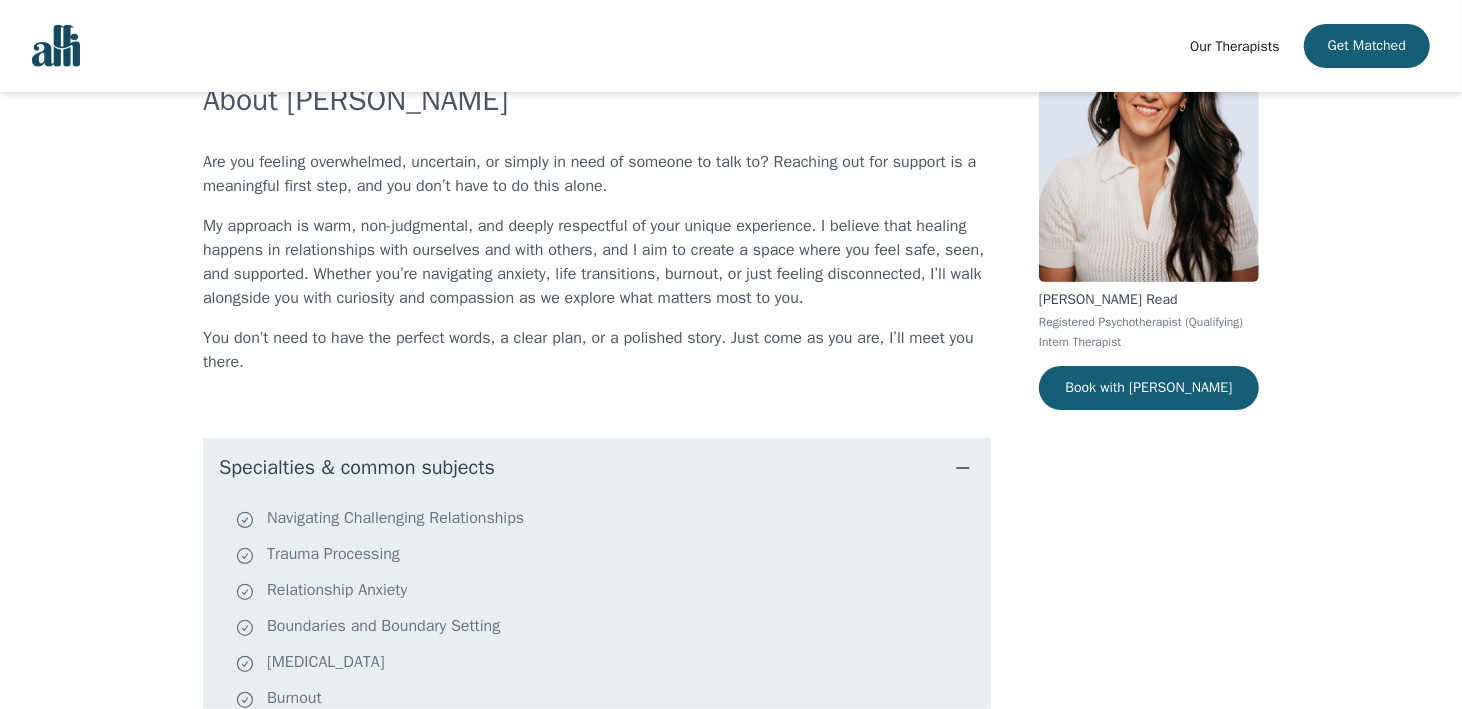 scroll, scrollTop: 119, scrollLeft: 0, axis: vertical 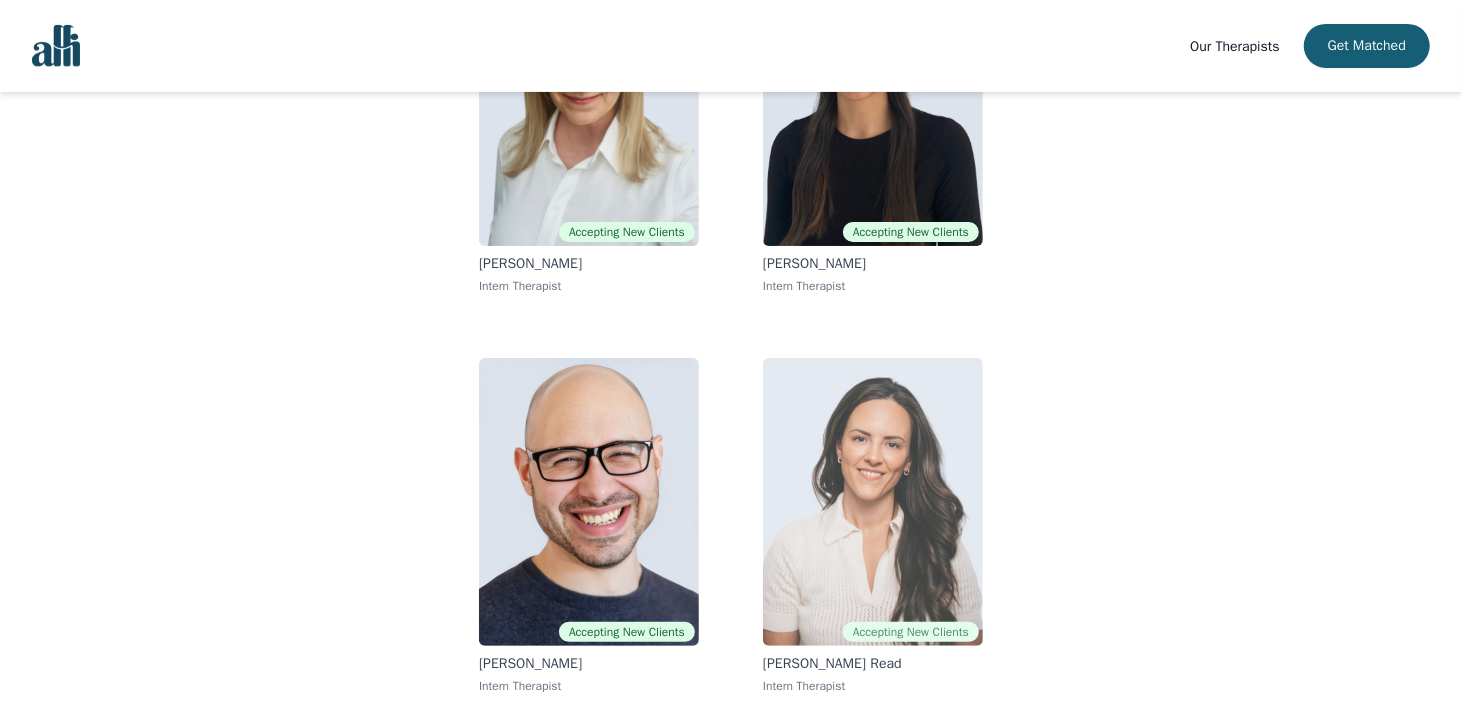 click at bounding box center (873, 502) 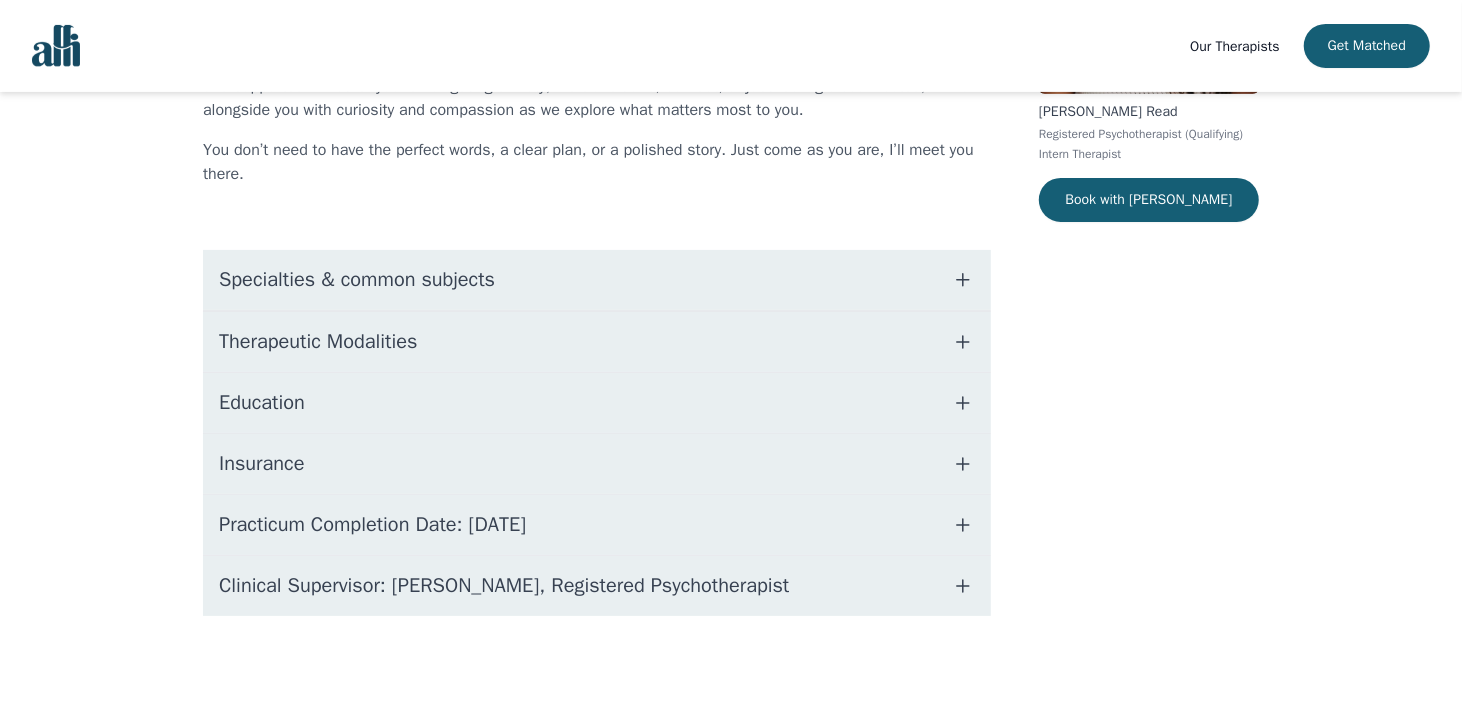 scroll, scrollTop: 0, scrollLeft: 0, axis: both 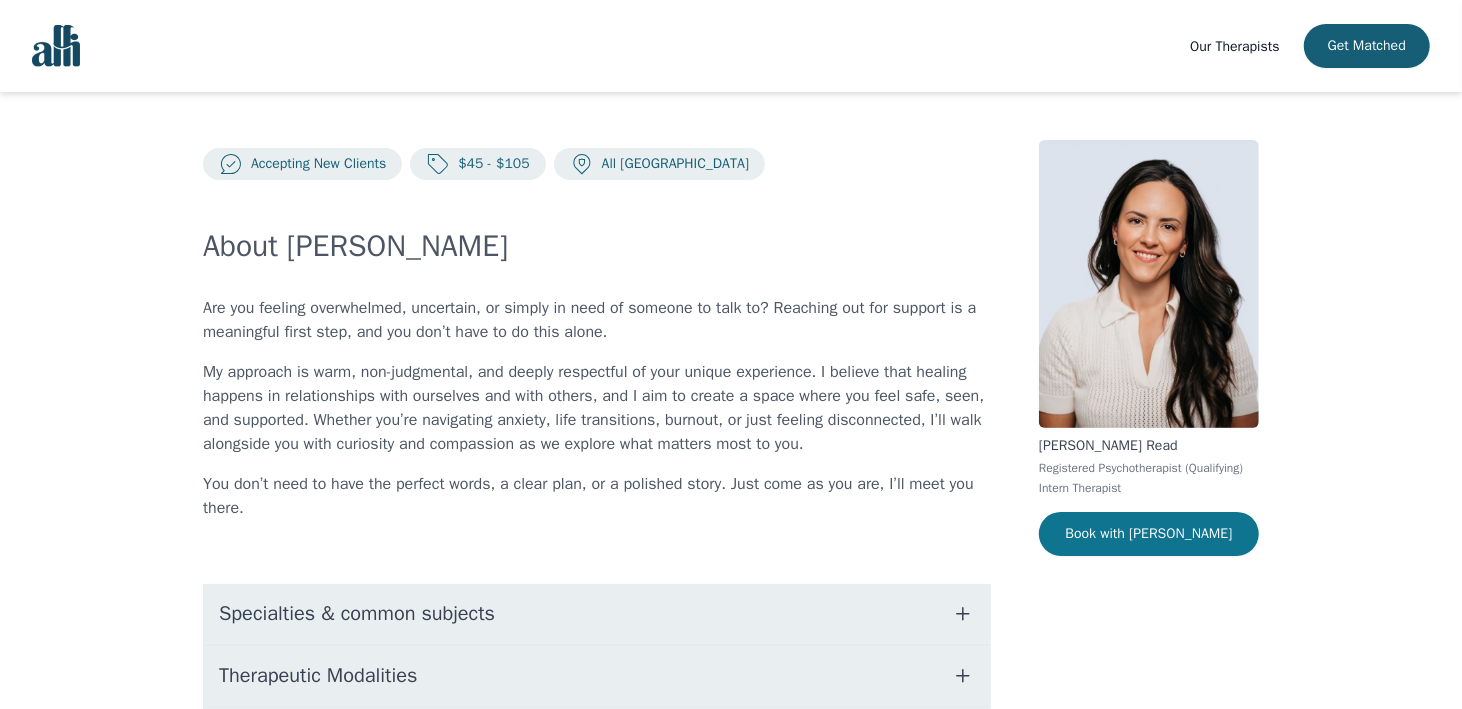 click on "Book with [PERSON_NAME]" at bounding box center (1149, 534) 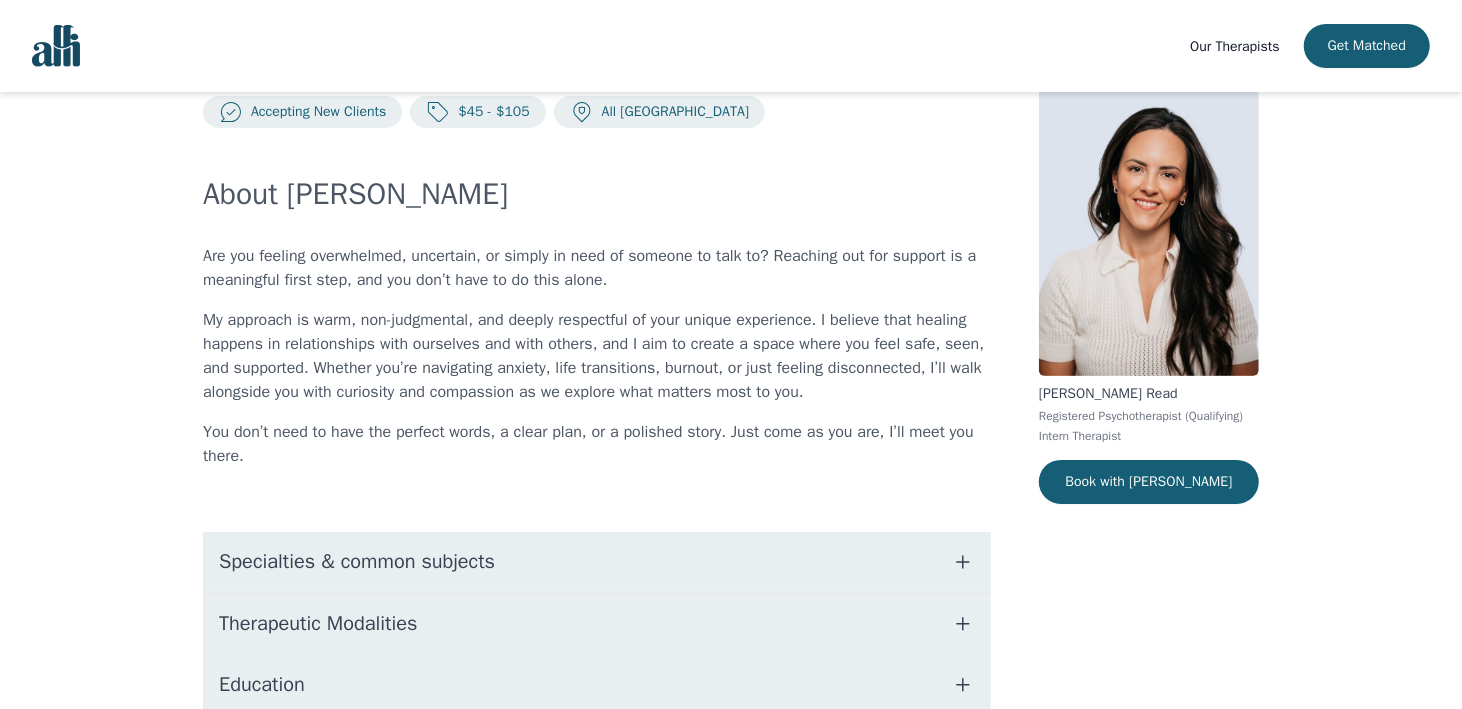 scroll, scrollTop: 100, scrollLeft: 0, axis: vertical 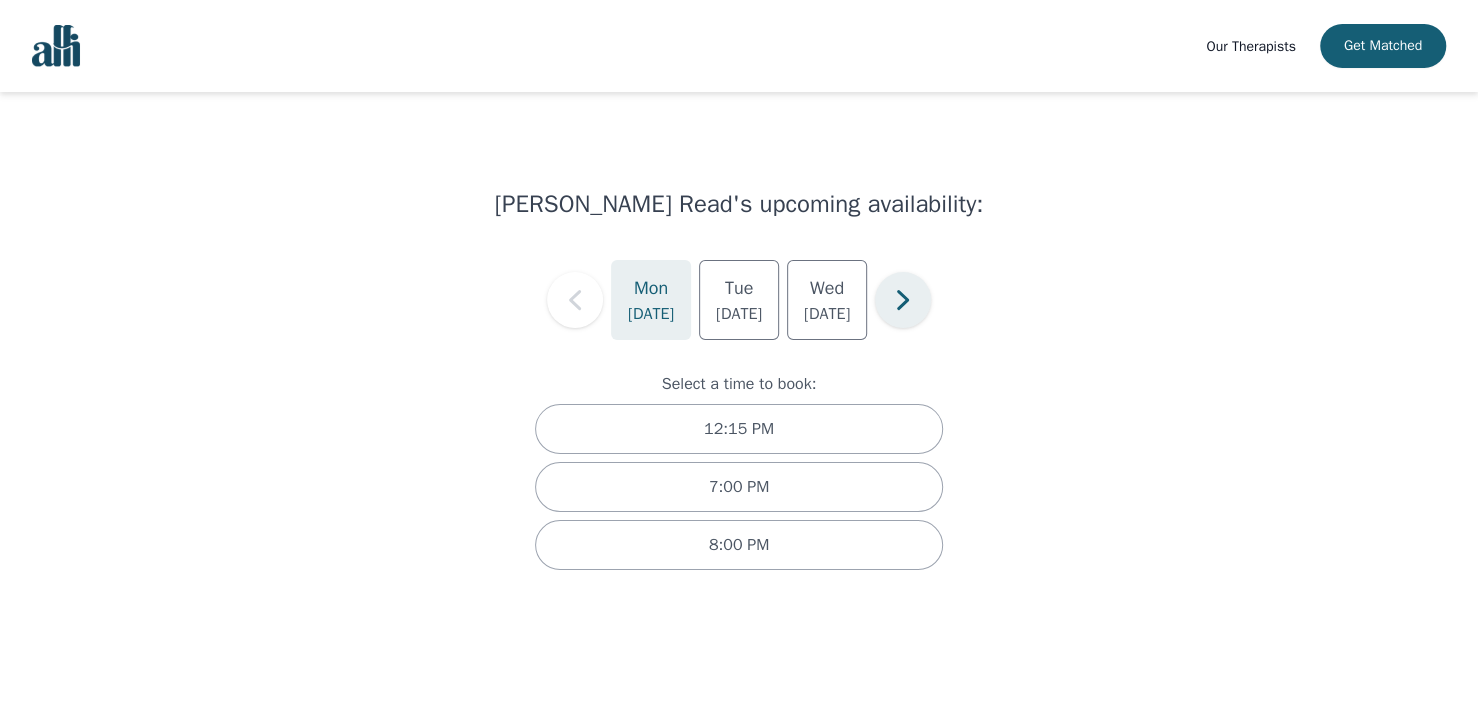 click 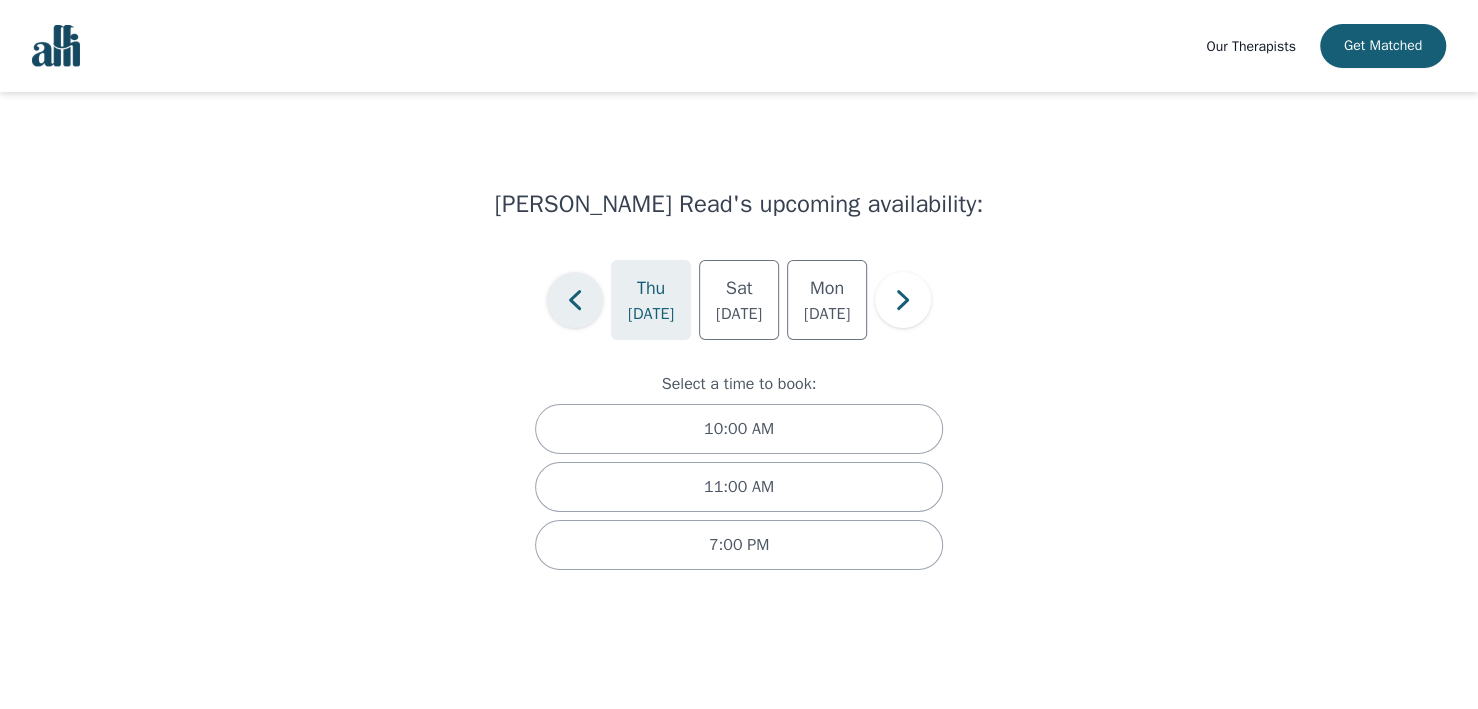 click 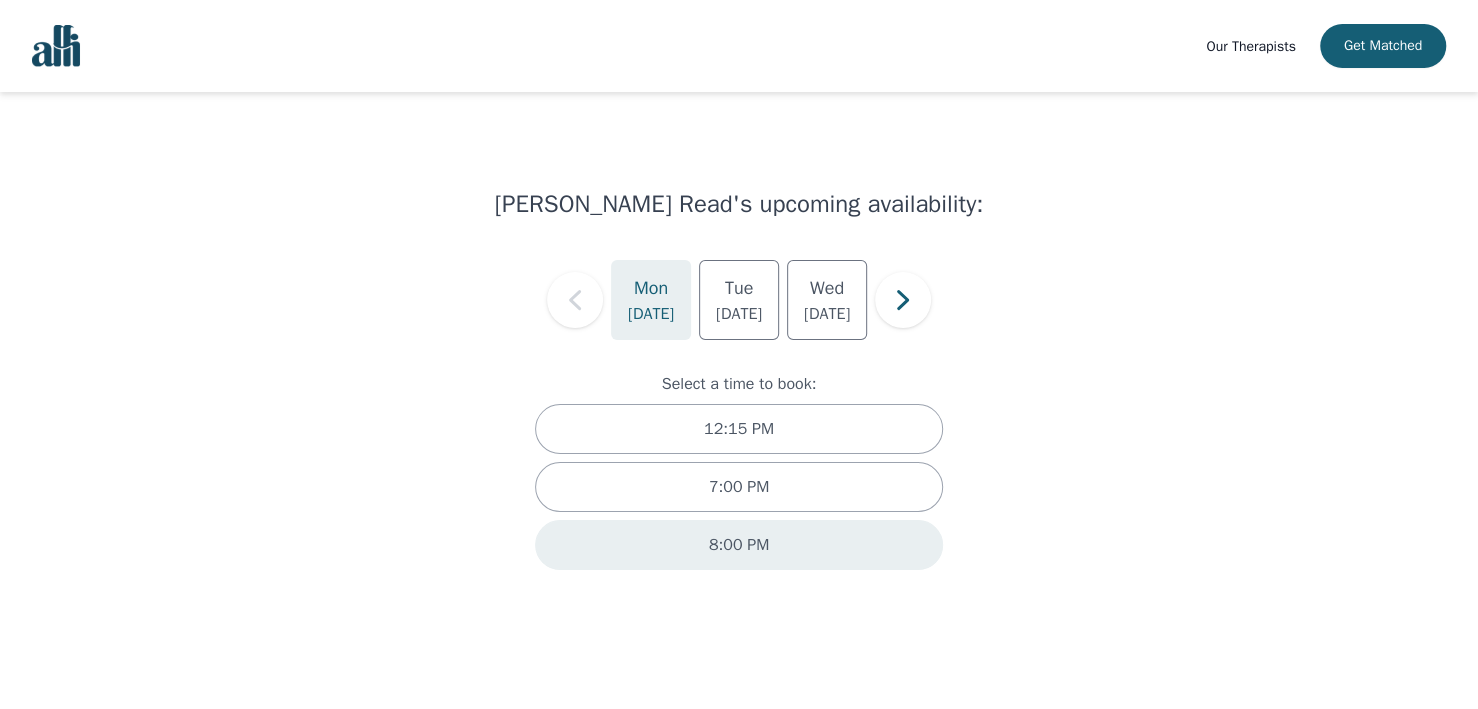 click on "8:00 PM" at bounding box center (739, 545) 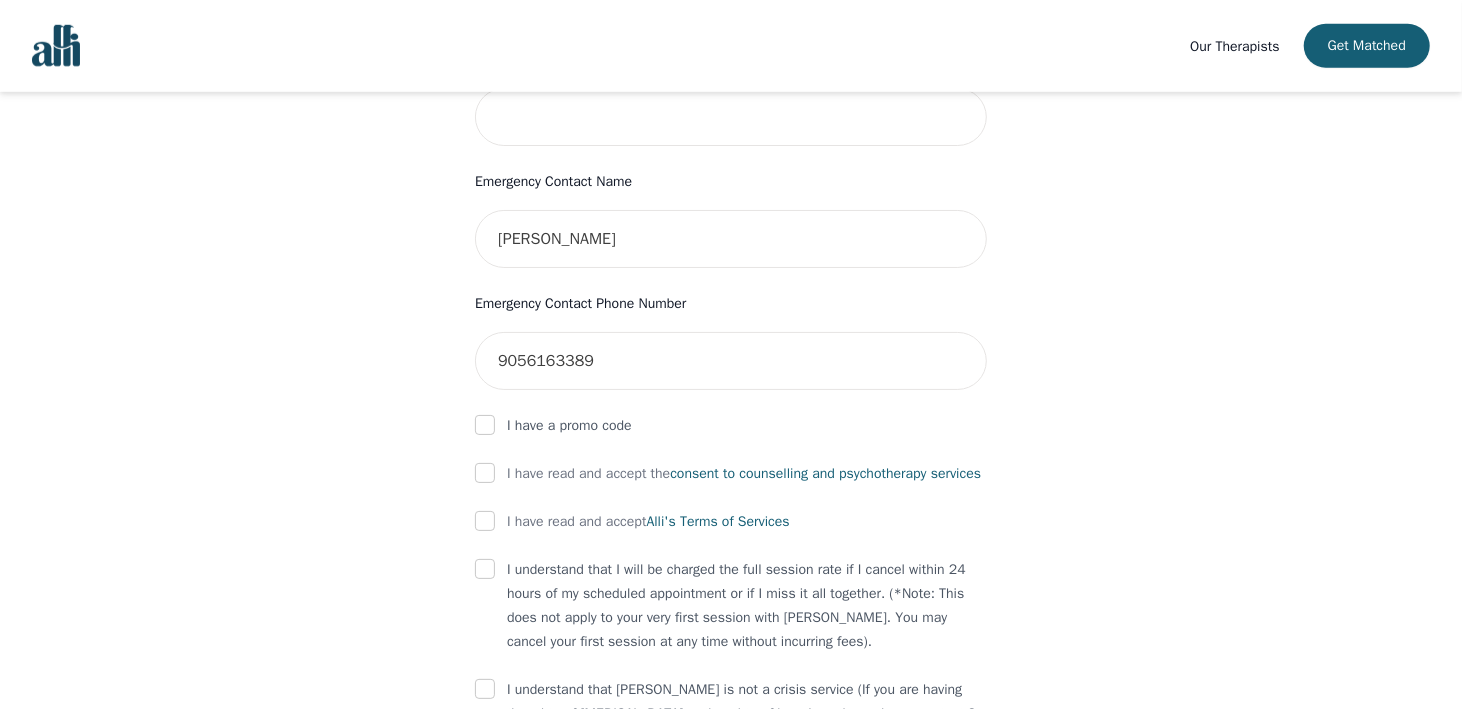 scroll, scrollTop: 888, scrollLeft: 0, axis: vertical 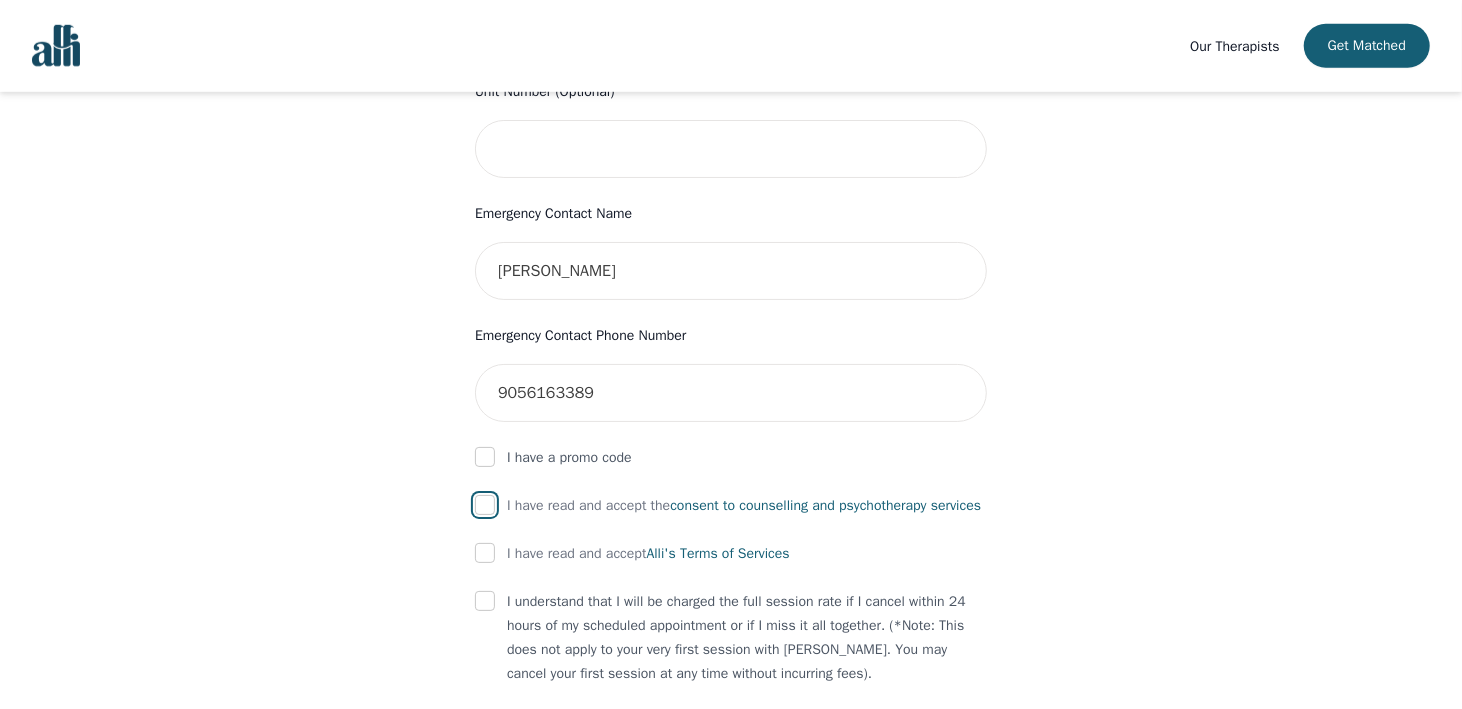 click at bounding box center (485, 505) 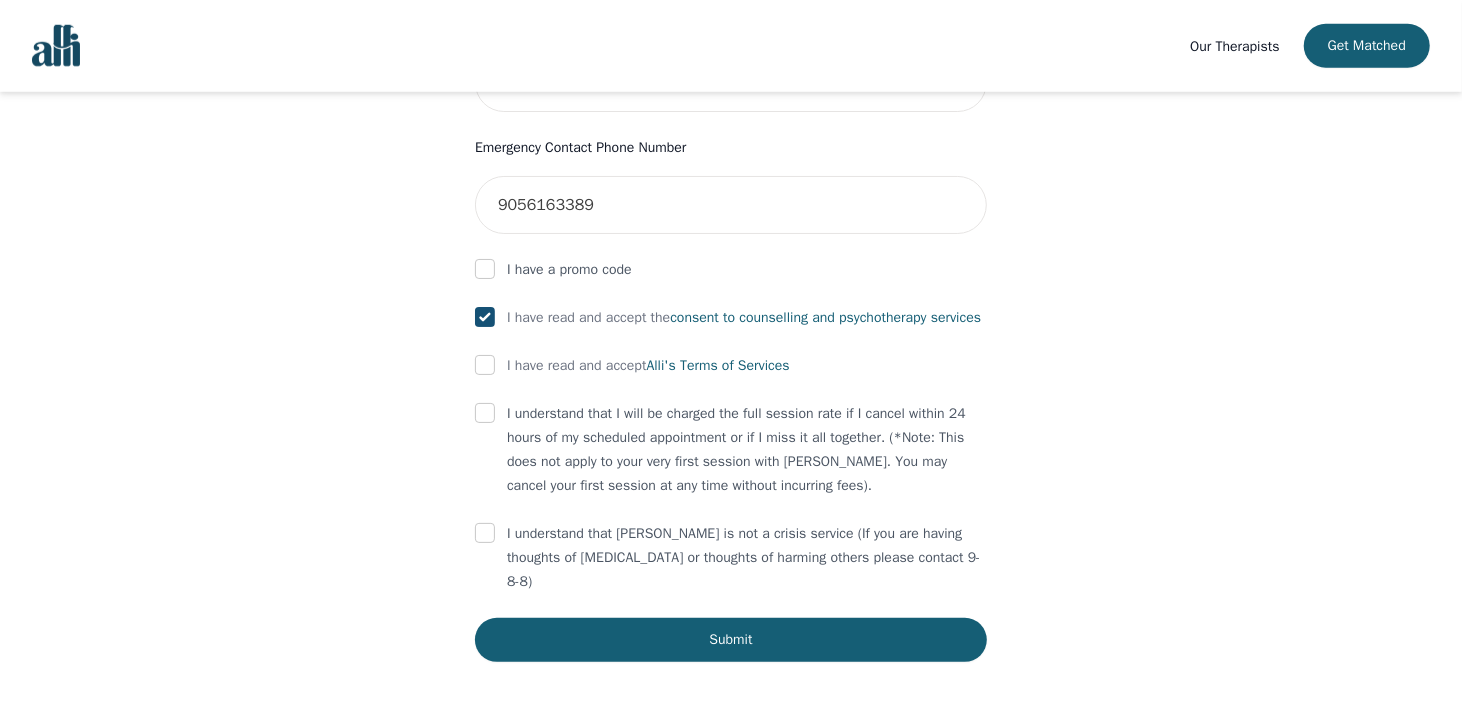 scroll, scrollTop: 1088, scrollLeft: 0, axis: vertical 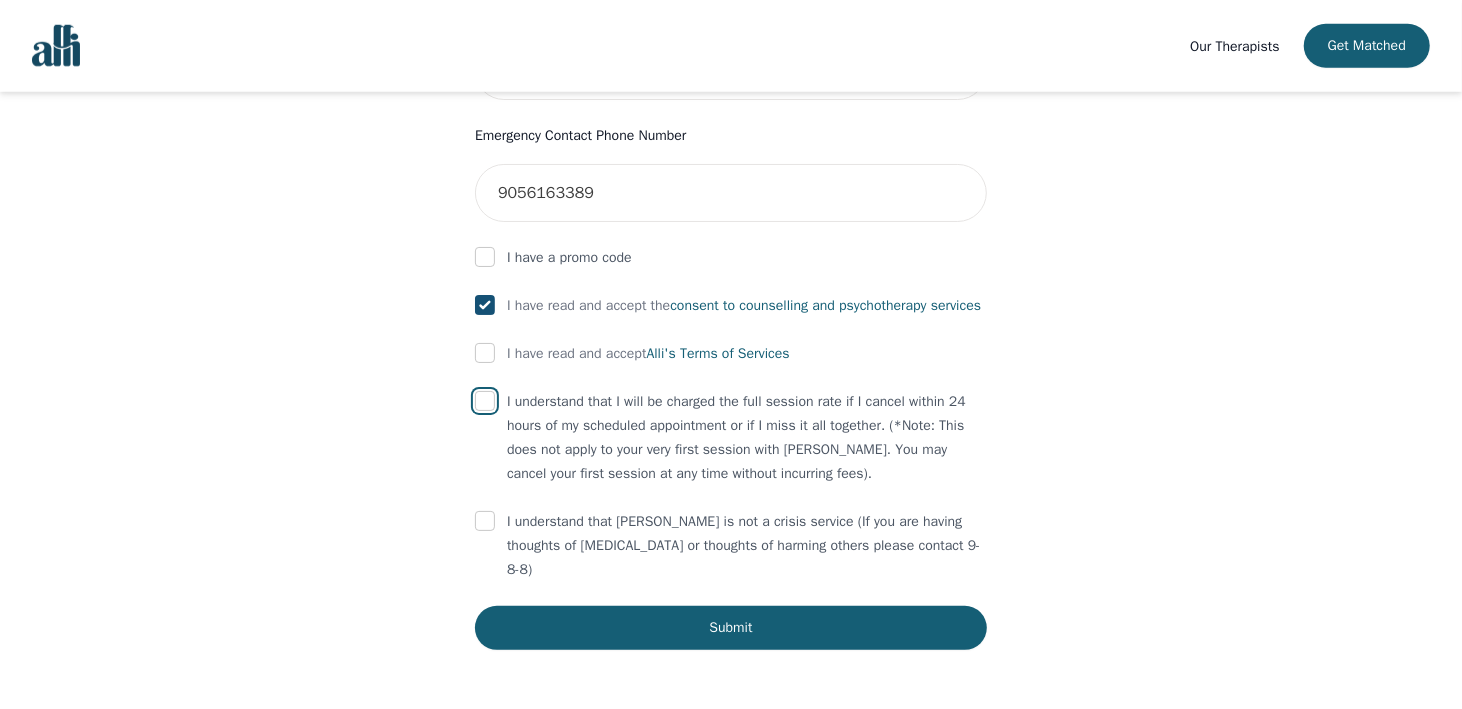 click at bounding box center (485, 401) 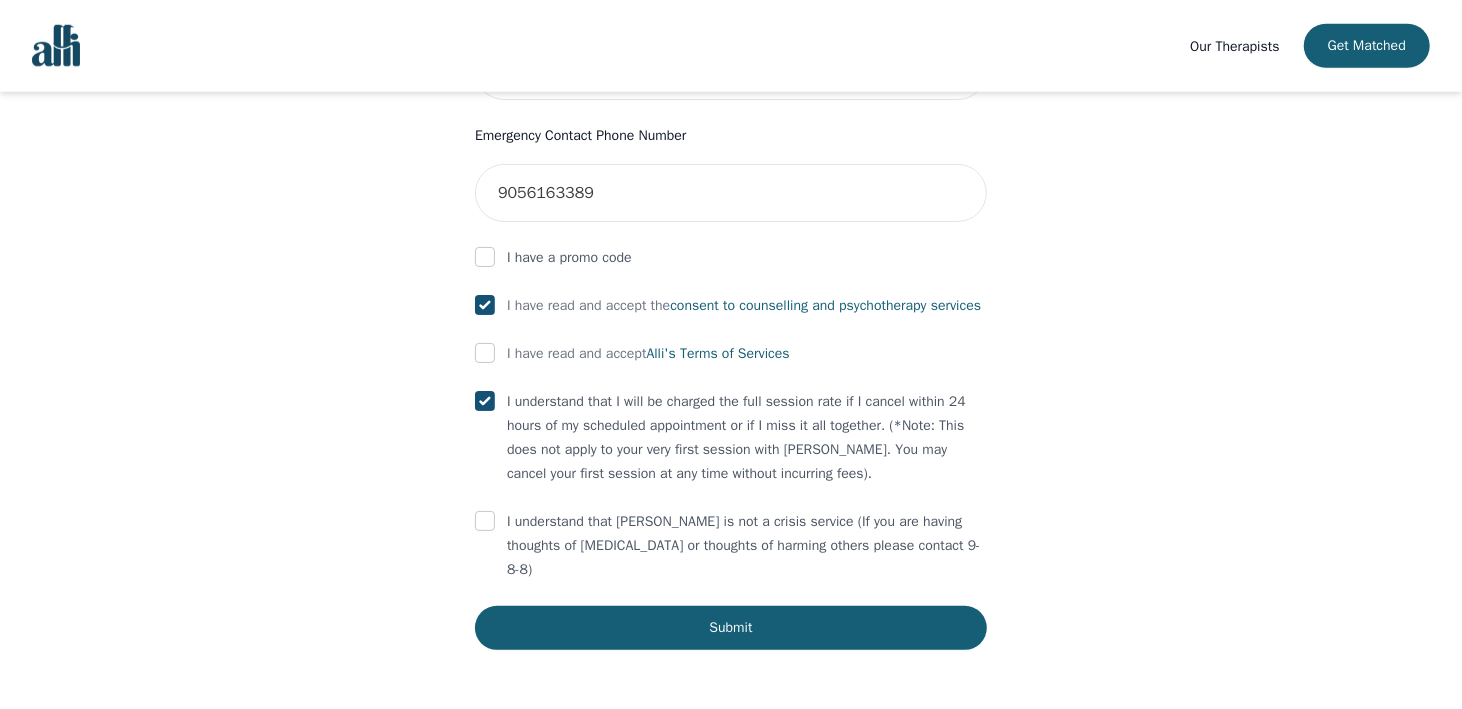 checkbox on "true" 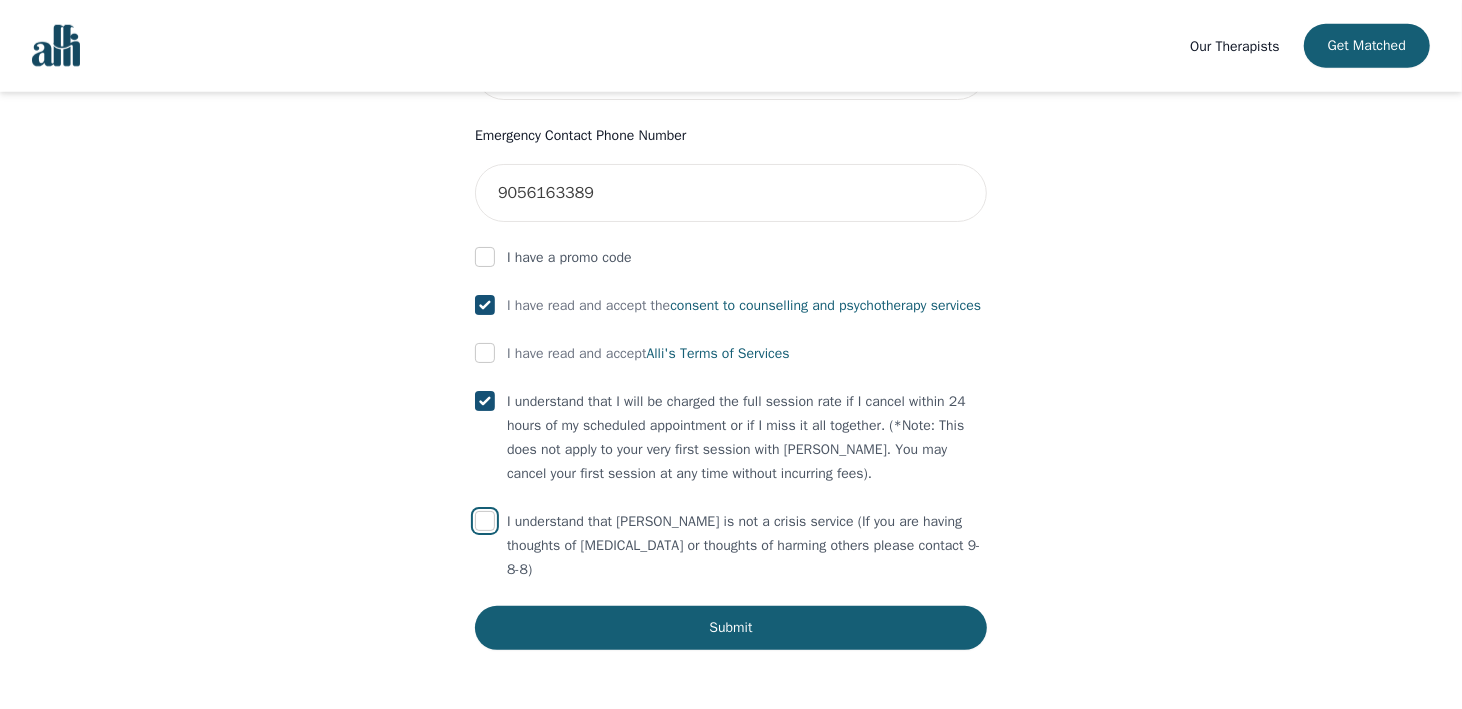 click at bounding box center [485, 521] 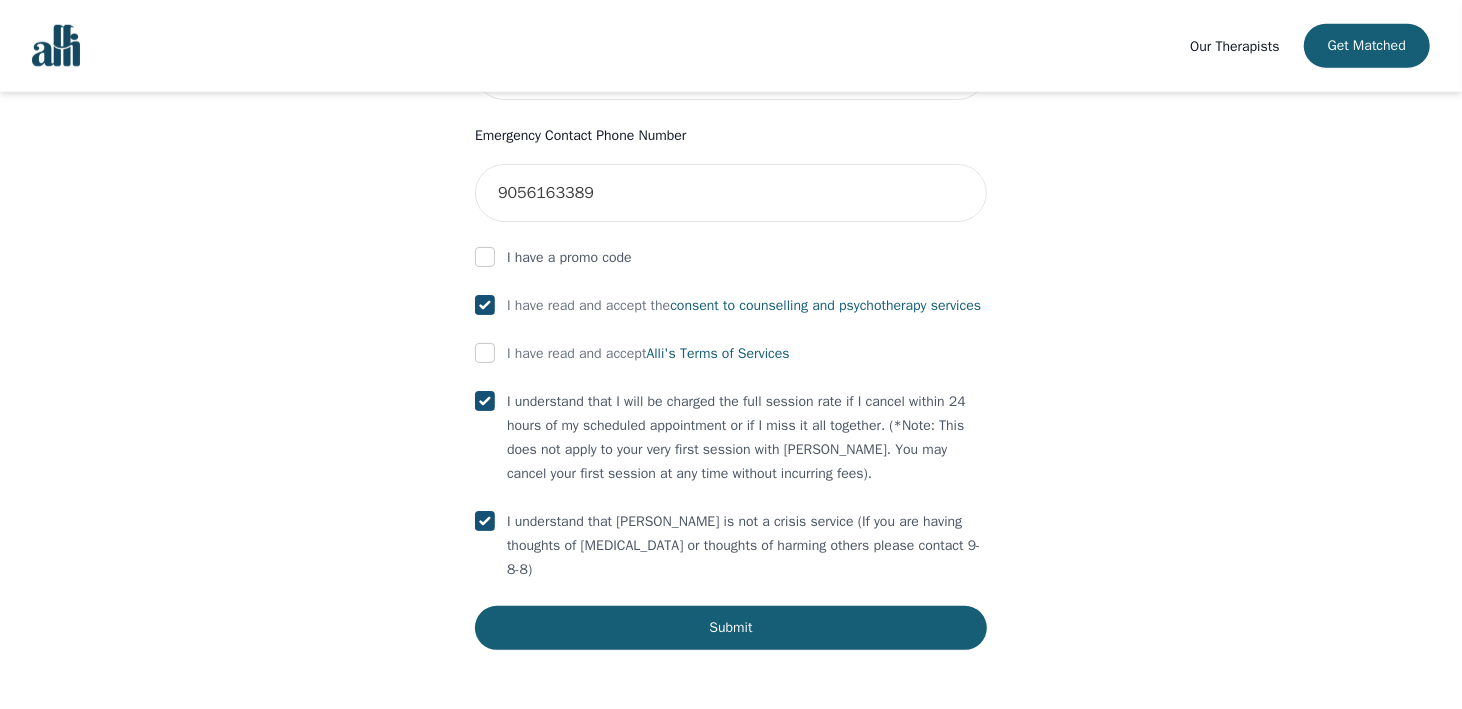 checkbox on "true" 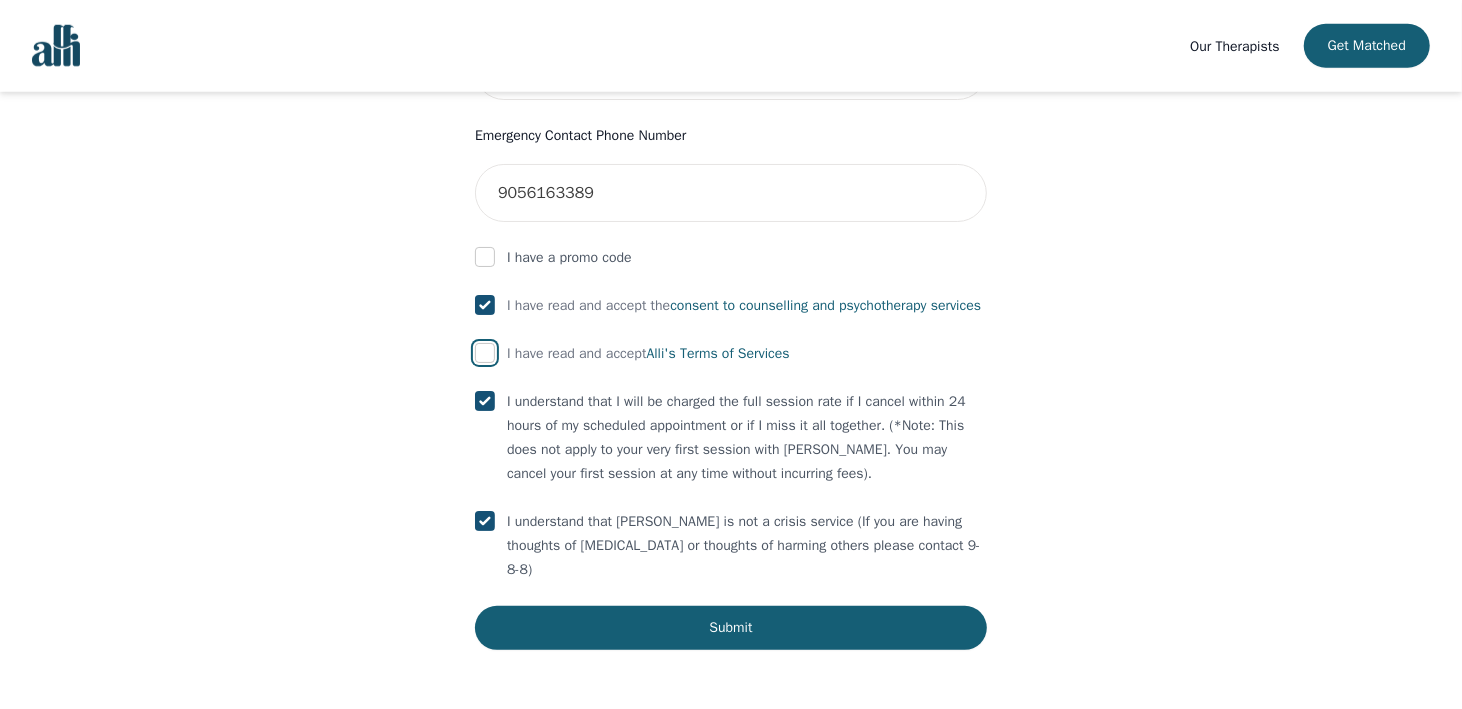 click at bounding box center [485, 353] 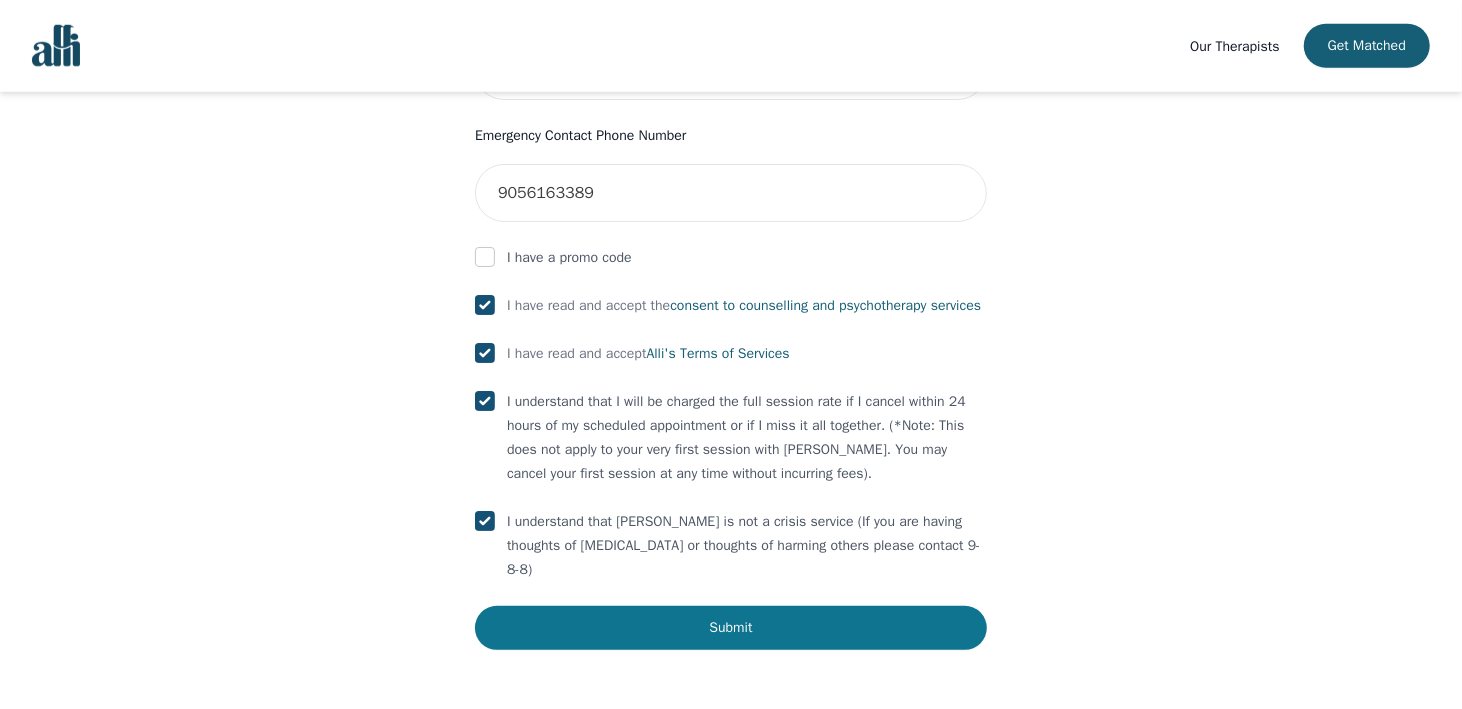 click on "Submit" at bounding box center (731, 628) 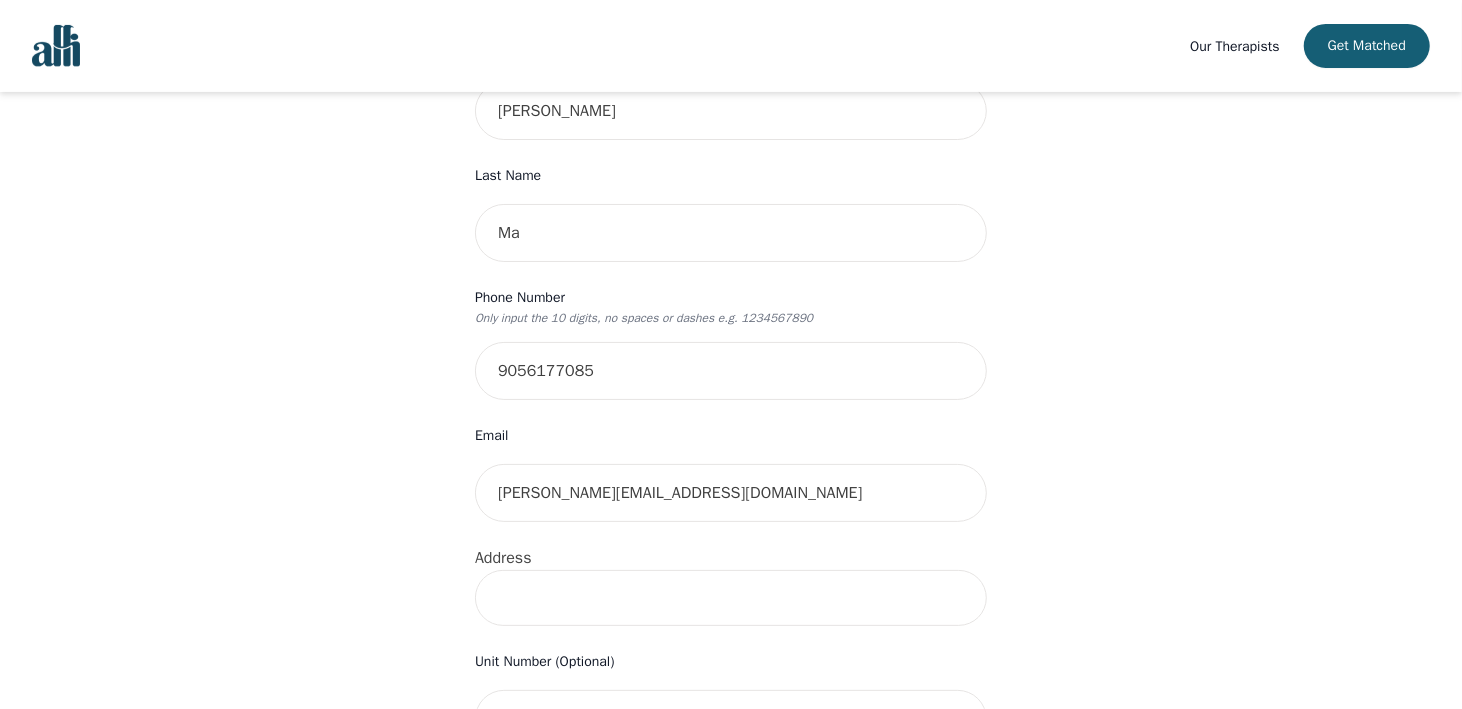 scroll, scrollTop: 564, scrollLeft: 0, axis: vertical 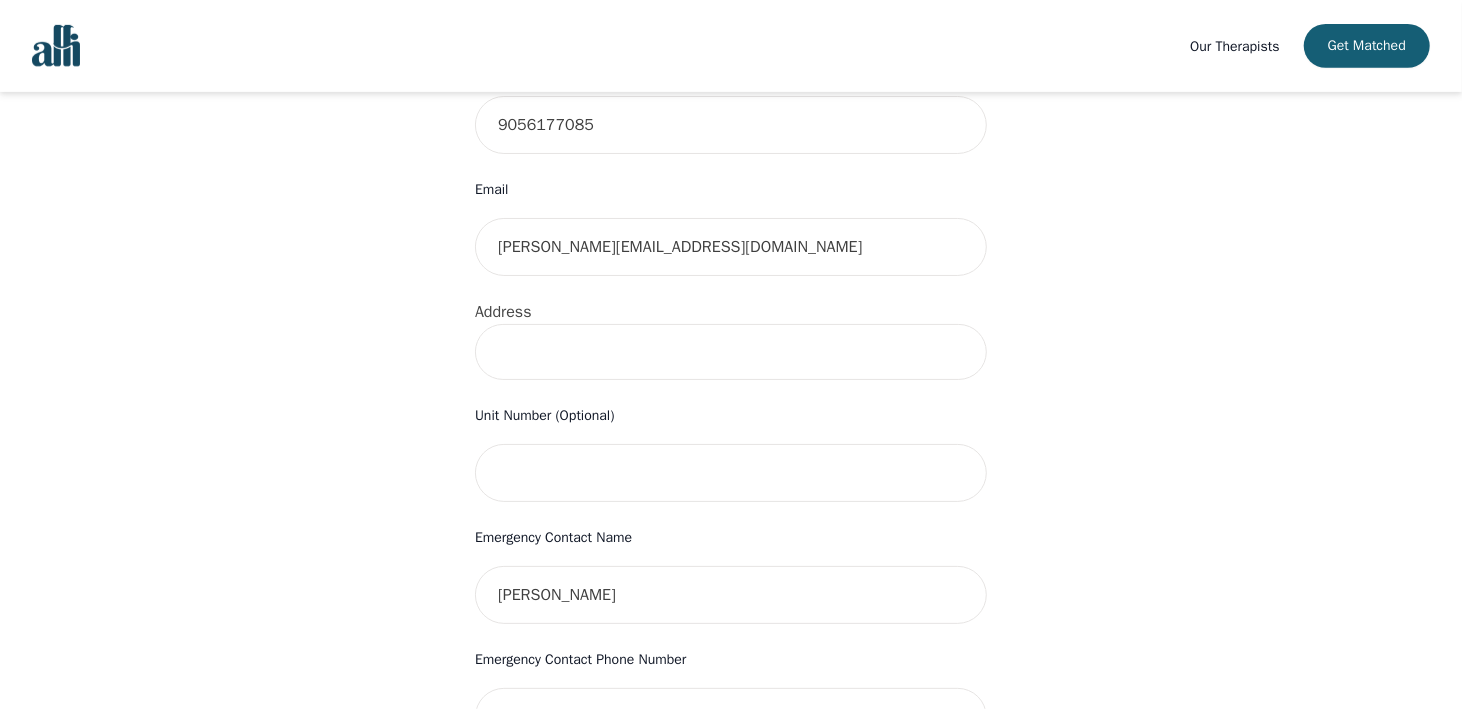 click at bounding box center (731, 352) 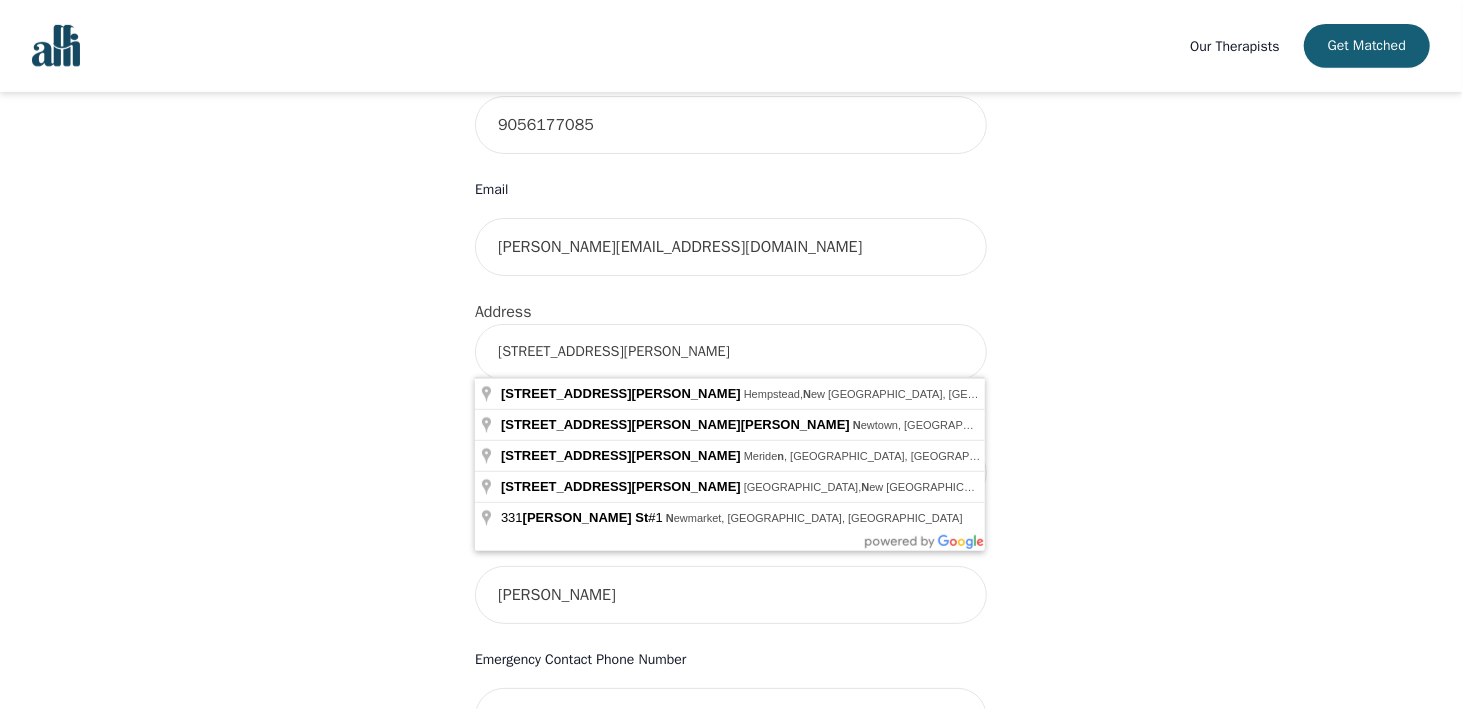 scroll, scrollTop: 364, scrollLeft: 0, axis: vertical 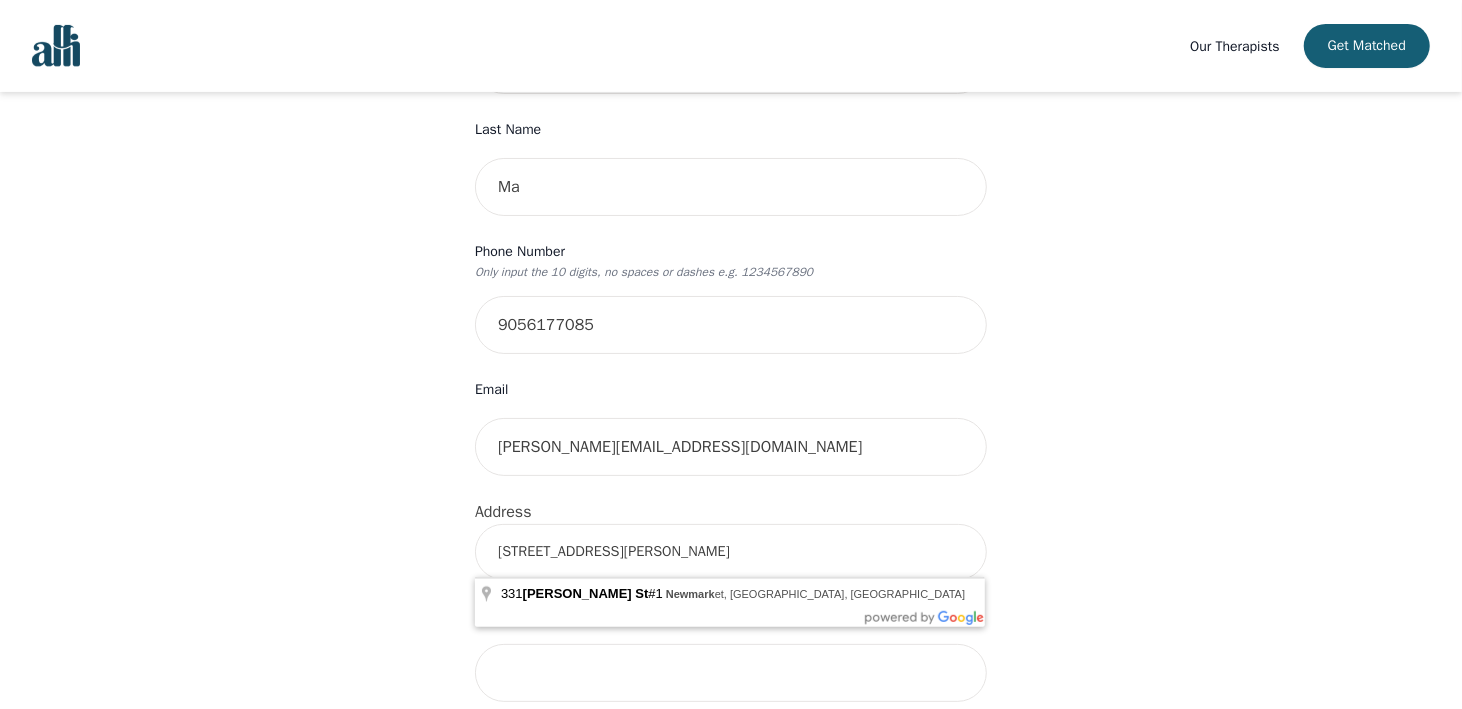 type on "[STREET_ADDRESS][PERSON_NAME]" 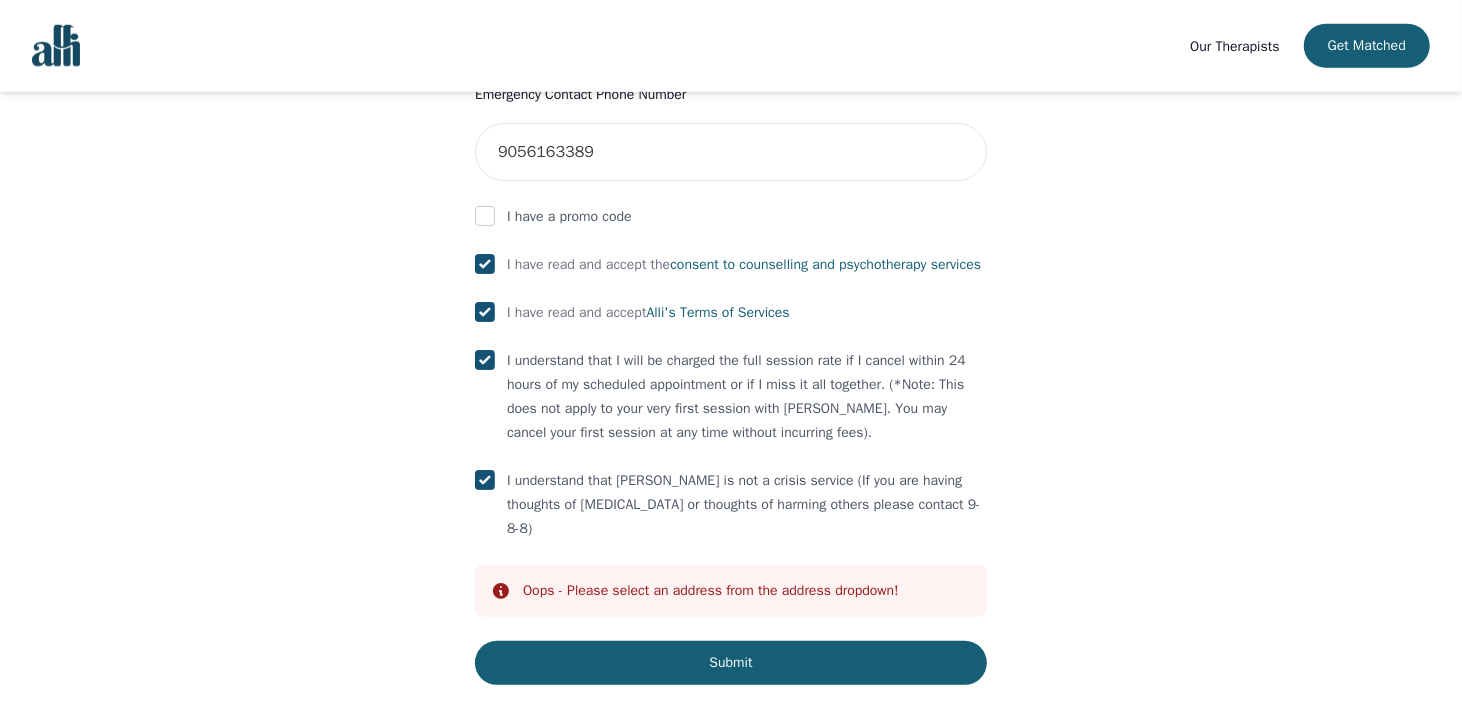scroll, scrollTop: 1164, scrollLeft: 0, axis: vertical 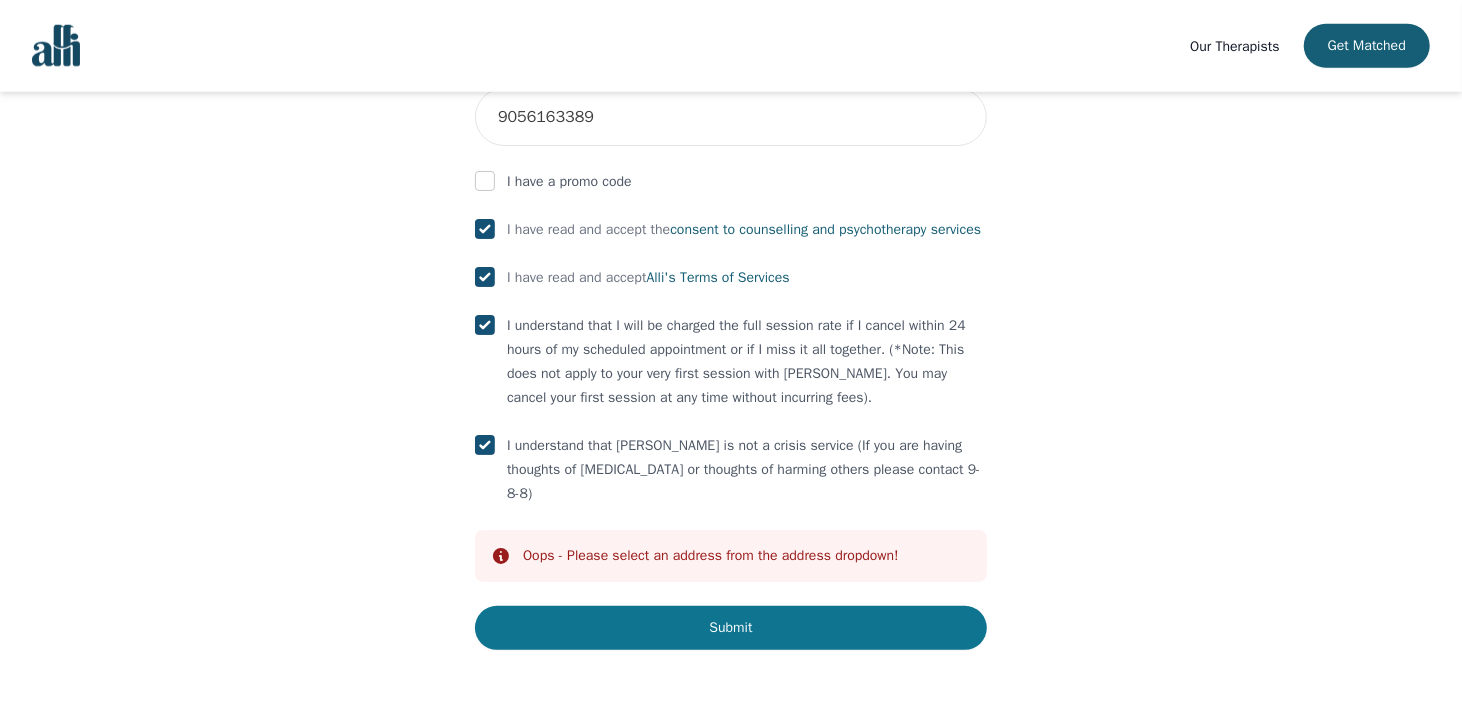 click on "Submit" at bounding box center (731, 628) 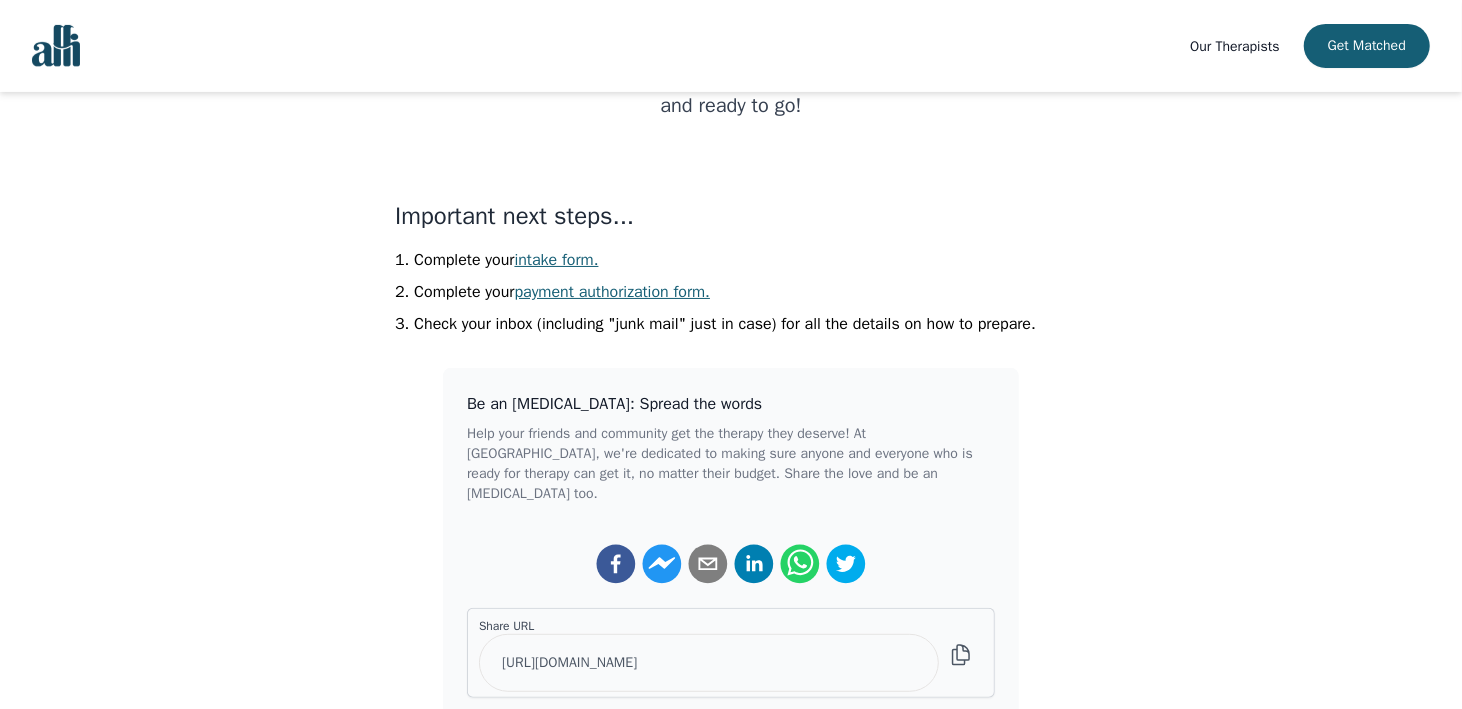 scroll, scrollTop: 400, scrollLeft: 0, axis: vertical 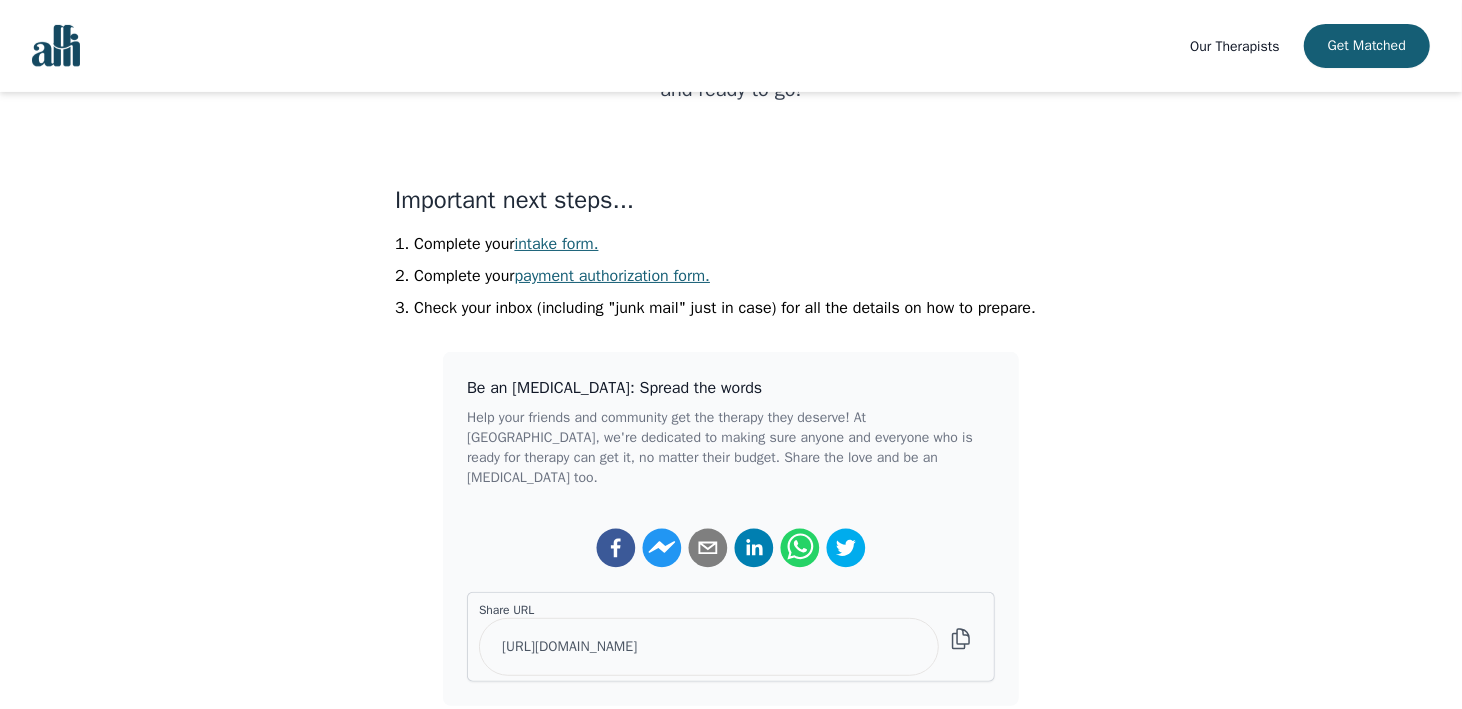 click on "intake form." at bounding box center [557, 244] 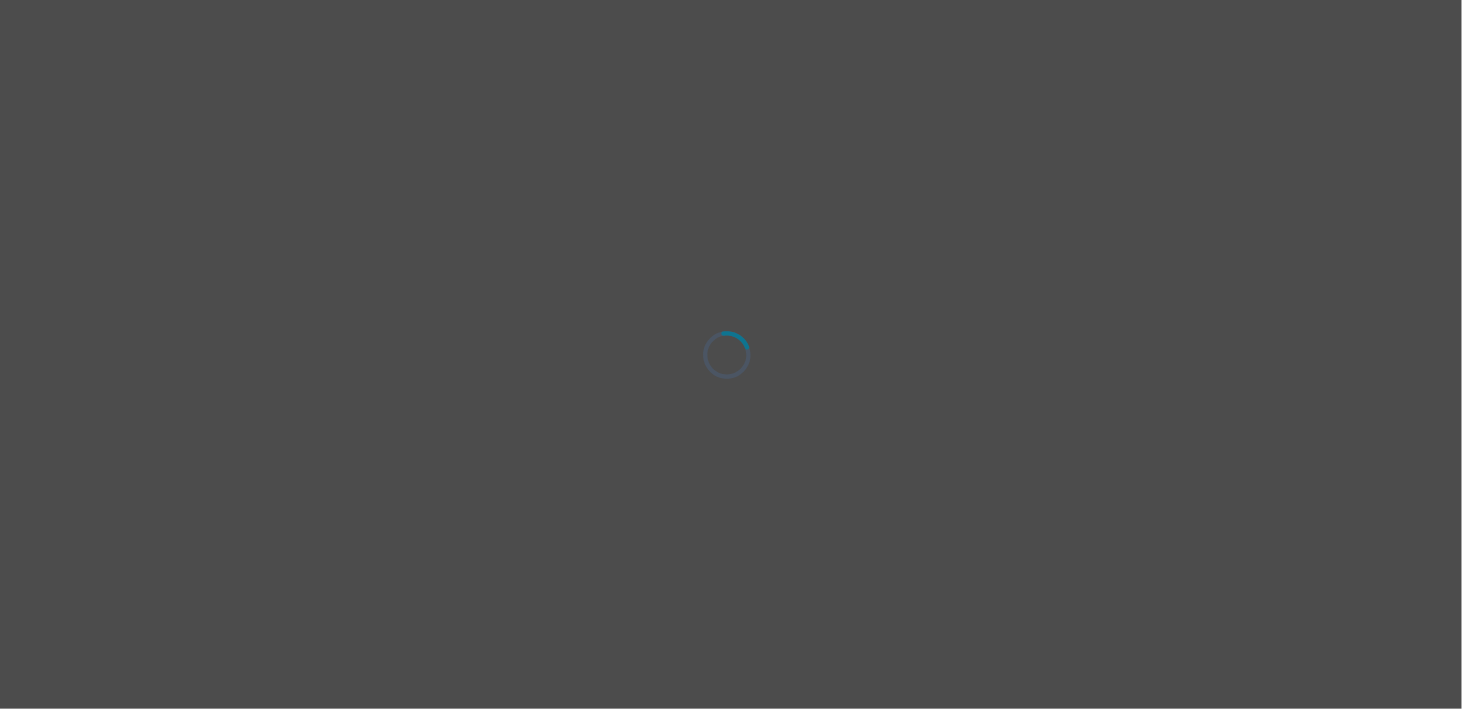 scroll, scrollTop: 0, scrollLeft: 0, axis: both 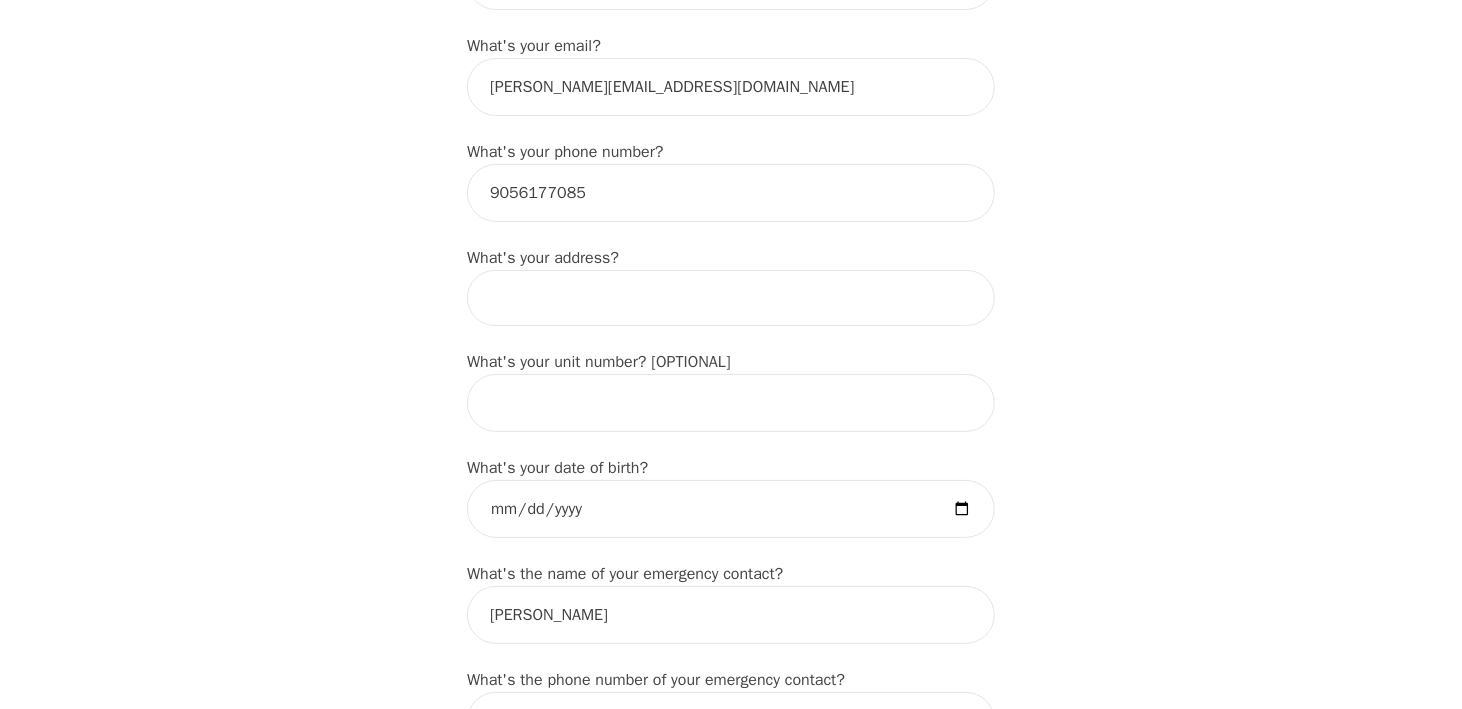 click at bounding box center [731, 298] 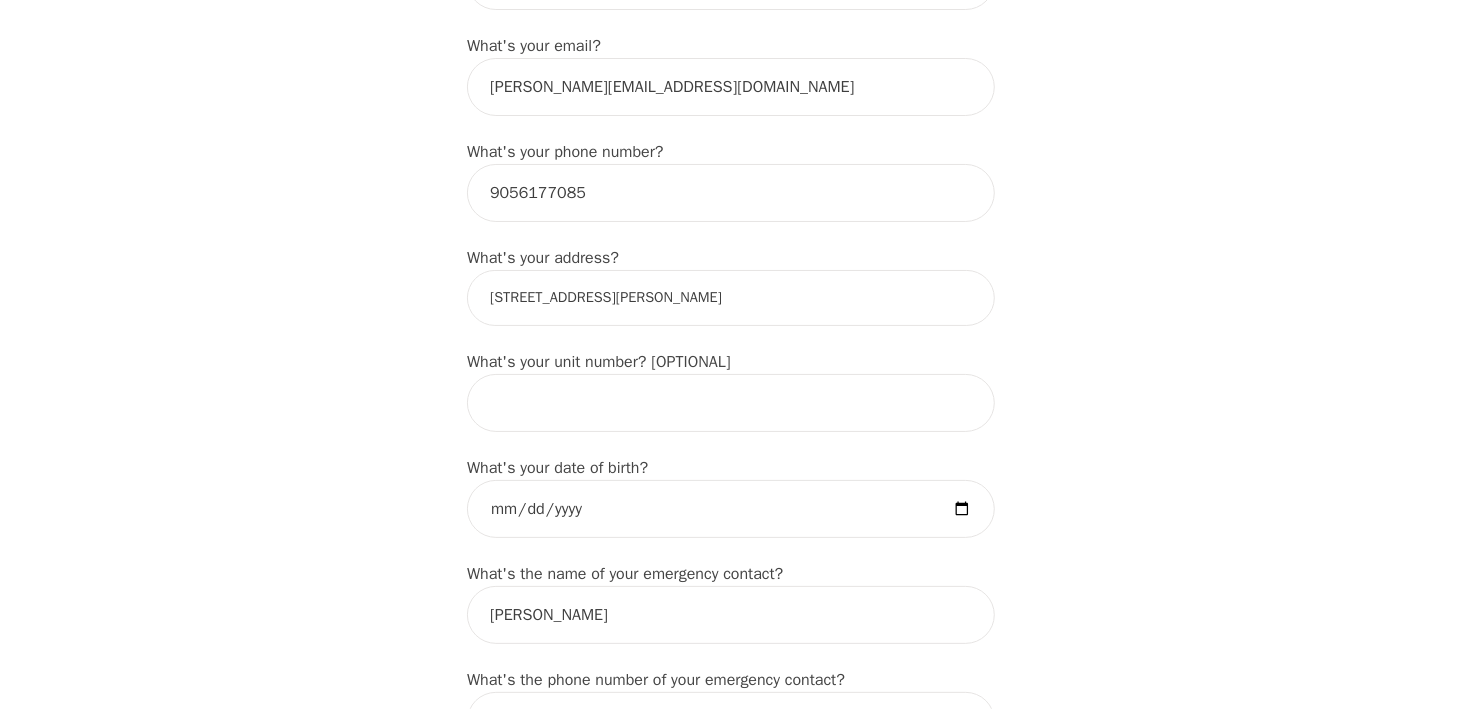 click on "[STREET_ADDRESS][PERSON_NAME]" at bounding box center (731, 298) 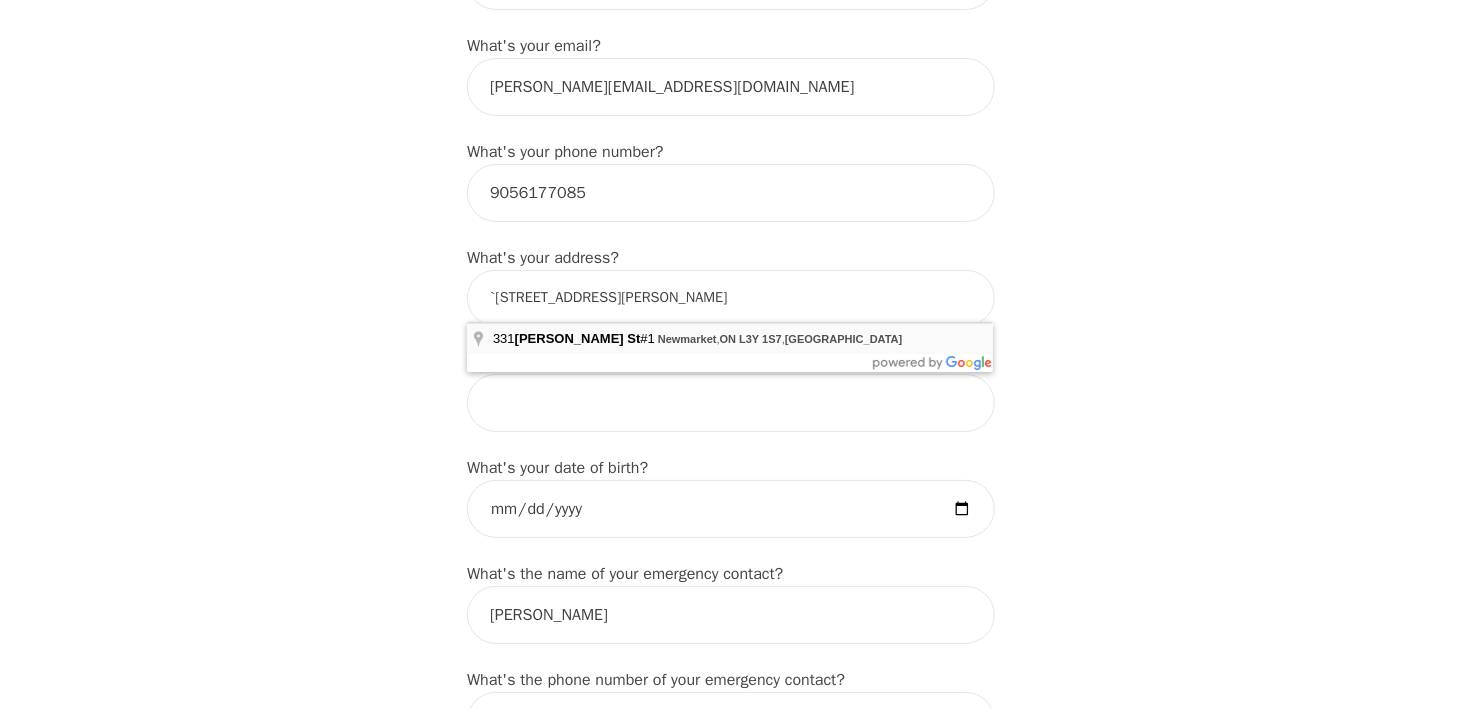 type on "[STREET_ADDRESS][PERSON_NAME]" 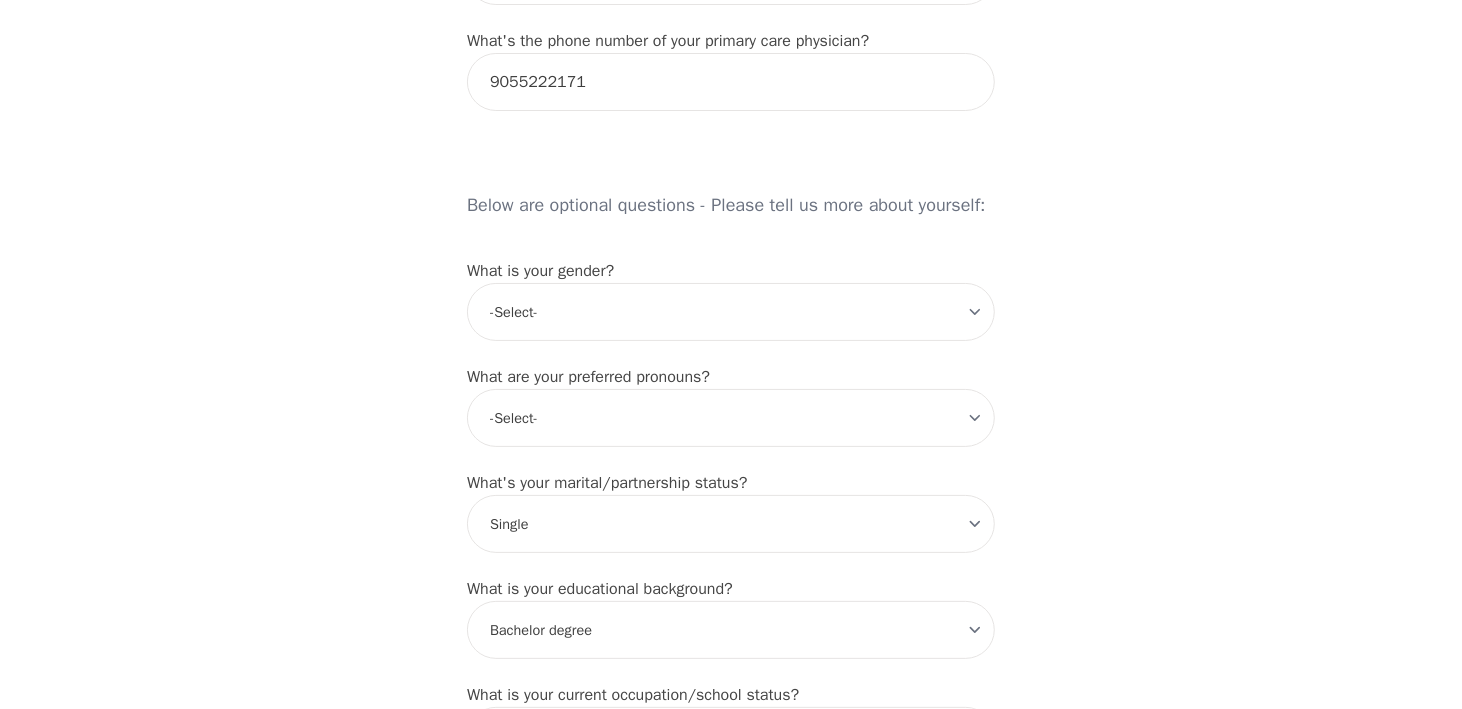 scroll, scrollTop: 1500, scrollLeft: 0, axis: vertical 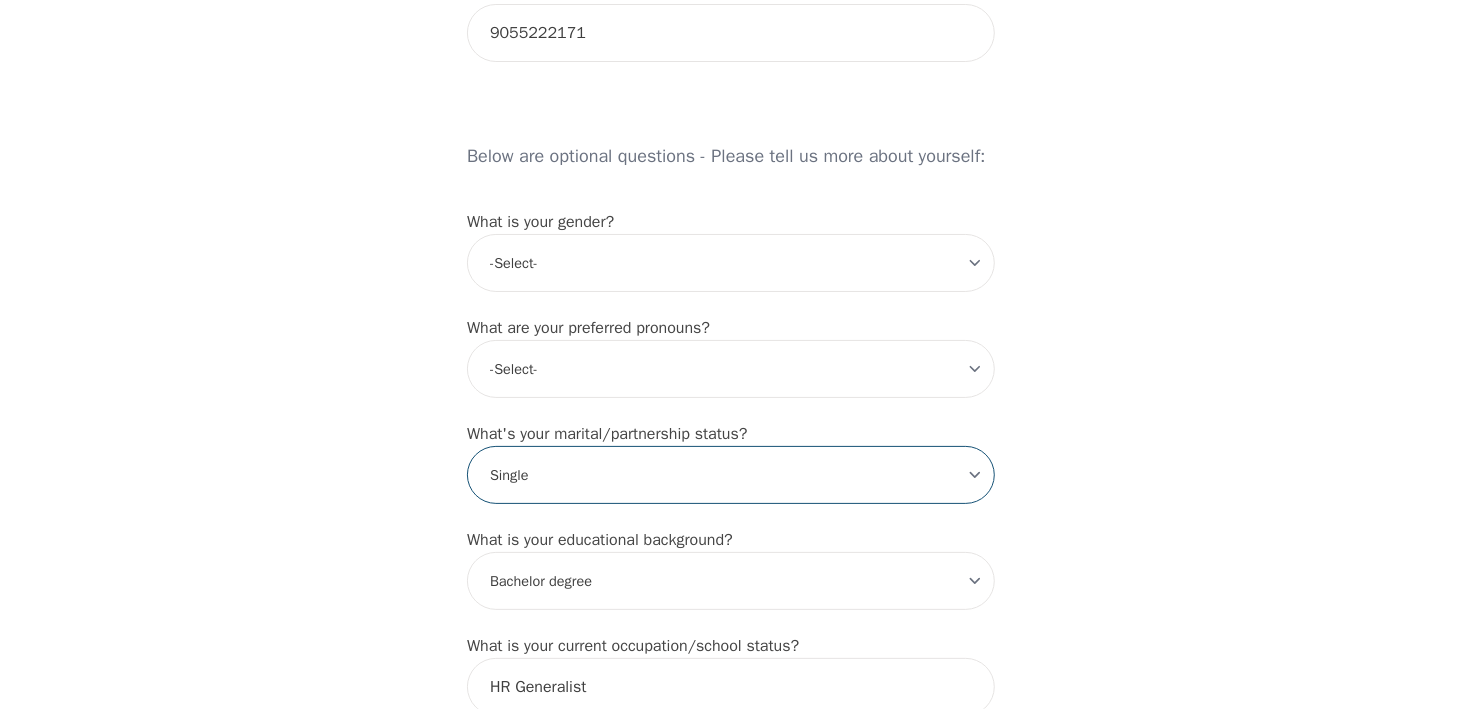 click on "-Select- Single Partnered Married Common Law Widowed Separated Divorced" at bounding box center [731, 475] 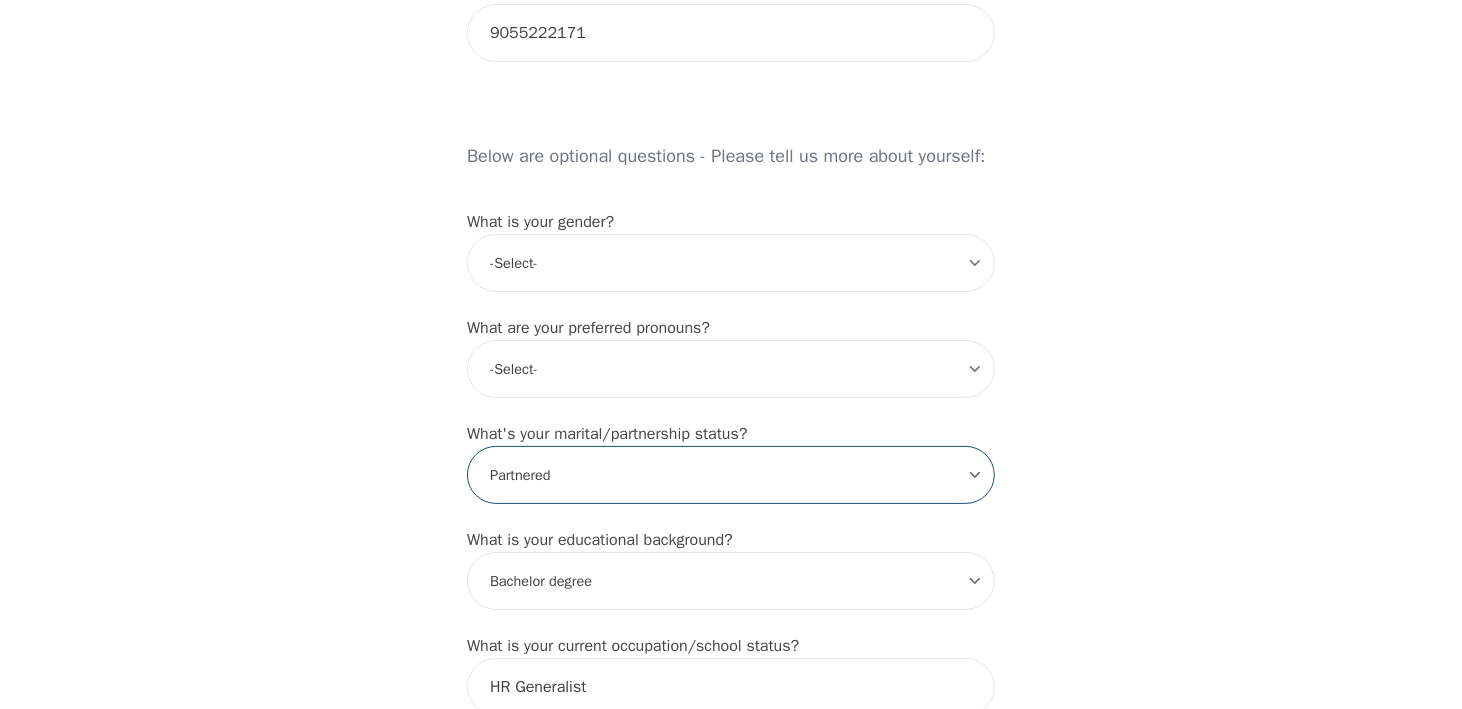 click on "-Select- Single Partnered Married Common Law Widowed Separated Divorced" at bounding box center (731, 475) 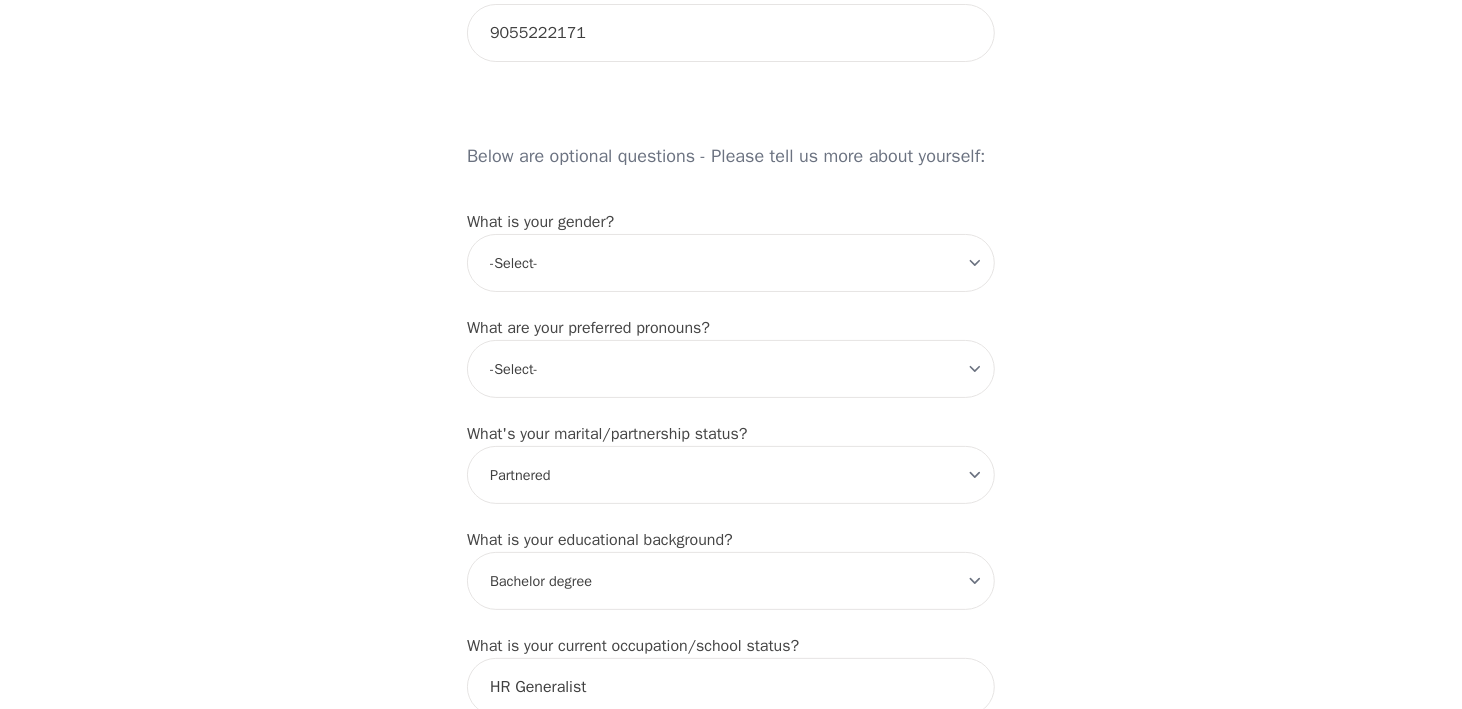 click on "Intake Assessment for [PERSON_NAME] Part 1 of 2: Tell Us About Yourself Please complete the following information before your initial session. This step is crucial to kickstart your therapeutic journey with your therapist: What's your first name? (This will be the name on your insurance receipt) [PERSON_NAME] What's your last name? Ma What's your preferred name? [OPTIONAL] What's your email? [PERSON_NAME][EMAIL_ADDRESS][DOMAIN_NAME] What's your phone number? [PHONE_NUMBER] What's your address? [STREET_ADDRESS][PERSON_NAME] What's your unit number? [OPTIONAL] What's your date of birth? [DEMOGRAPHIC_DATA] What's the name of your emergency contact? [PERSON_NAME] What's the phone number of your emergency contact? [PHONE_NUMBER] What's the full name of your primary care physician? [PERSON_NAME] What's the phone number of your primary care physician? 9055222171 Below are optional questions - Please tell us more about yourself: What is your gender? -Select- [DEMOGRAPHIC_DATA] [DEMOGRAPHIC_DATA] [DEMOGRAPHIC_DATA] [DEMOGRAPHIC_DATA] [DEMOGRAPHIC_DATA] prefer_not_to_say What are your preferred pronouns?" at bounding box center [731, 9] 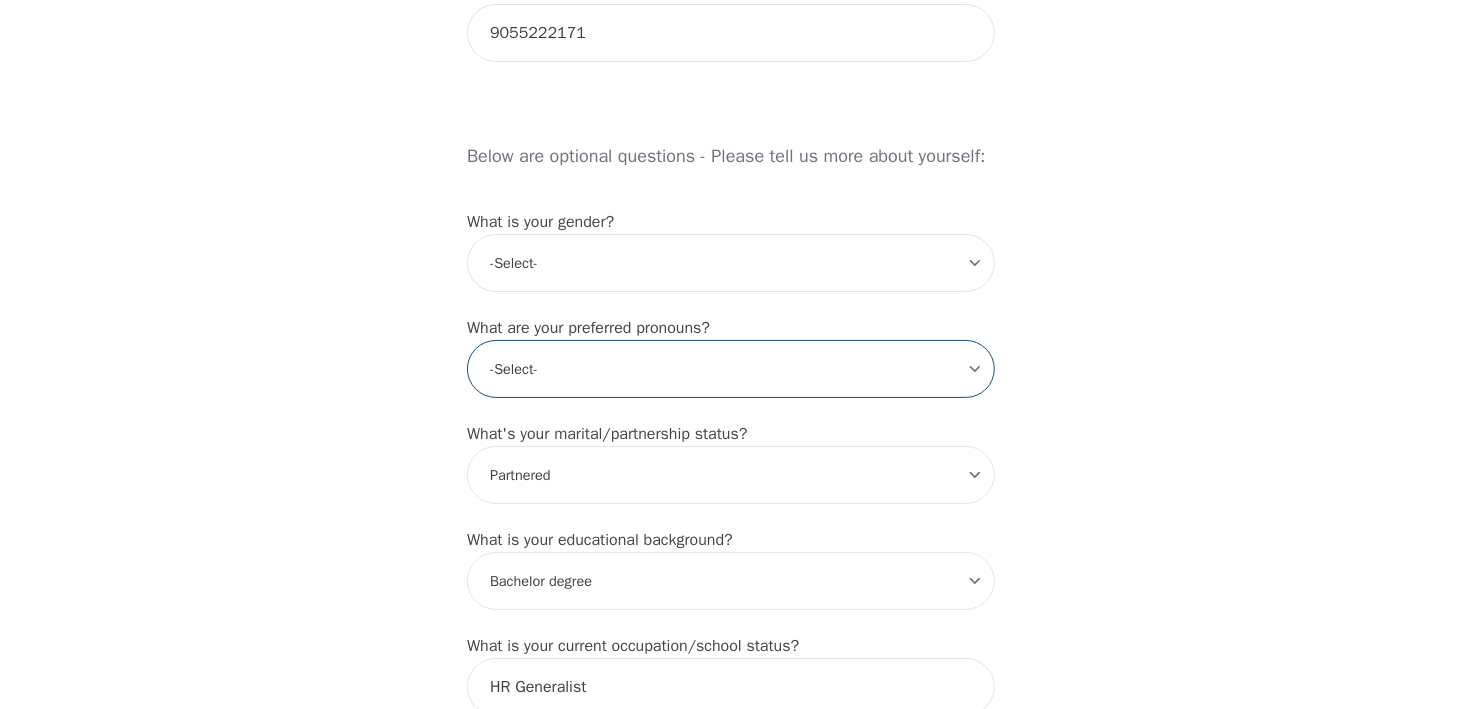 click on "-Select- he/him she/her they/them ze/zir xe/xem ey/em ve/ver tey/ter e/e per/per prefer_not_to_say" at bounding box center [731, 369] 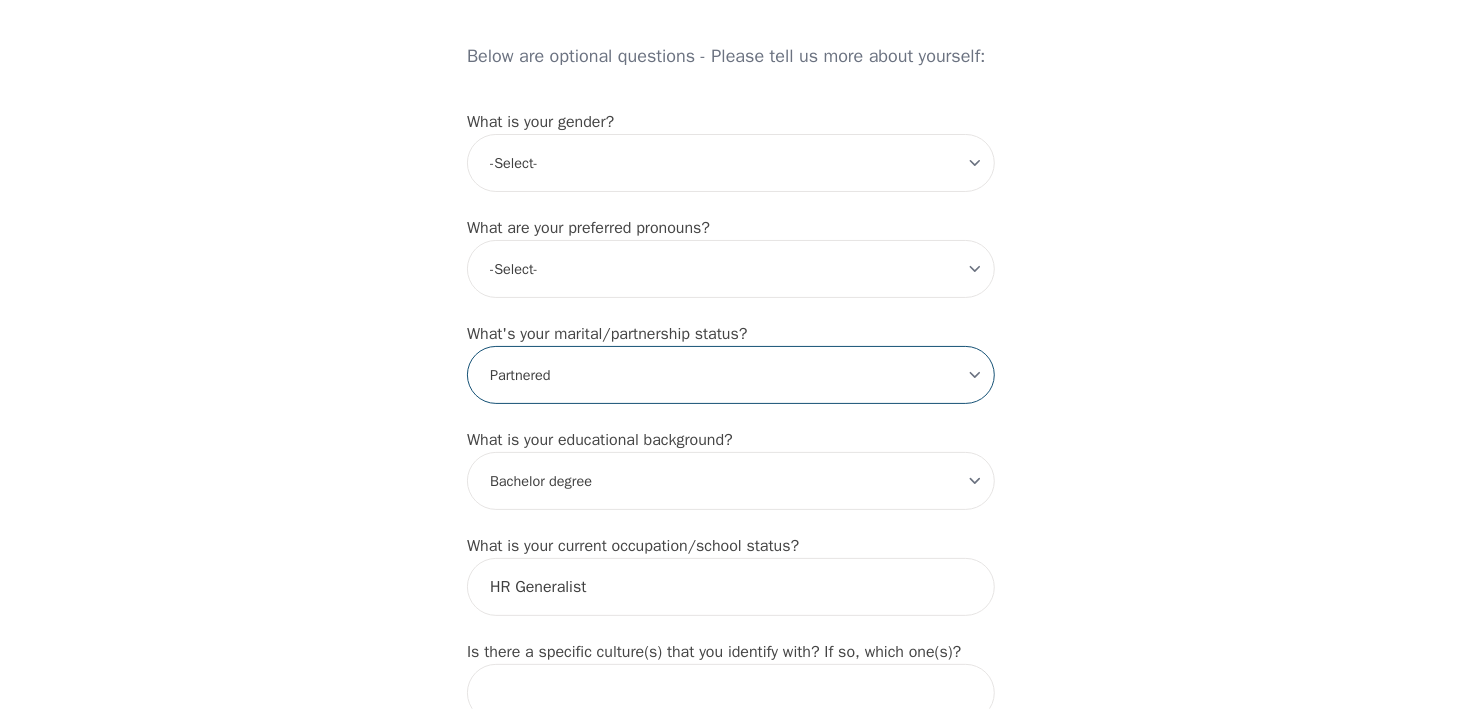 click on "-Select- Single Partnered Married Common Law Widowed Separated Divorced" at bounding box center (731, 375) 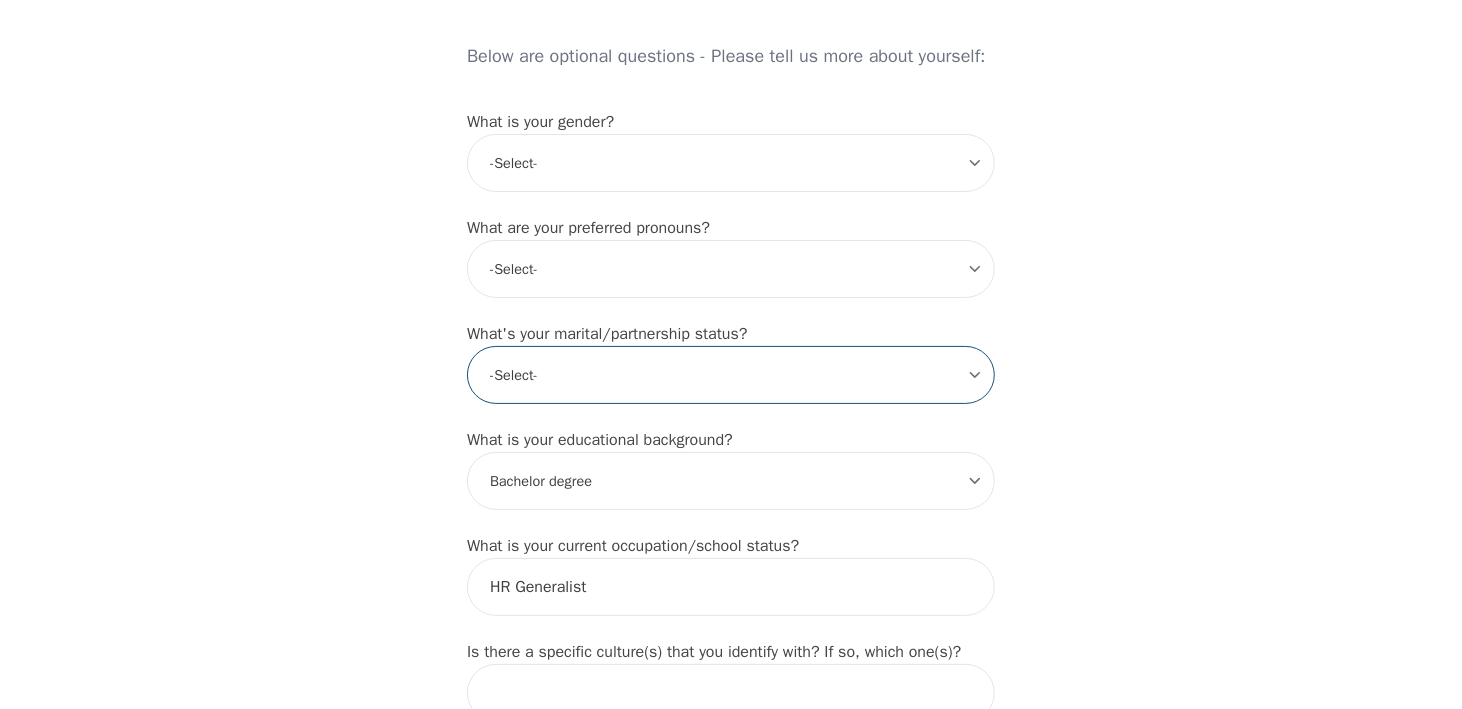 click on "-Select- Single Partnered Married Common Law Widowed Separated Divorced" at bounding box center (731, 375) 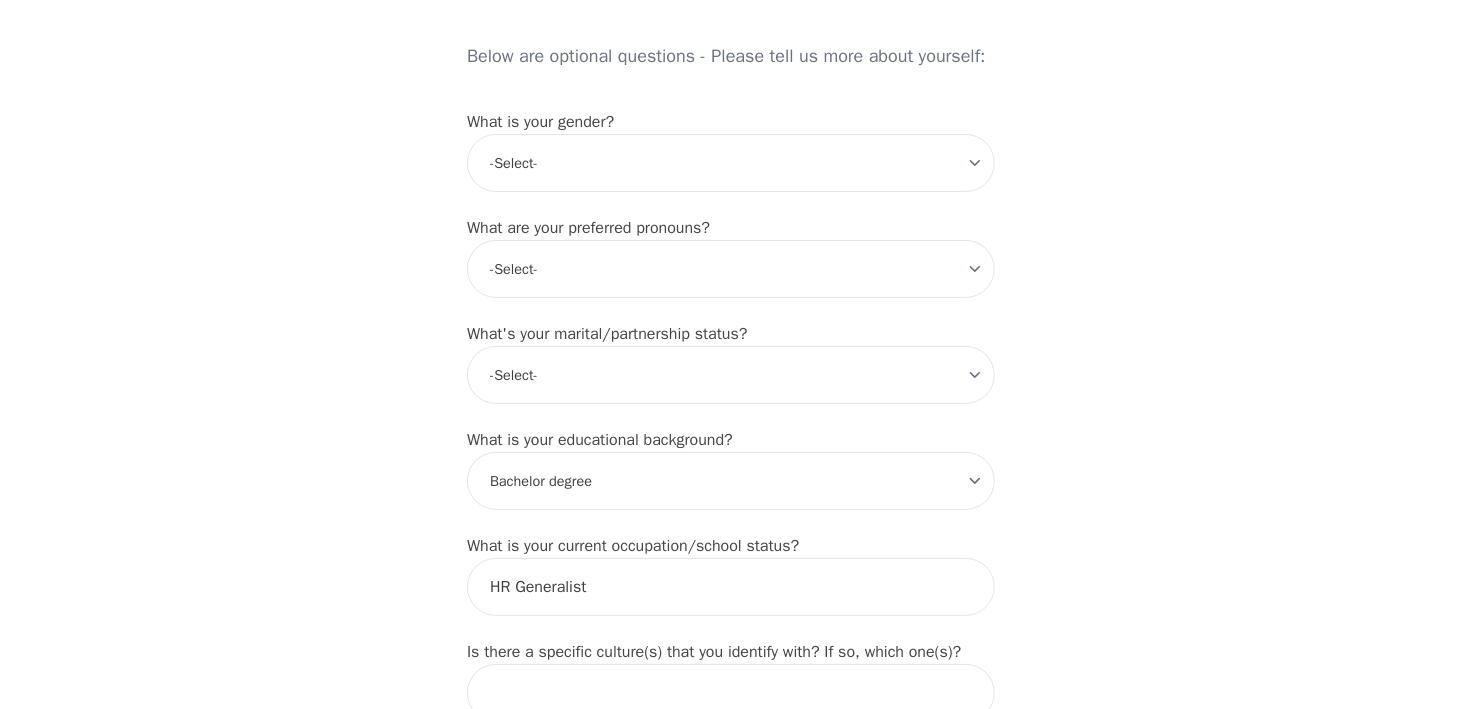 click on "Intake Assessment for [PERSON_NAME] Part 1 of 2: Tell Us About Yourself Please complete the following information before your initial session. This step is crucial to kickstart your therapeutic journey with your therapist: What's your first name? (This will be the name on your insurance receipt) [PERSON_NAME] What's your last name? Ma What's your preferred name? [OPTIONAL] What's your email? [PERSON_NAME][EMAIL_ADDRESS][DOMAIN_NAME] What's your phone number? [PHONE_NUMBER] What's your address? [STREET_ADDRESS][PERSON_NAME] What's your unit number? [OPTIONAL] What's your date of birth? [DEMOGRAPHIC_DATA] What's the name of your emergency contact? [PERSON_NAME] What's the phone number of your emergency contact? [PHONE_NUMBER] What's the full name of your primary care physician? [PERSON_NAME] What's the phone number of your primary care physician? 9055222171 Below are optional questions - Please tell us more about yourself: What is your gender? -Select- [DEMOGRAPHIC_DATA] [DEMOGRAPHIC_DATA] [DEMOGRAPHIC_DATA] [DEMOGRAPHIC_DATA] [DEMOGRAPHIC_DATA] prefer_not_to_say What are your preferred pronouns?" at bounding box center [731, -91] 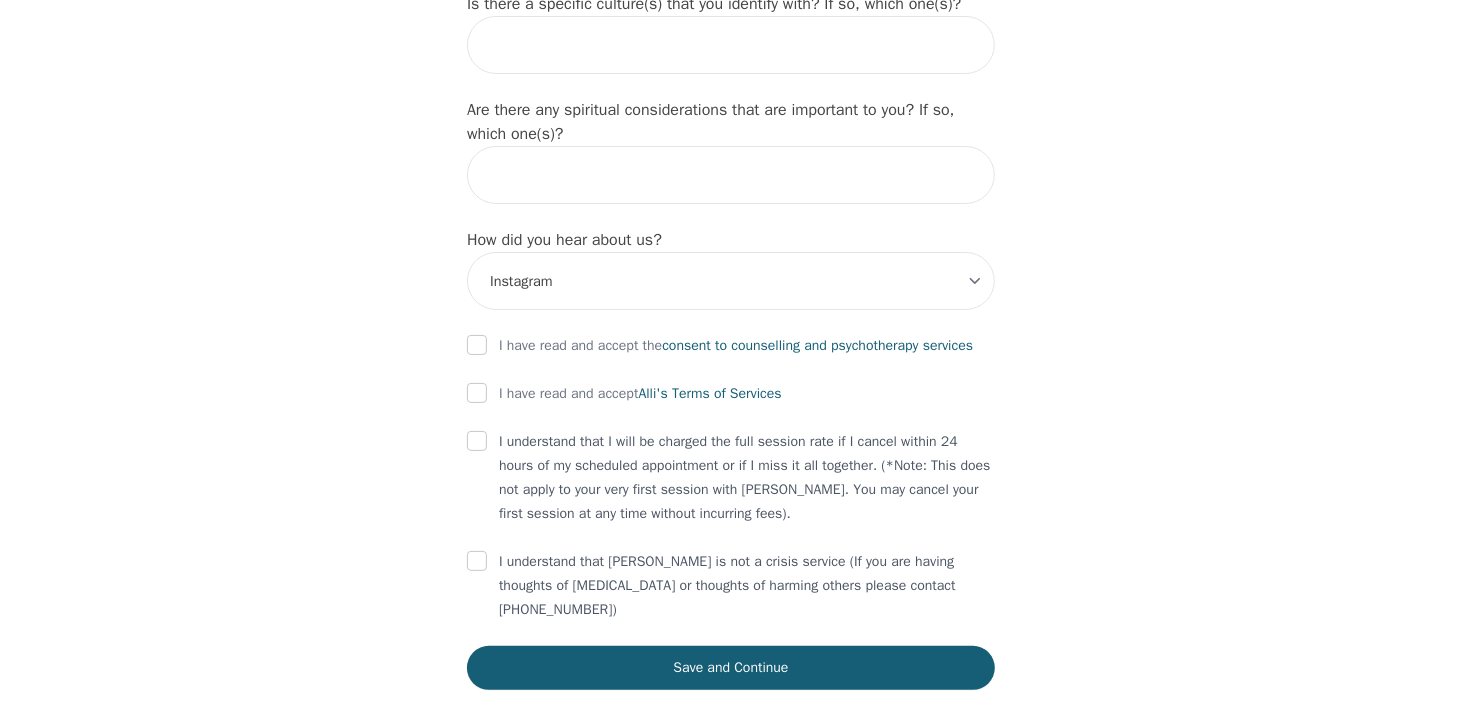 scroll, scrollTop: 2274, scrollLeft: 0, axis: vertical 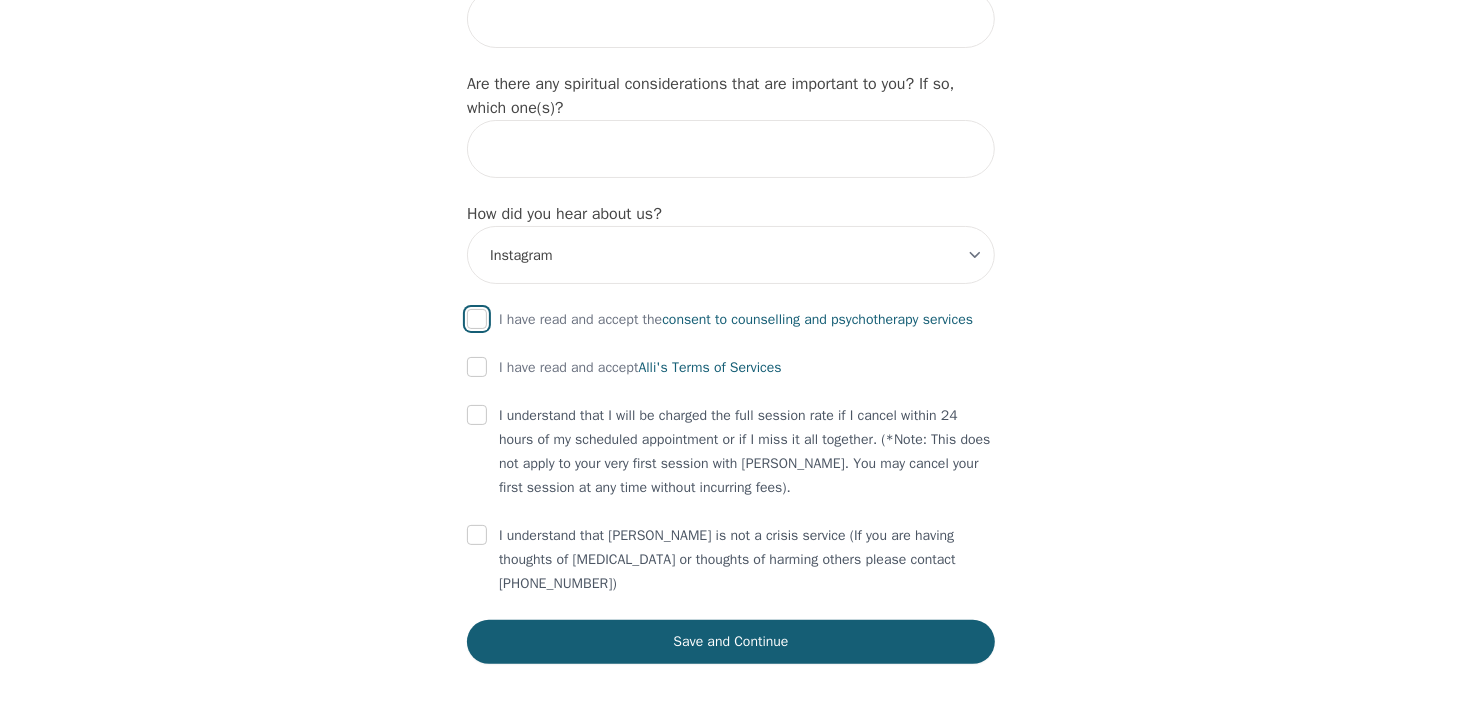 click at bounding box center [477, 319] 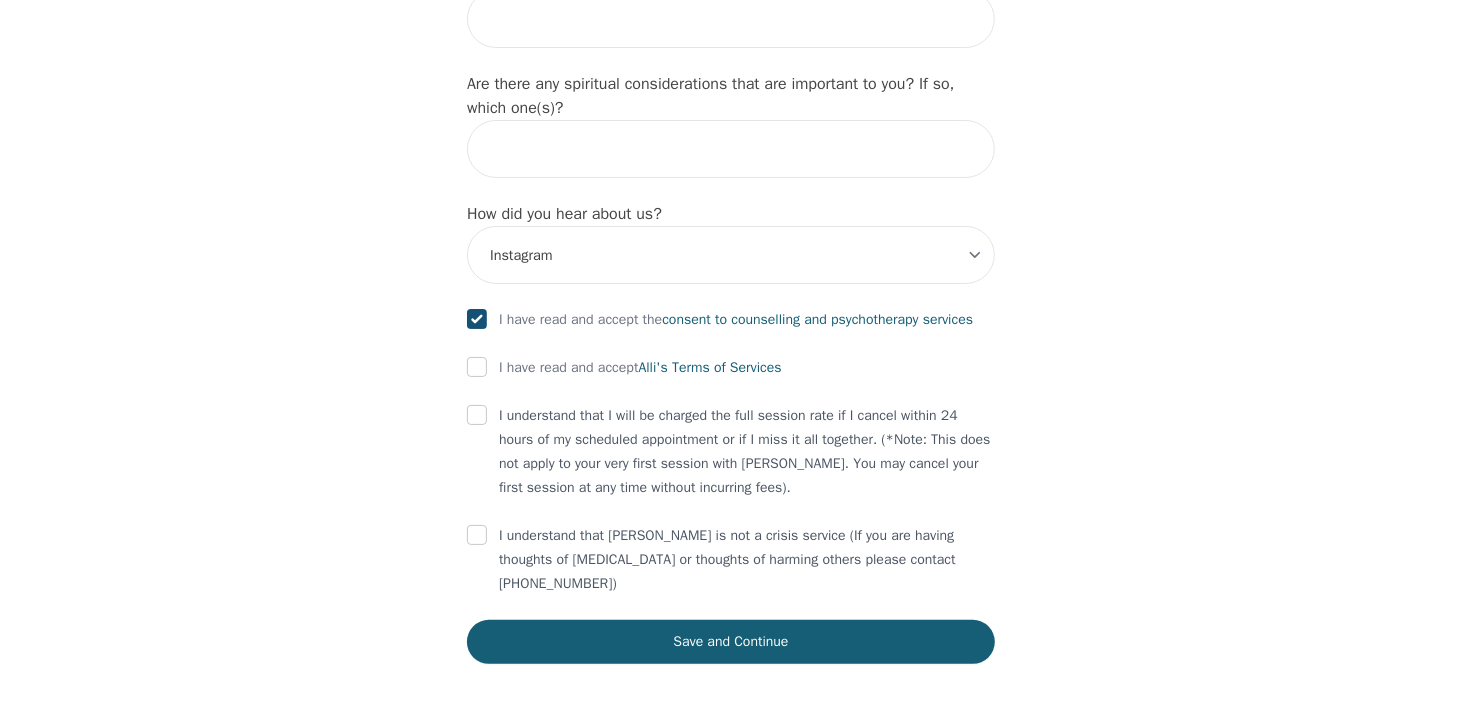 checkbox on "true" 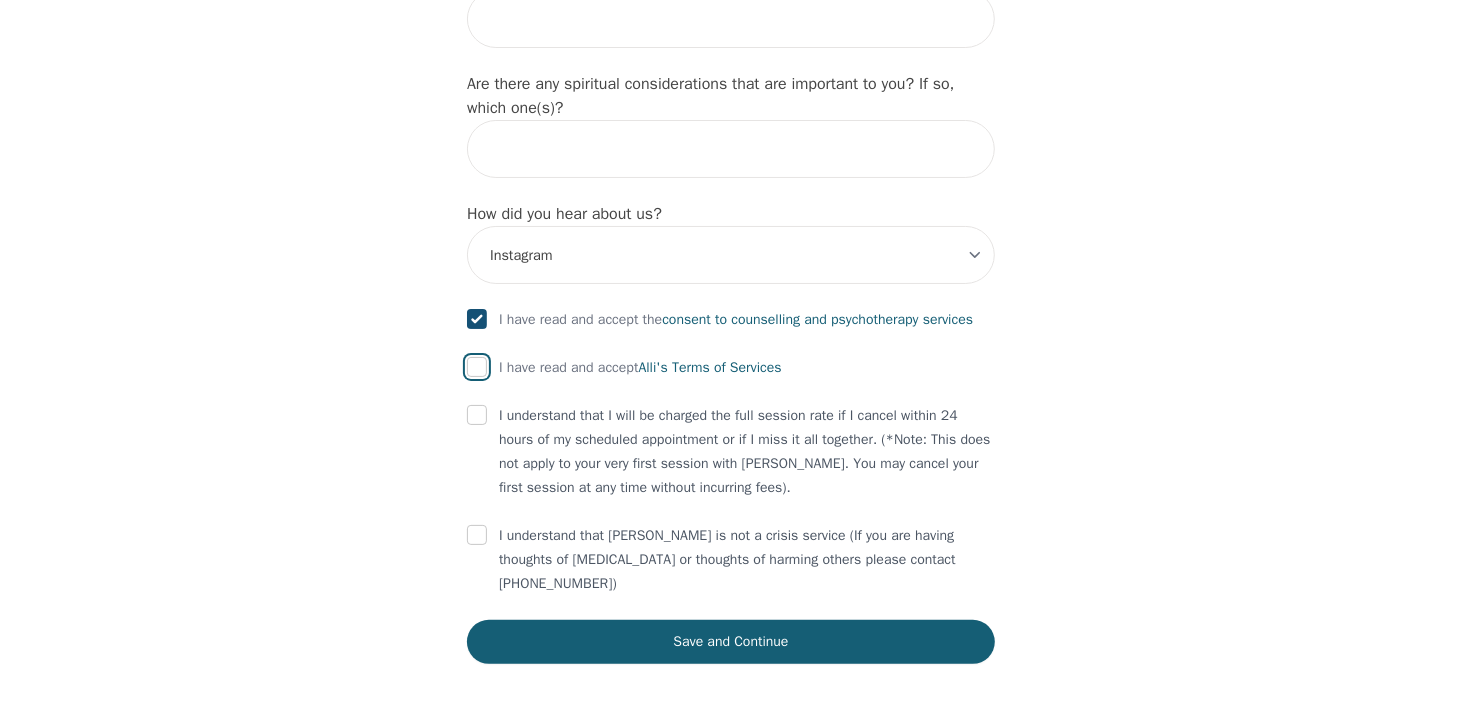 click at bounding box center (477, 367) 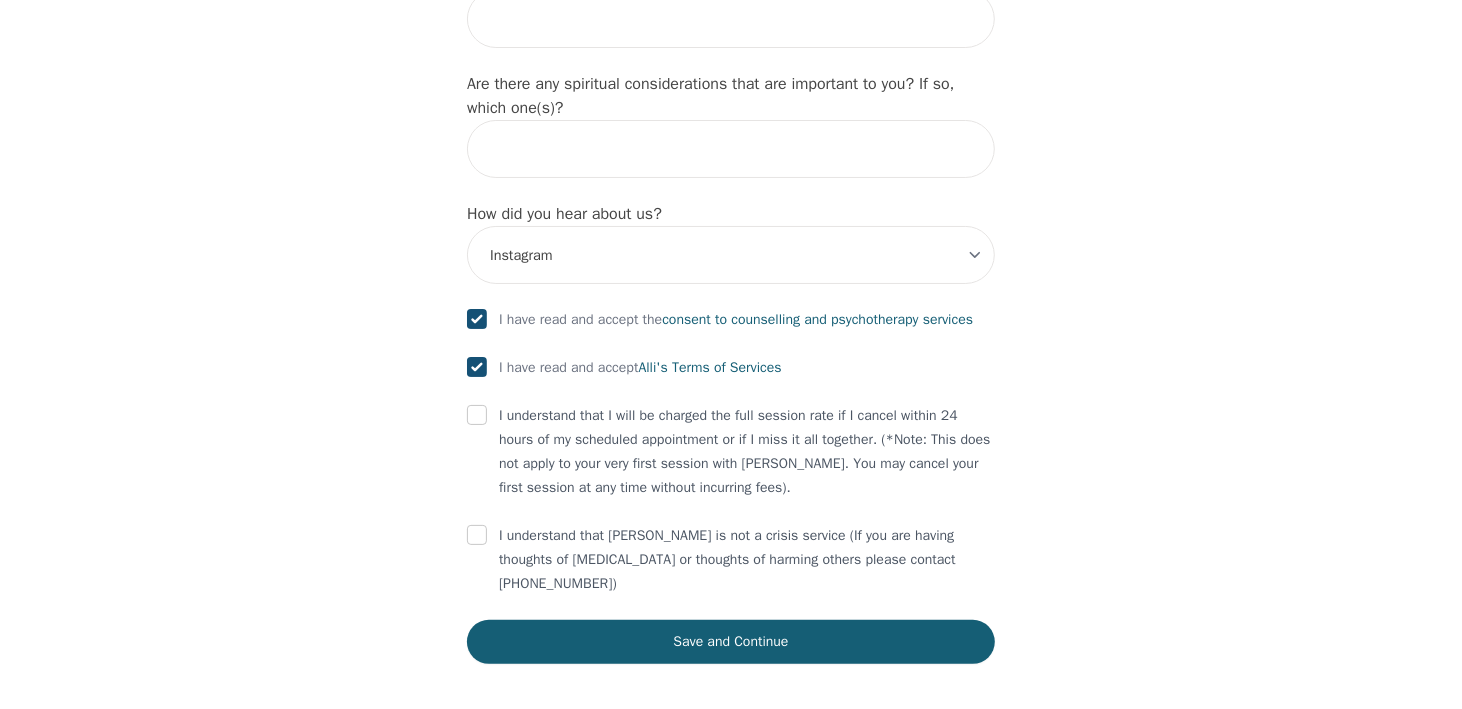 checkbox on "true" 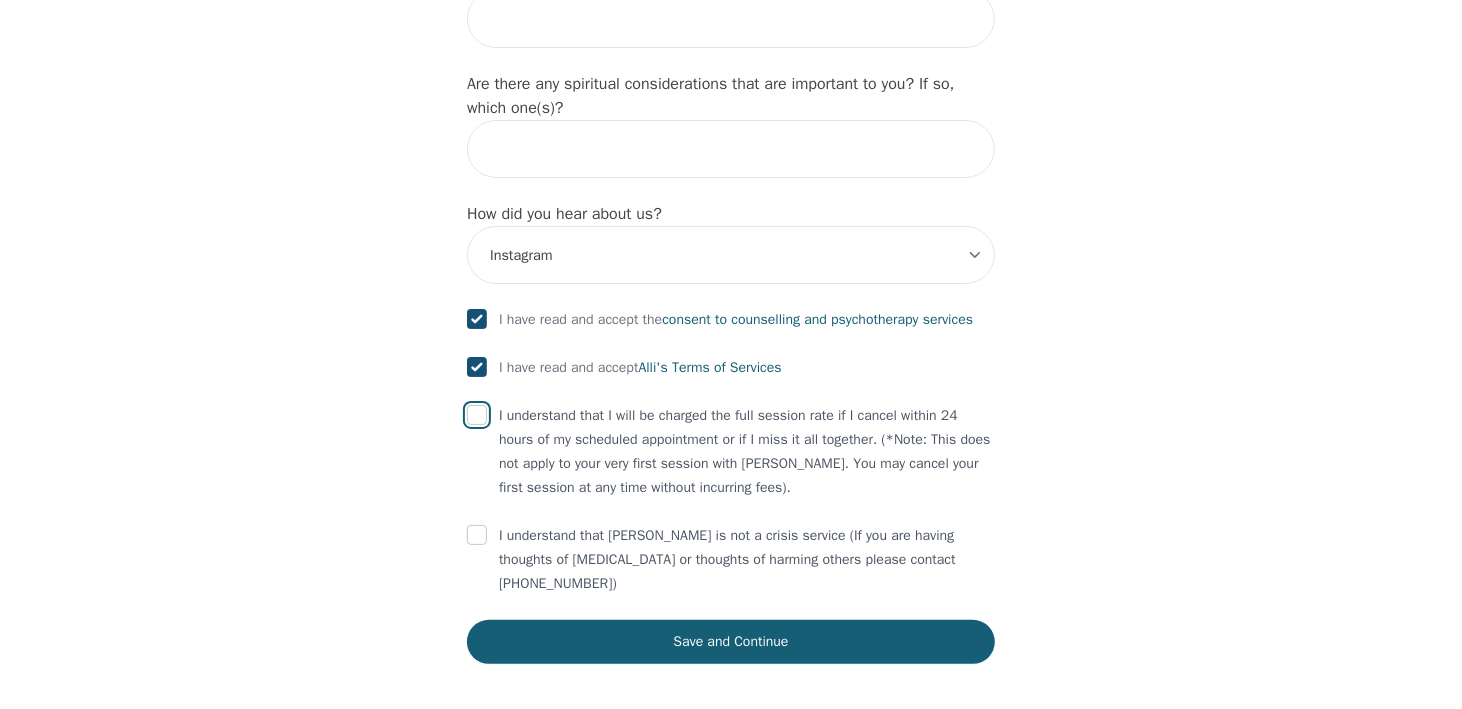 click at bounding box center [477, 415] 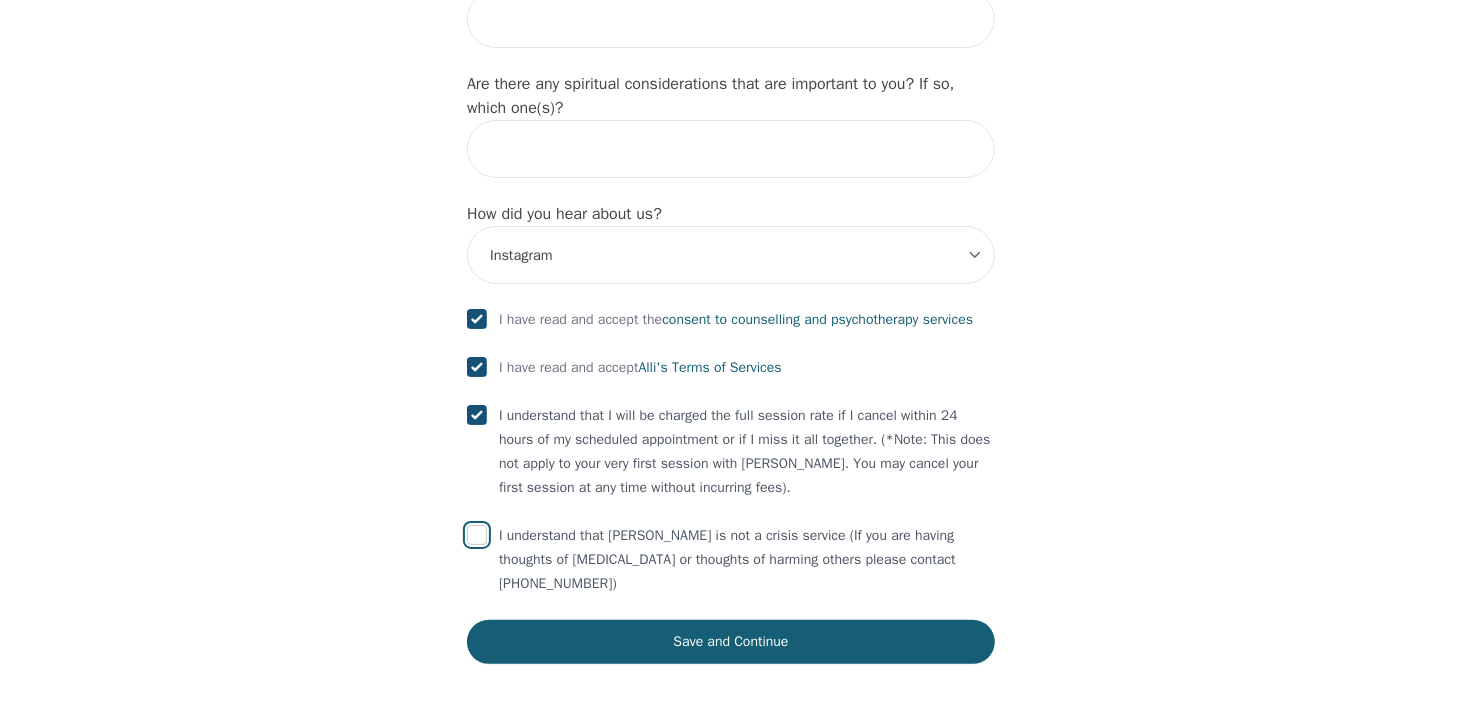 click at bounding box center (477, 535) 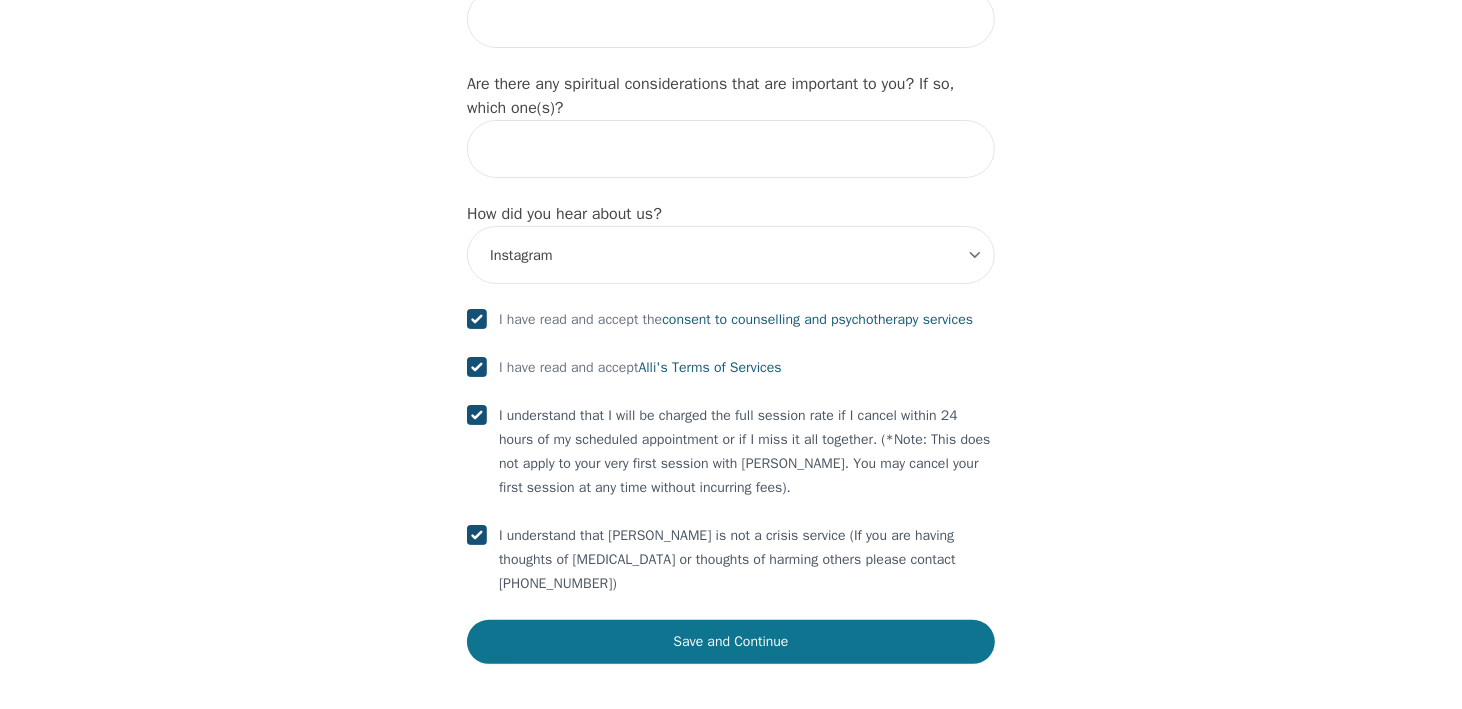 click on "Save and Continue" at bounding box center [731, 642] 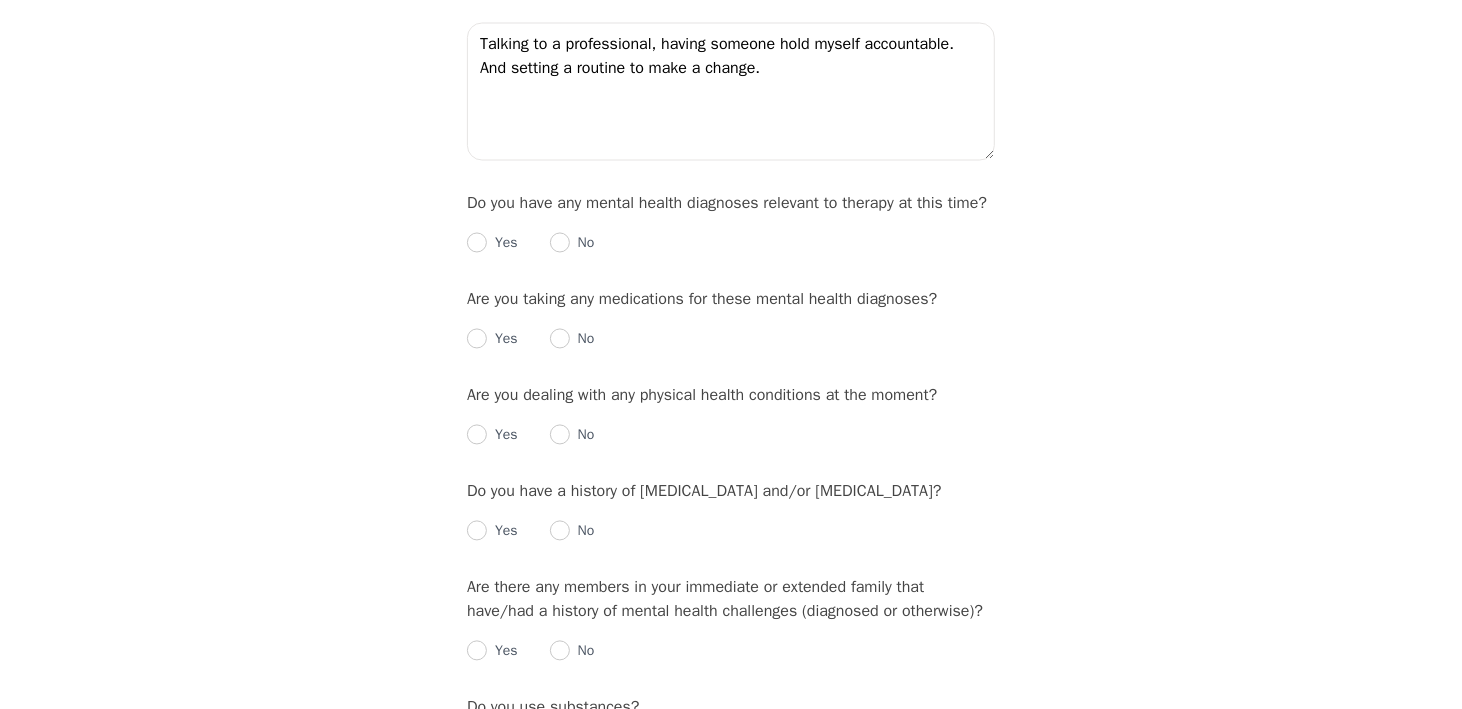 scroll, scrollTop: 0, scrollLeft: 0, axis: both 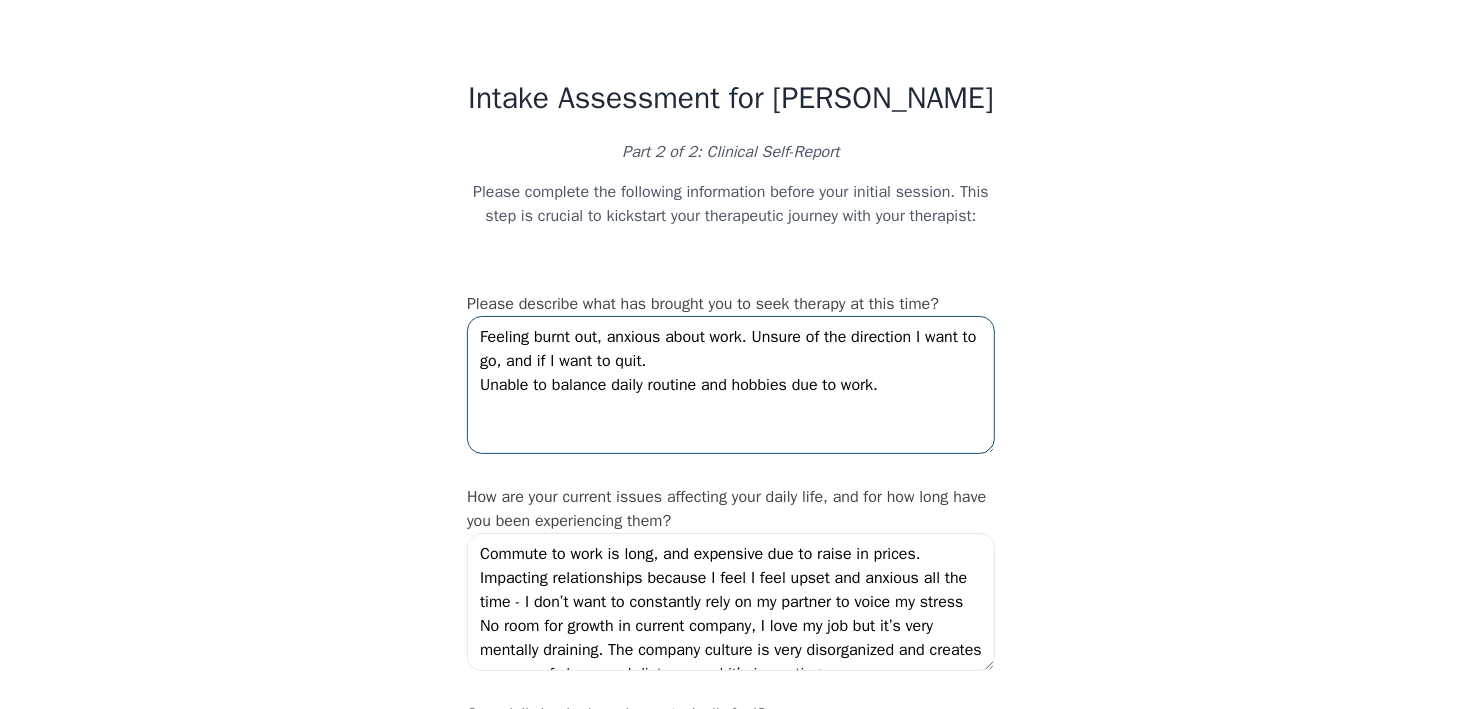 click on "Feeling burnt out, anxious about work. Unsure of the direction I want to go, and if I want to quit.
Unable to balance daily routine and hobbies due to work." at bounding box center (731, 385) 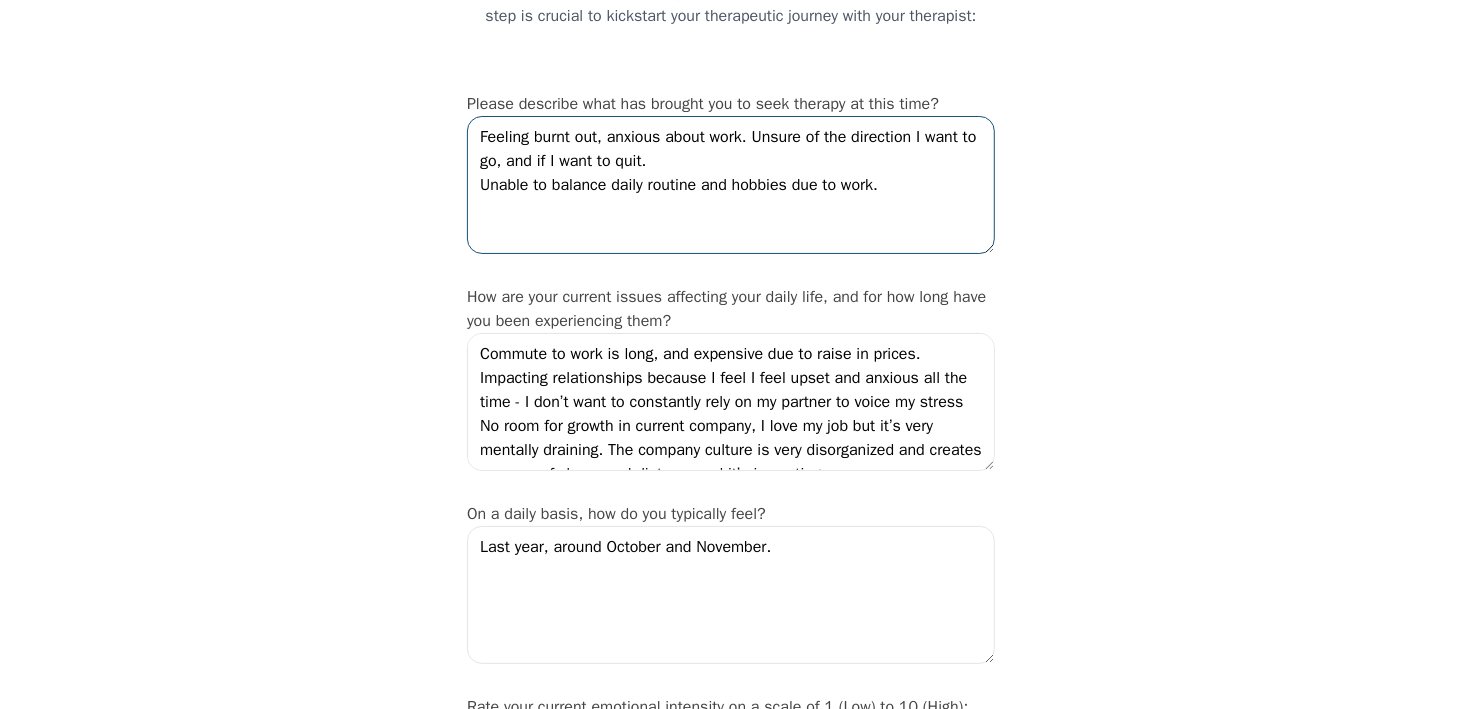 scroll, scrollTop: 200, scrollLeft: 0, axis: vertical 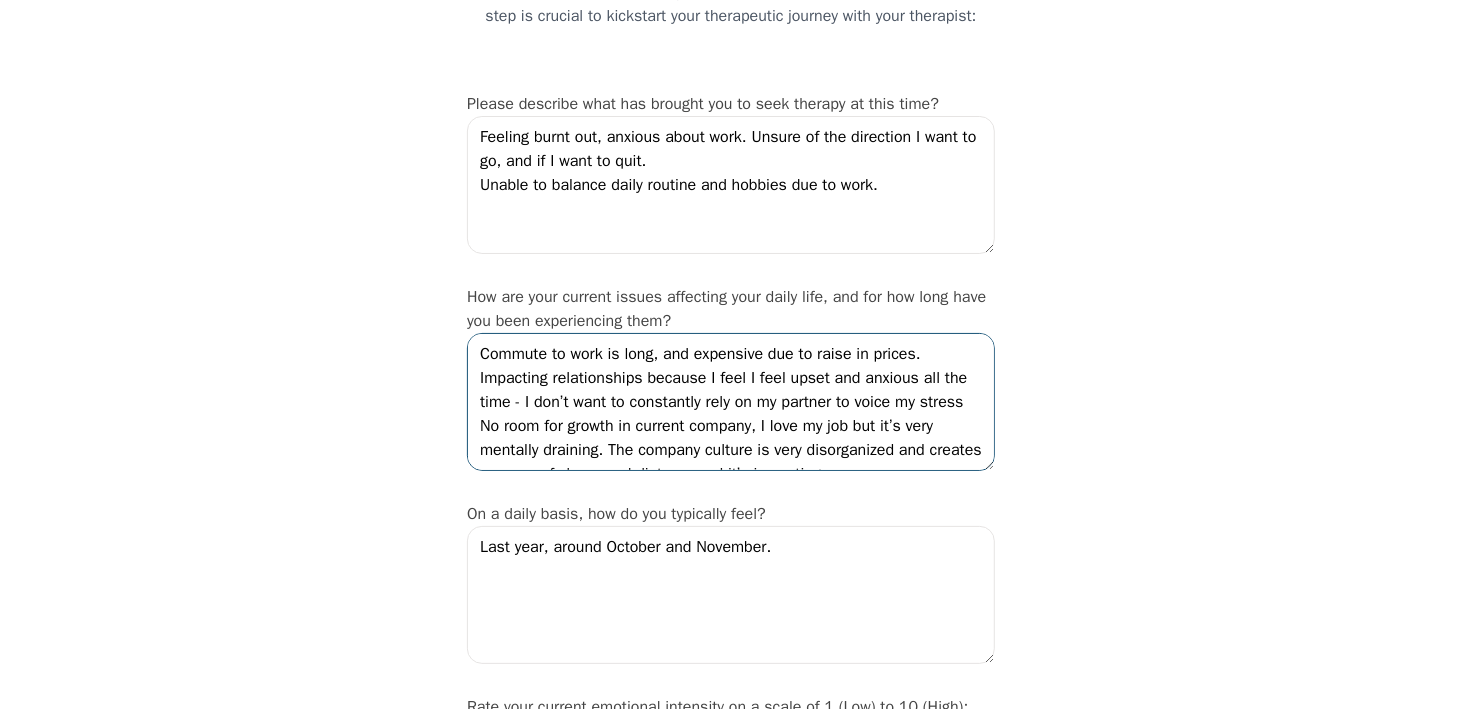 click on "Commute to work is long, and expensive due to raise in prices. Impacting relationships because I feel I feel upset and anxious all the time - I don’t want to constantly rely on my partner to voice my stress
No room for growth in current company, I love my job but it’s very mentally draining. The company culture is very disorganized and creates a sense of chaos and distress and it’s impacting me." at bounding box center (731, 402) 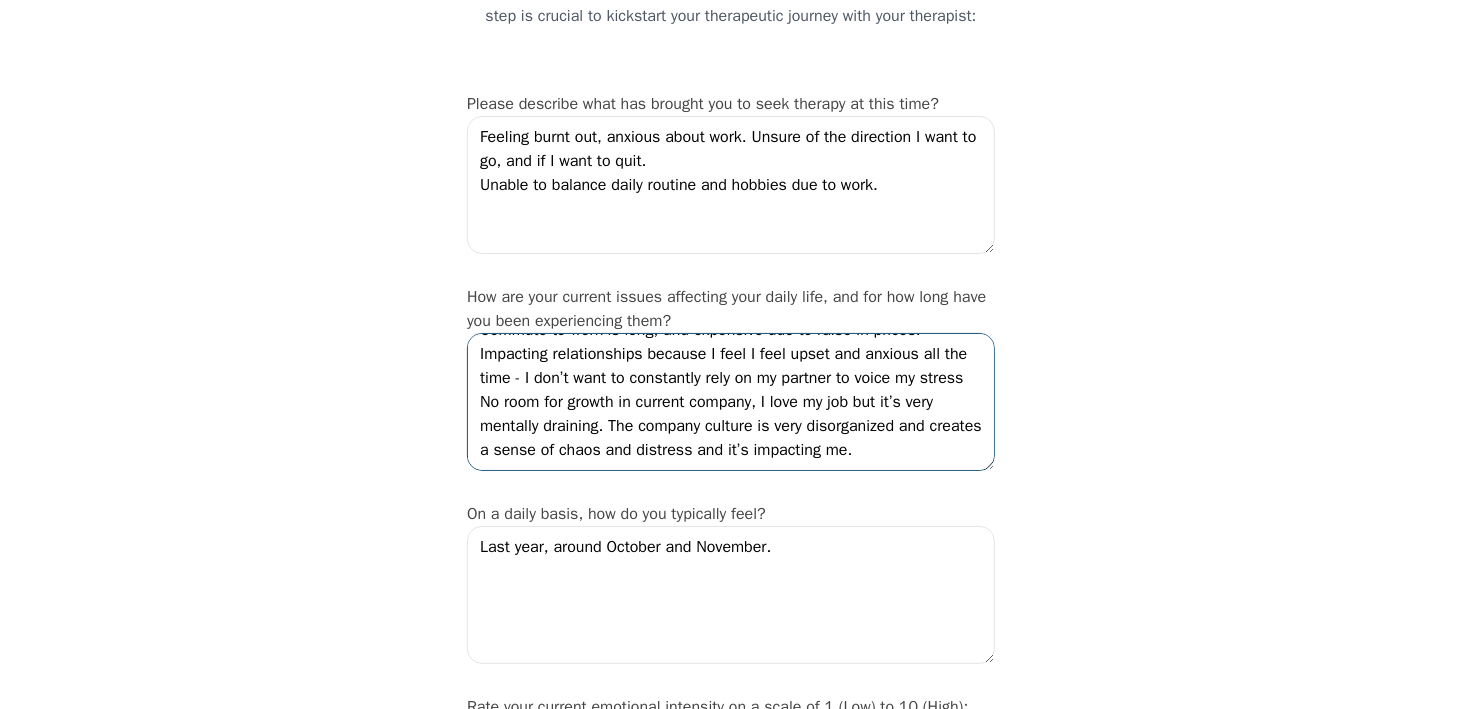 scroll, scrollTop: 0, scrollLeft: 0, axis: both 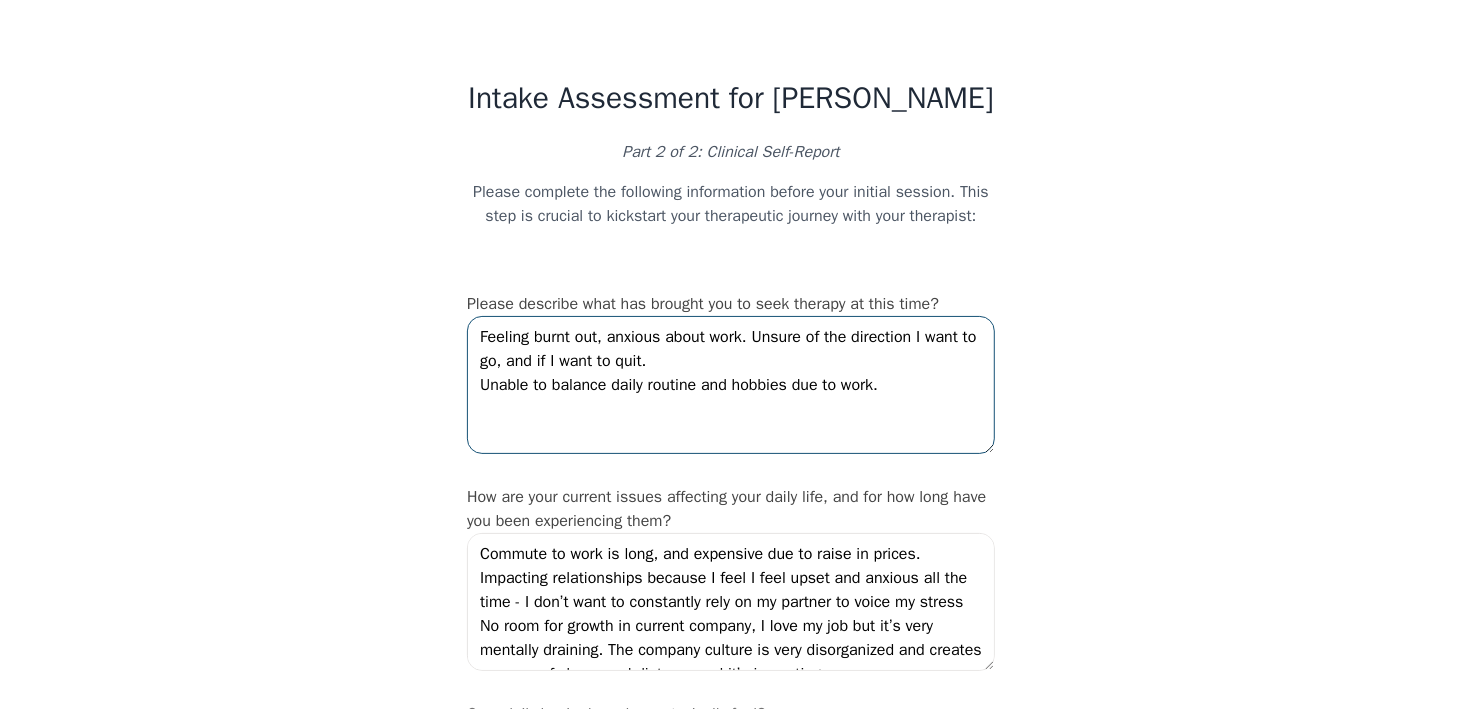 click on "Feeling burnt out, anxious about work. Unsure of the direction I want to go, and if I want to quit.
Unable to balance daily routine and hobbies due to work." at bounding box center (731, 385) 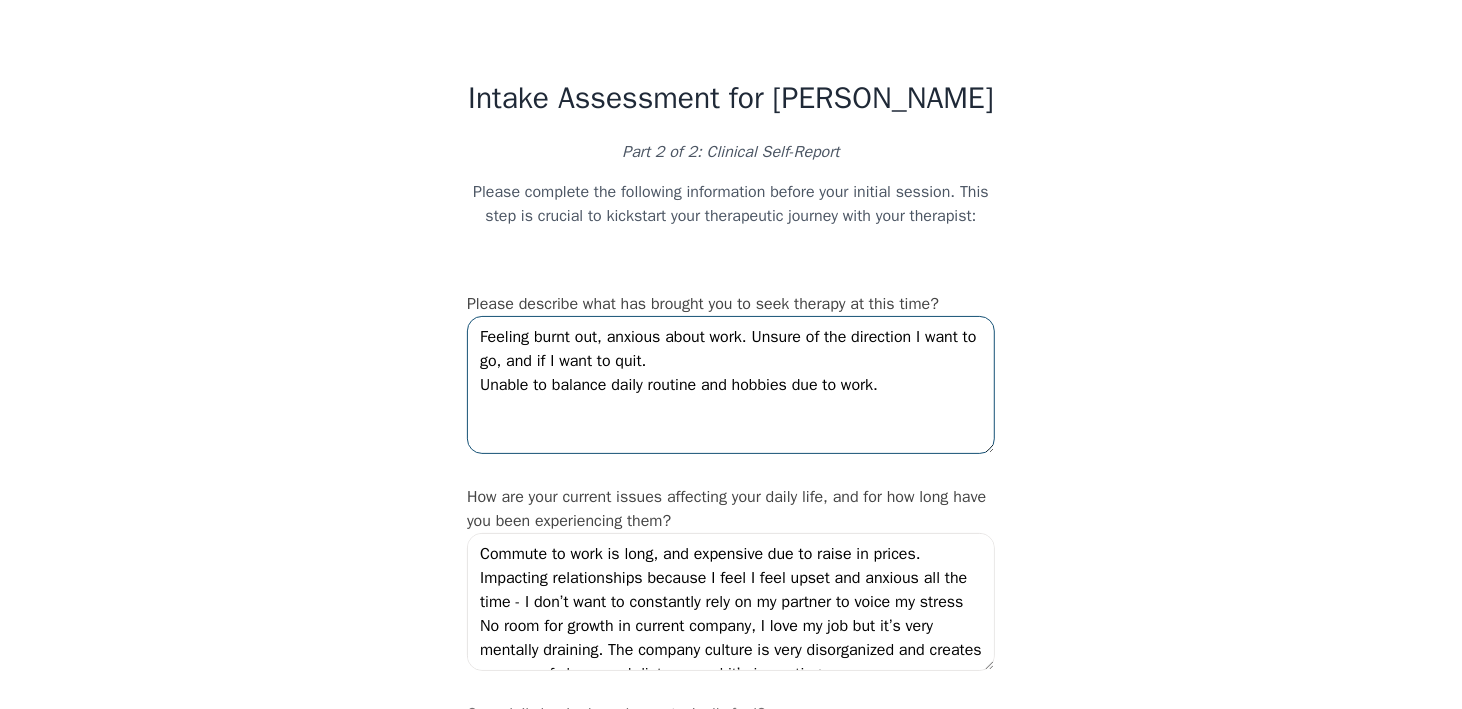 drag, startPoint x: 902, startPoint y: 389, endPoint x: 610, endPoint y: 333, distance: 297.32138 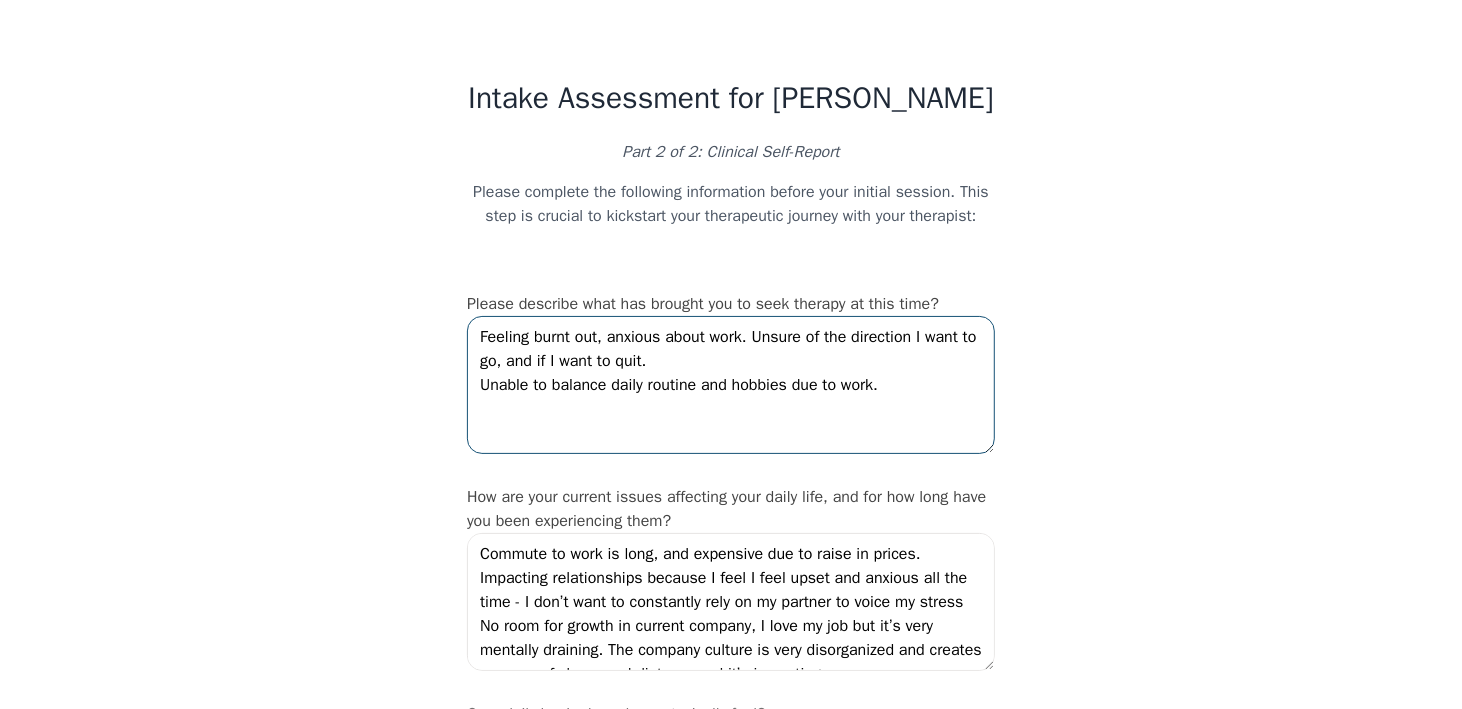 click on "Feeling burnt out, anxious about work. Unsure of the direction I want to go, and if I want to quit.
Unable to balance daily routine and hobbies due to work." at bounding box center [731, 385] 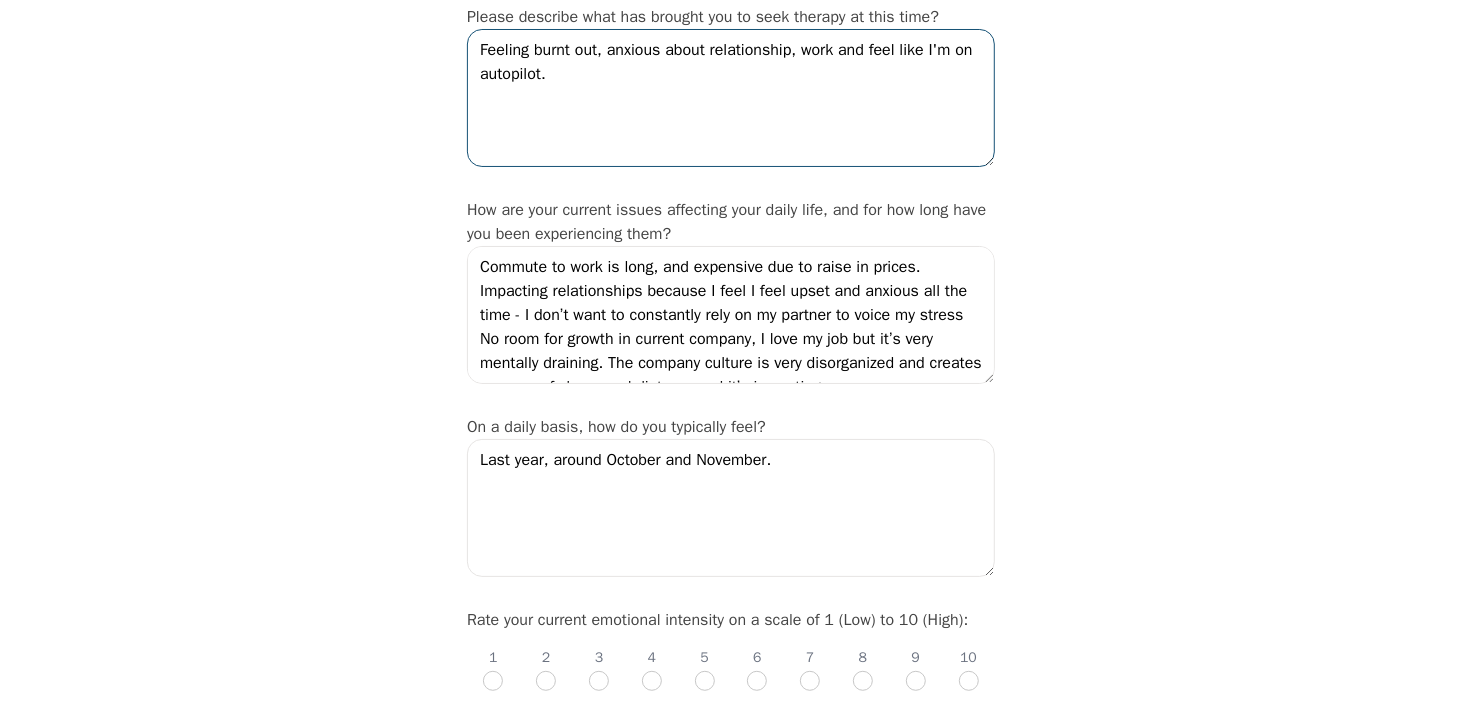 scroll, scrollTop: 300, scrollLeft: 0, axis: vertical 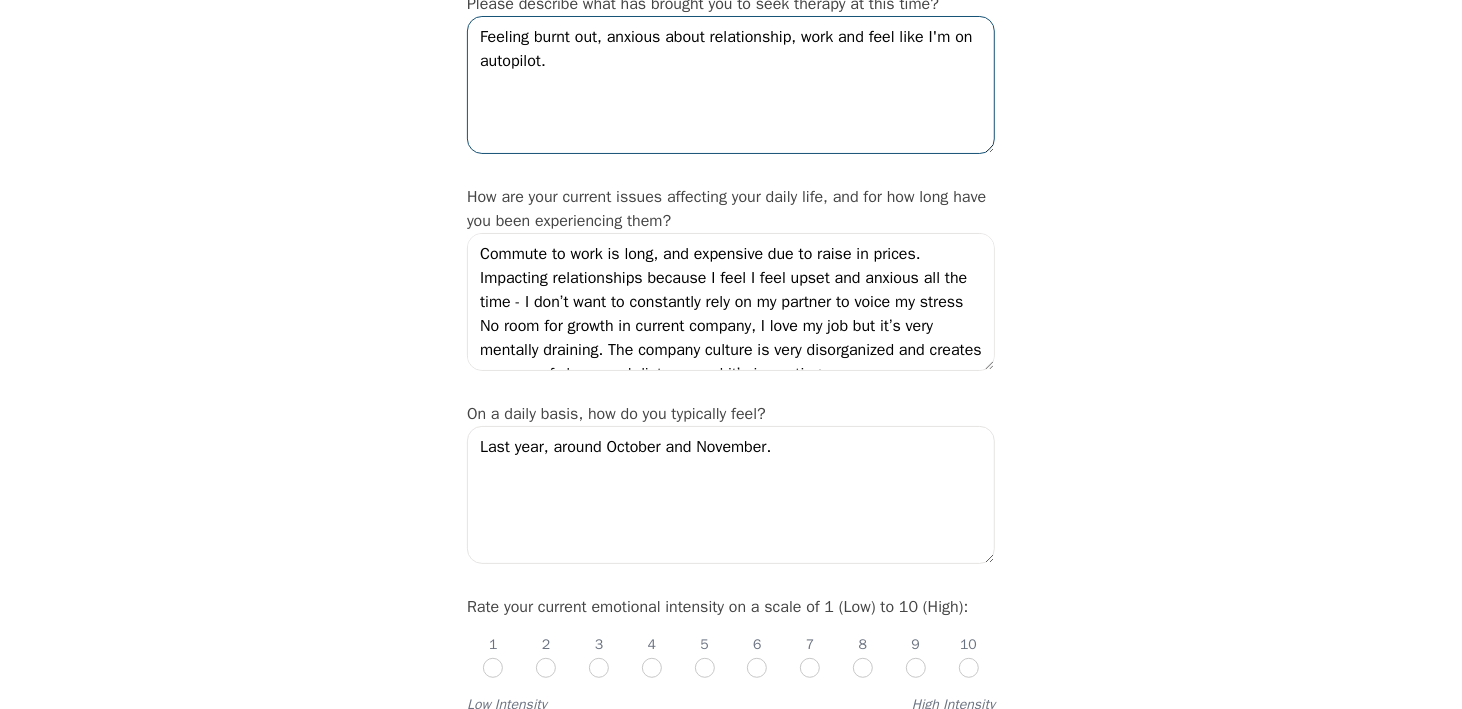 type on "Feeling burnt out, anxious about relationship, work and feel like I'm on autopilot." 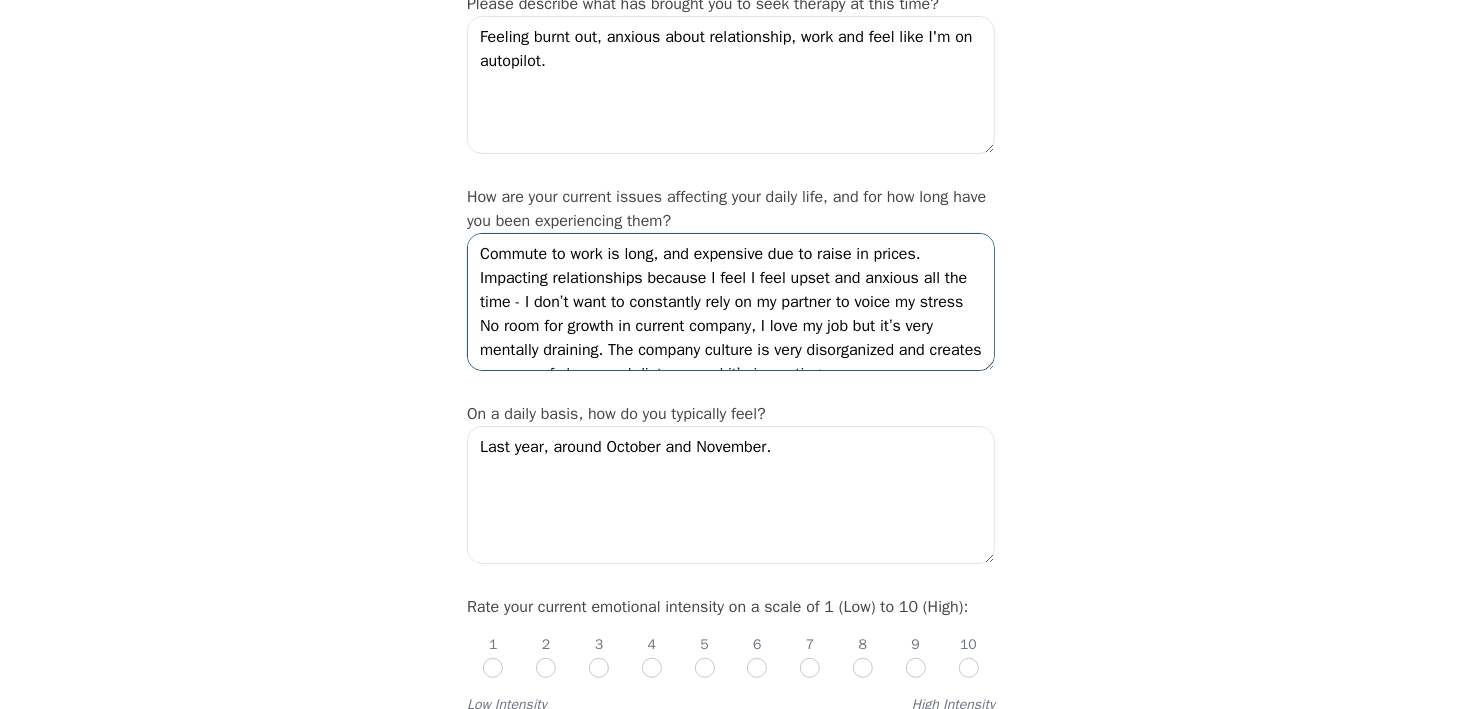 click on "Commute to work is long, and expensive due to raise in prices. Impacting relationships because I feel I feel upset and anxious all the time - I don’t want to constantly rely on my partner to voice my stress
No room for growth in current company, I love my job but it’s very mentally draining. The company culture is very disorganized and creates a sense of chaos and distress and it’s impacting me." at bounding box center (731, 302) 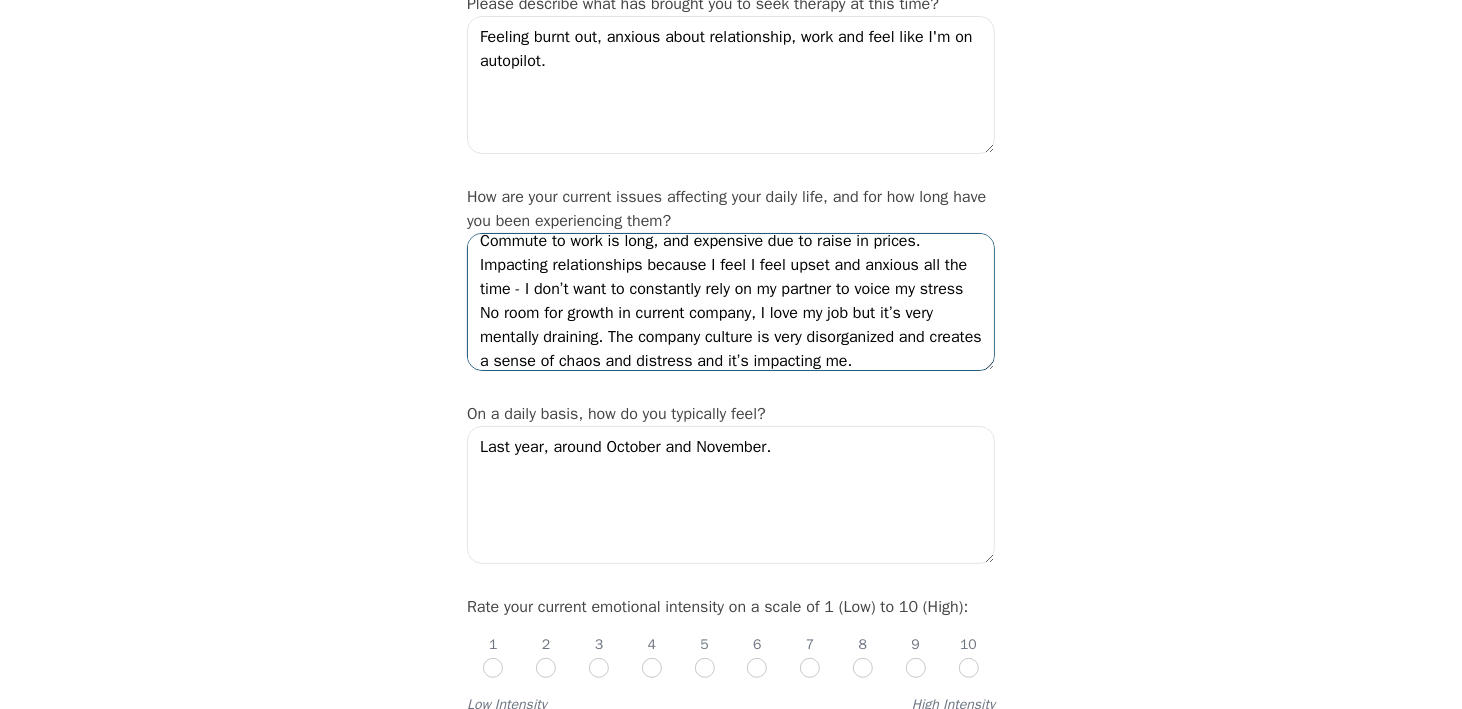 scroll, scrollTop: 47, scrollLeft: 0, axis: vertical 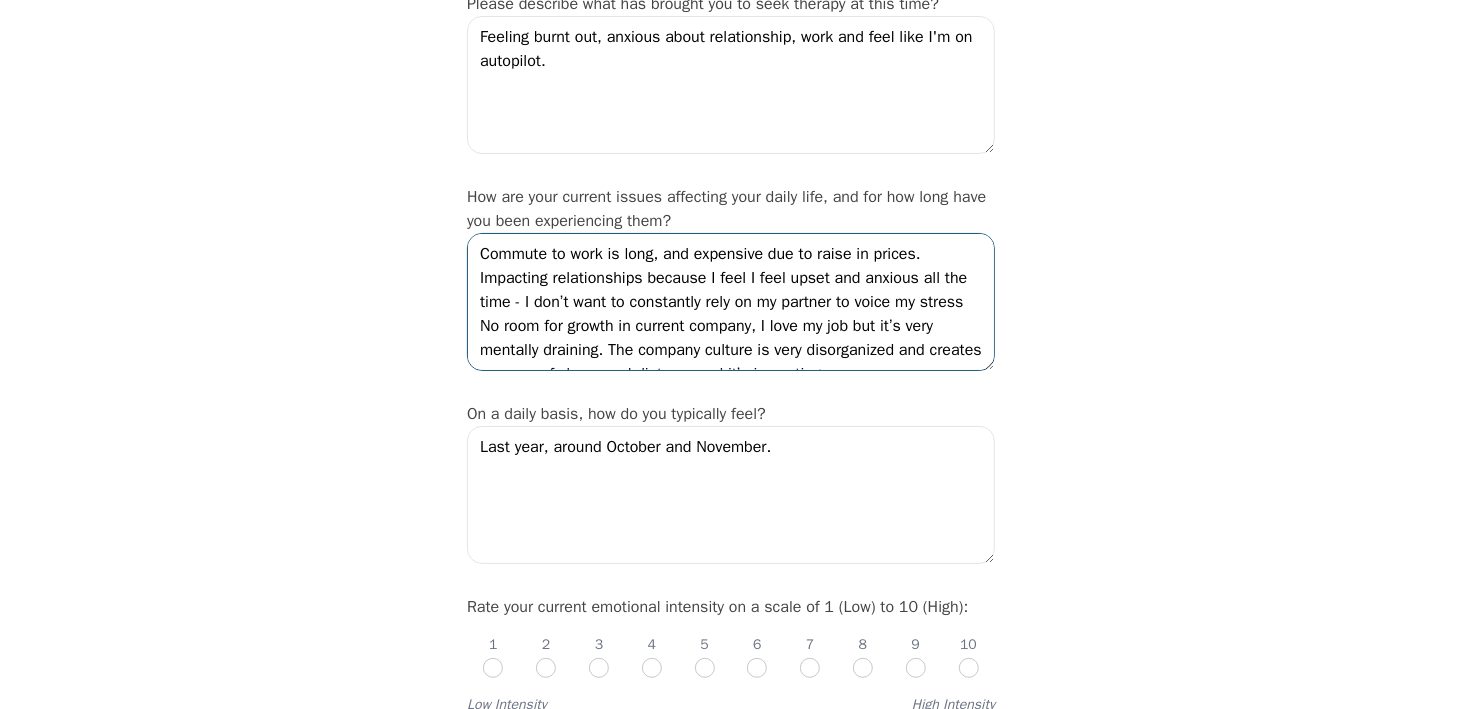 drag, startPoint x: 890, startPoint y: 342, endPoint x: 396, endPoint y: 225, distance: 507.66623 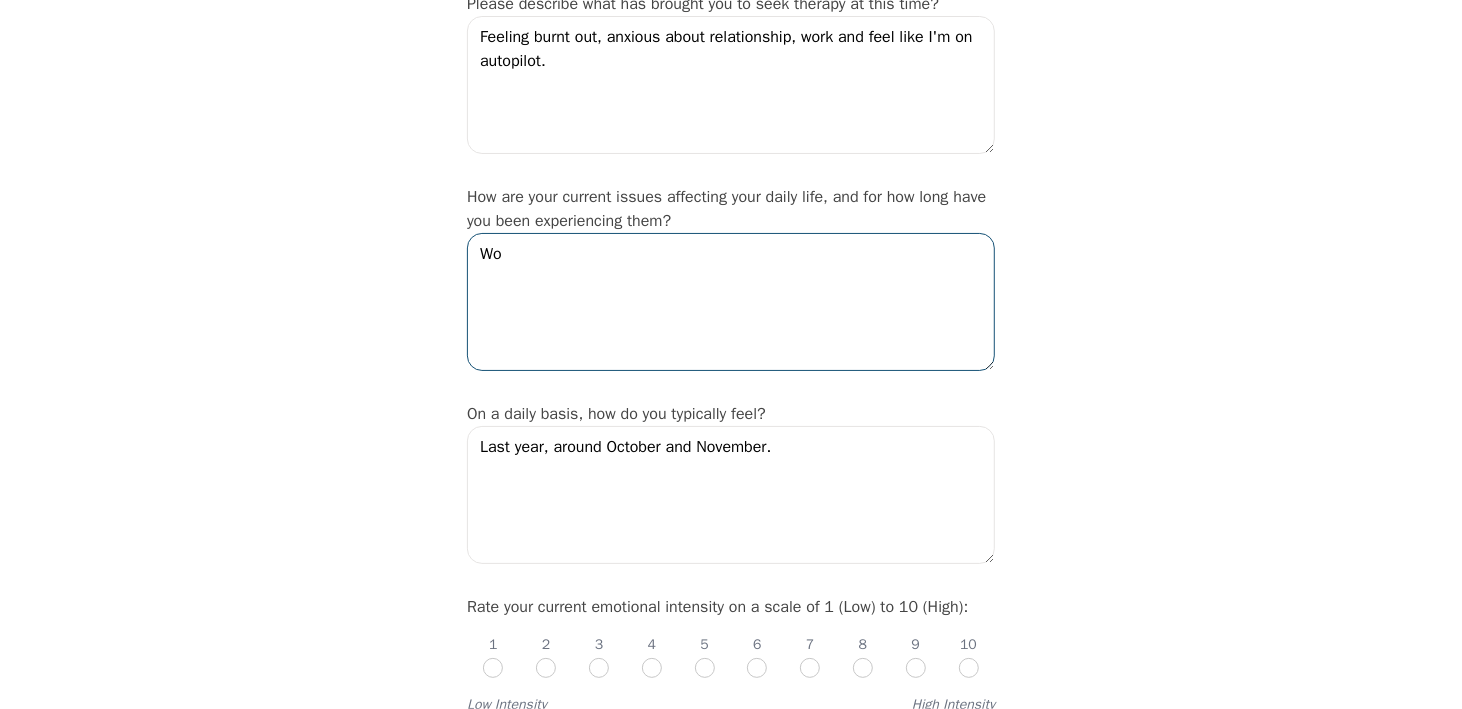 type on "W" 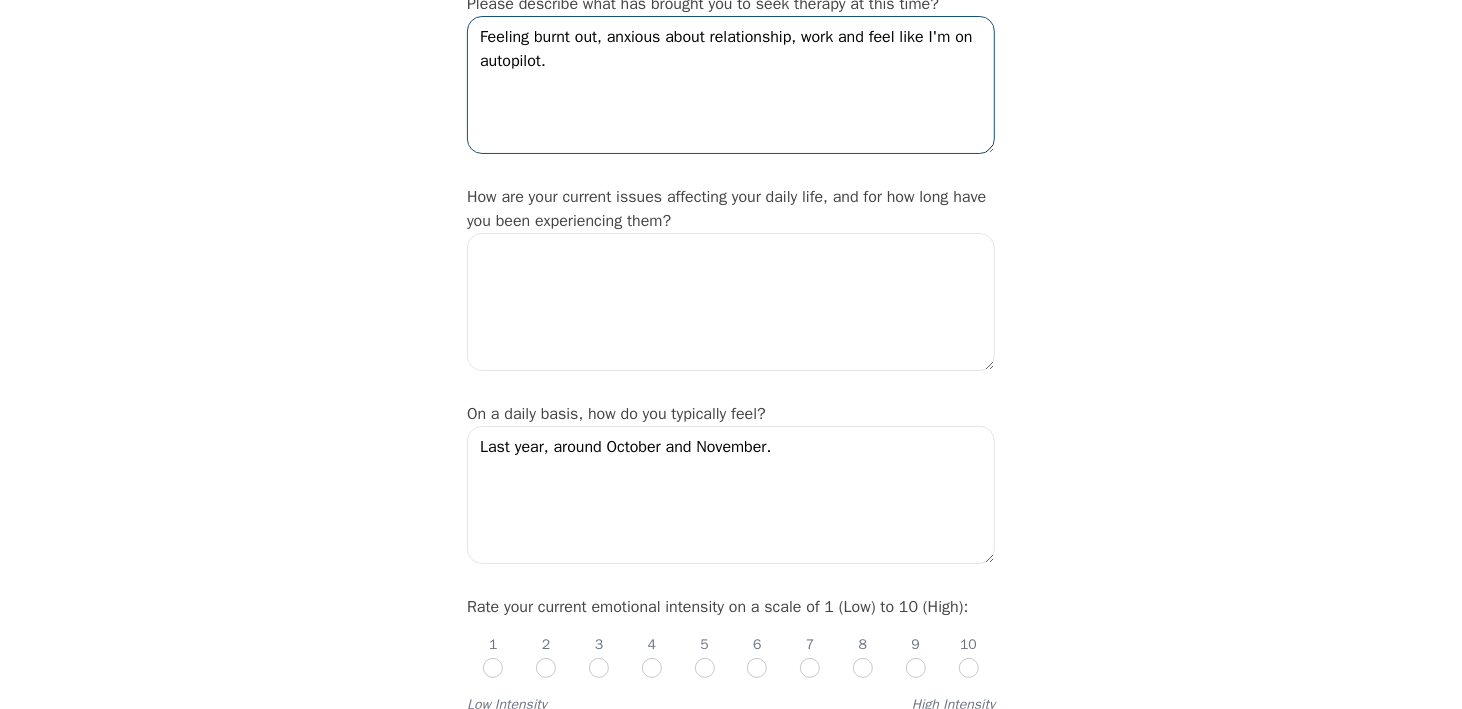 click on "Feeling burnt out, anxious about relationship, work and feel like I'm on autopilot." at bounding box center [731, 85] 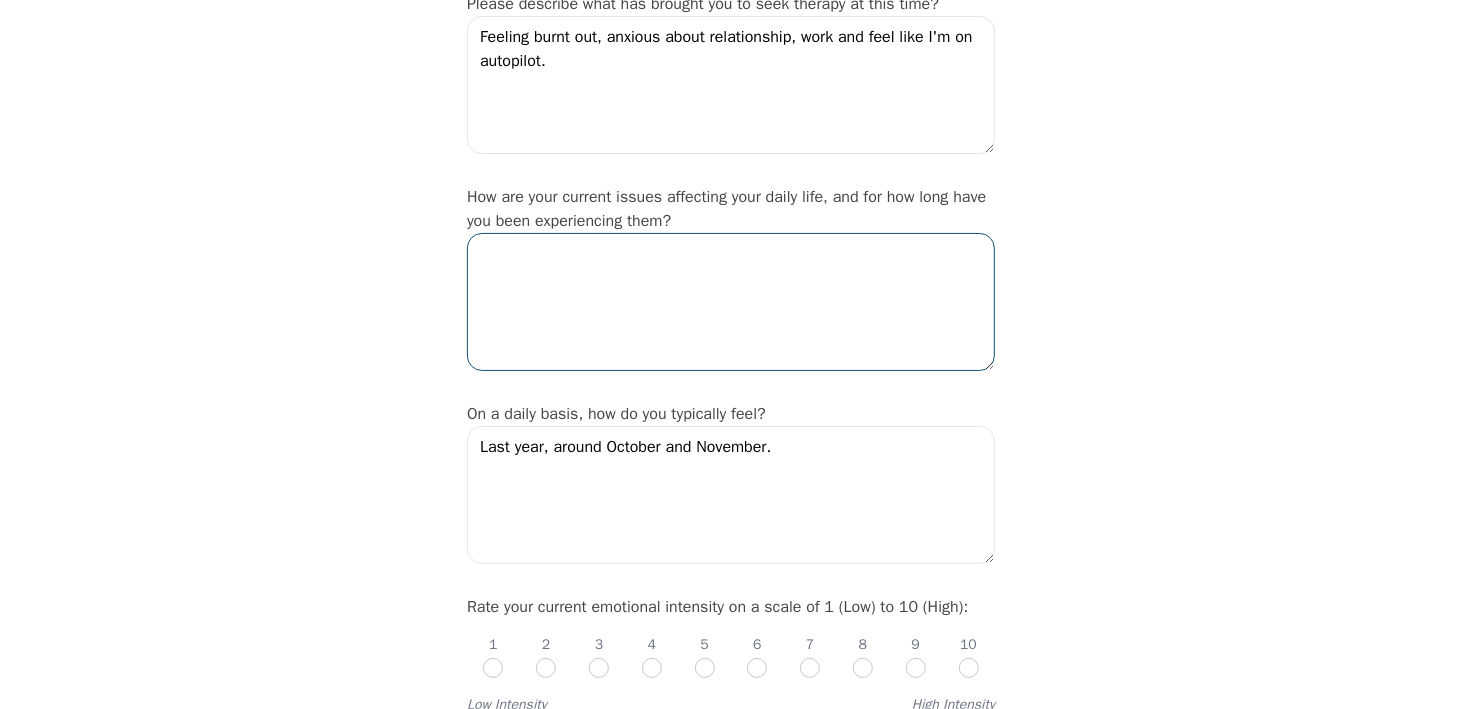 click at bounding box center [731, 302] 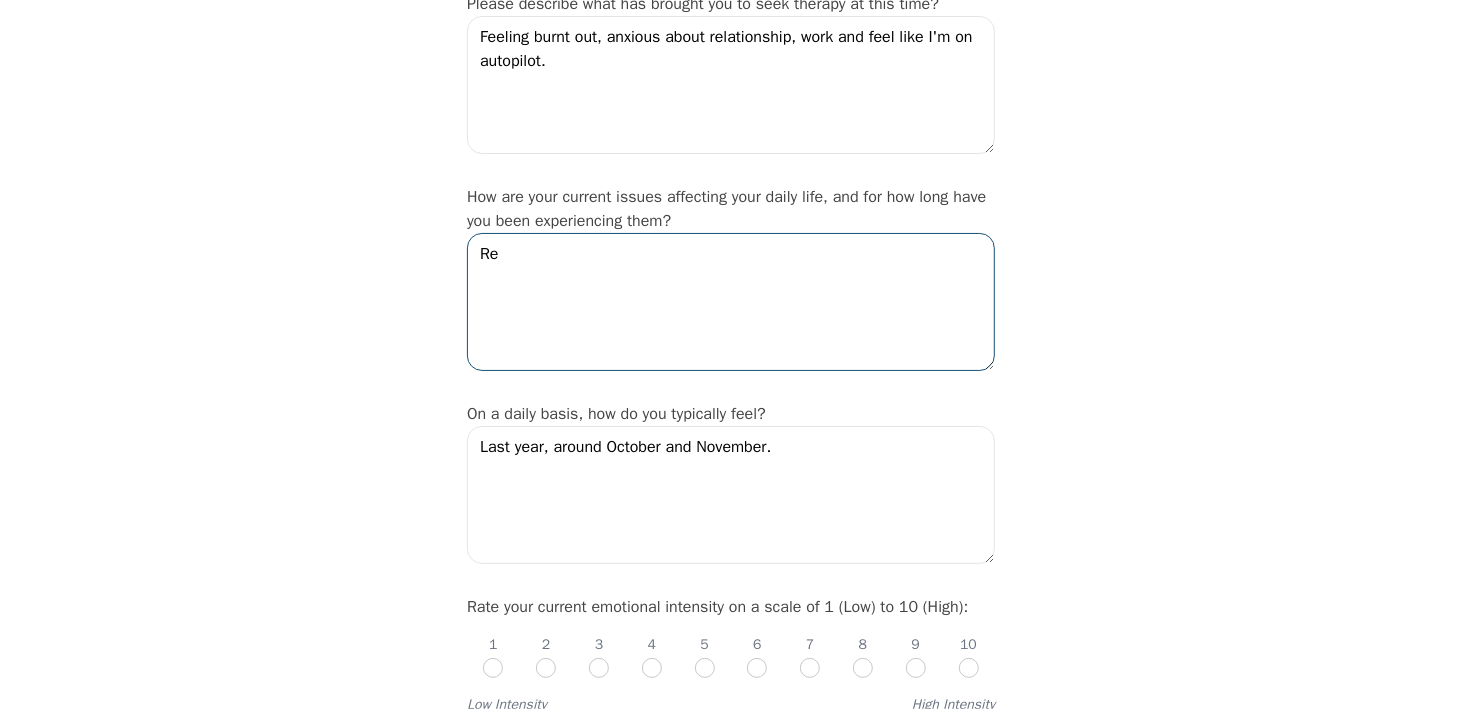 type on "R" 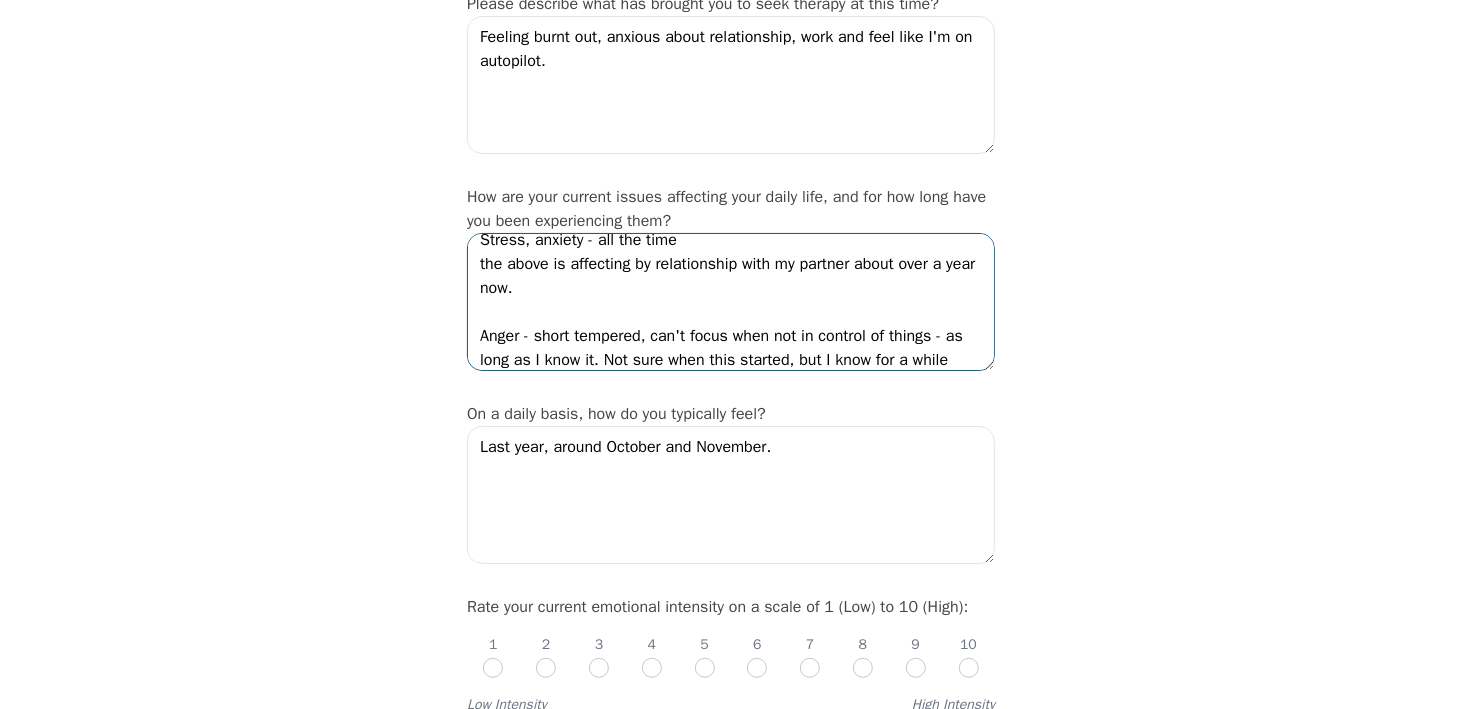 scroll, scrollTop: 38, scrollLeft: 0, axis: vertical 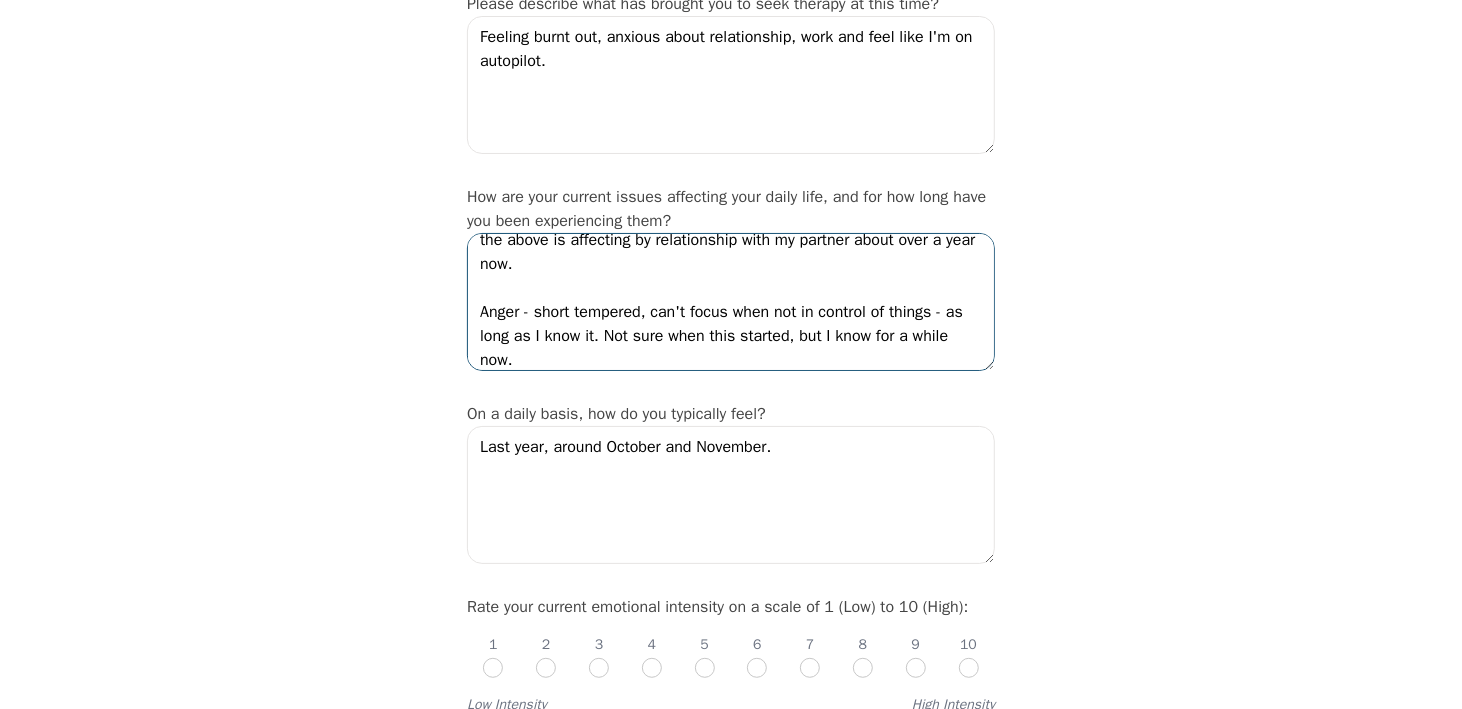 type on "Stress, anxiety - all the time
the above is affecting by relationship with my partner about over a year now.
Anger - short tempered, can't focus when not in control of things - as long as I know it. Not sure when this started, but I know for a while now." 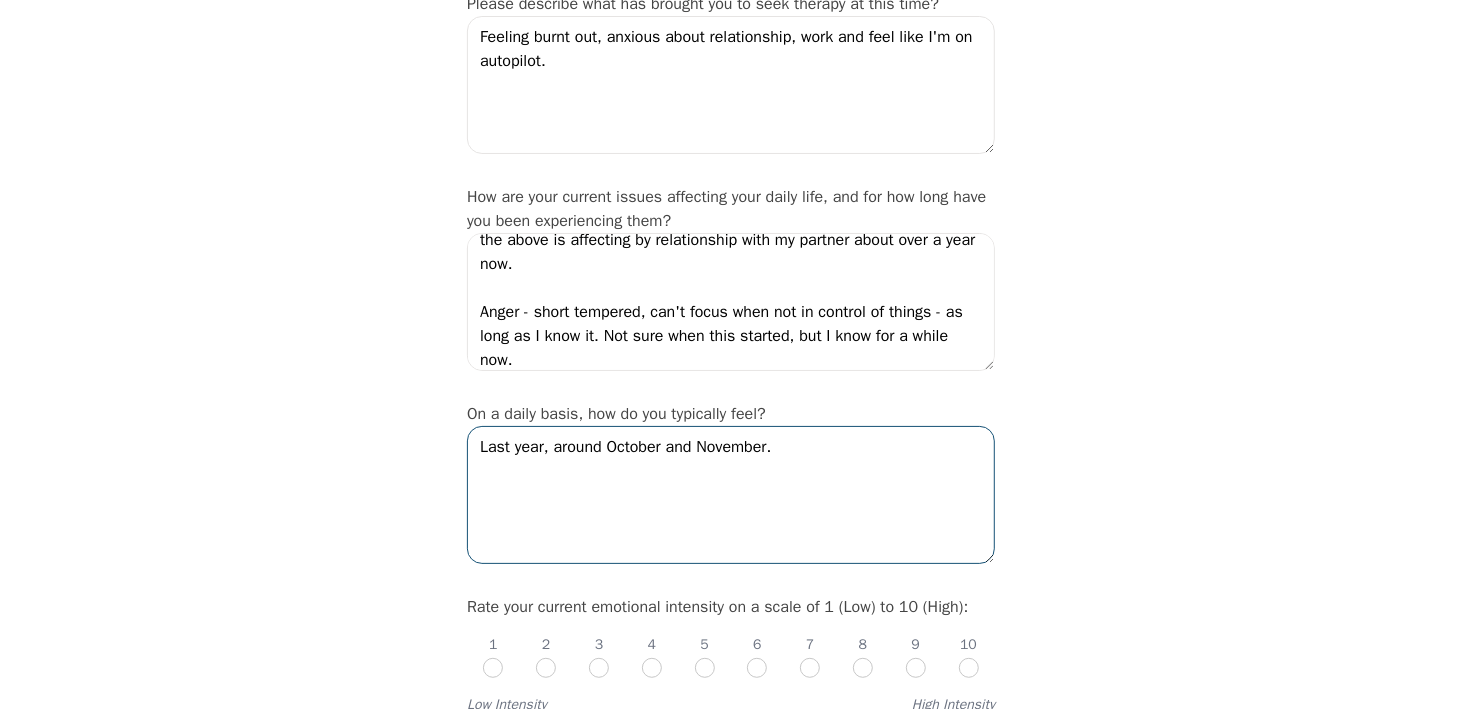 drag, startPoint x: 816, startPoint y: 452, endPoint x: 417, endPoint y: 450, distance: 399.005 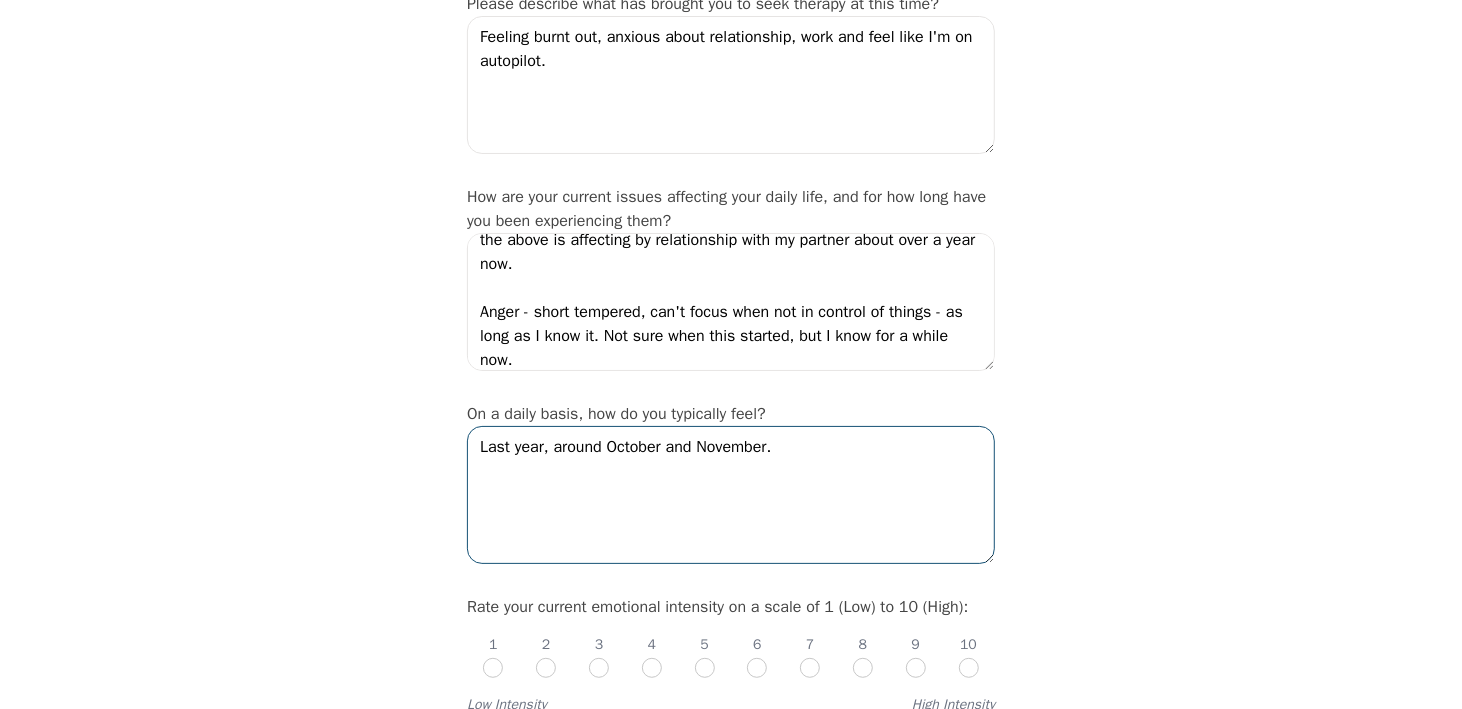 click on "Intake Assessment for [PERSON_NAME] Part 2 of 2: Clinical Self-Report Please complete the following information before your initial session. This step is crucial to kickstart your therapeutic journey with your therapist: Please describe what has brought you to seek therapy at this time? Feeling burnt out, anxious about relationship, work and feel like I'm on autopilot.
How are your current issues affecting your daily life, and for how long have you been experiencing them? Stress, anxiety - all the time
the above is affecting by relationship with my partner about over a year now.
Anger - short tempered, can't focus when not in control of things - as long as I know it. Not sure when this started, but I know for a while now. On a daily basis, how do you typically feel? Last year, around October and November.  Rate your current emotional intensity on a scale of 1 (Low) to 10 (High): 1 2 3 4 5 6 7 8 9 10 Low Intensity High Intensity What current stressors are affecting your mental health? Finances, work [MEDICAL_DATA]" at bounding box center (731, 1603) 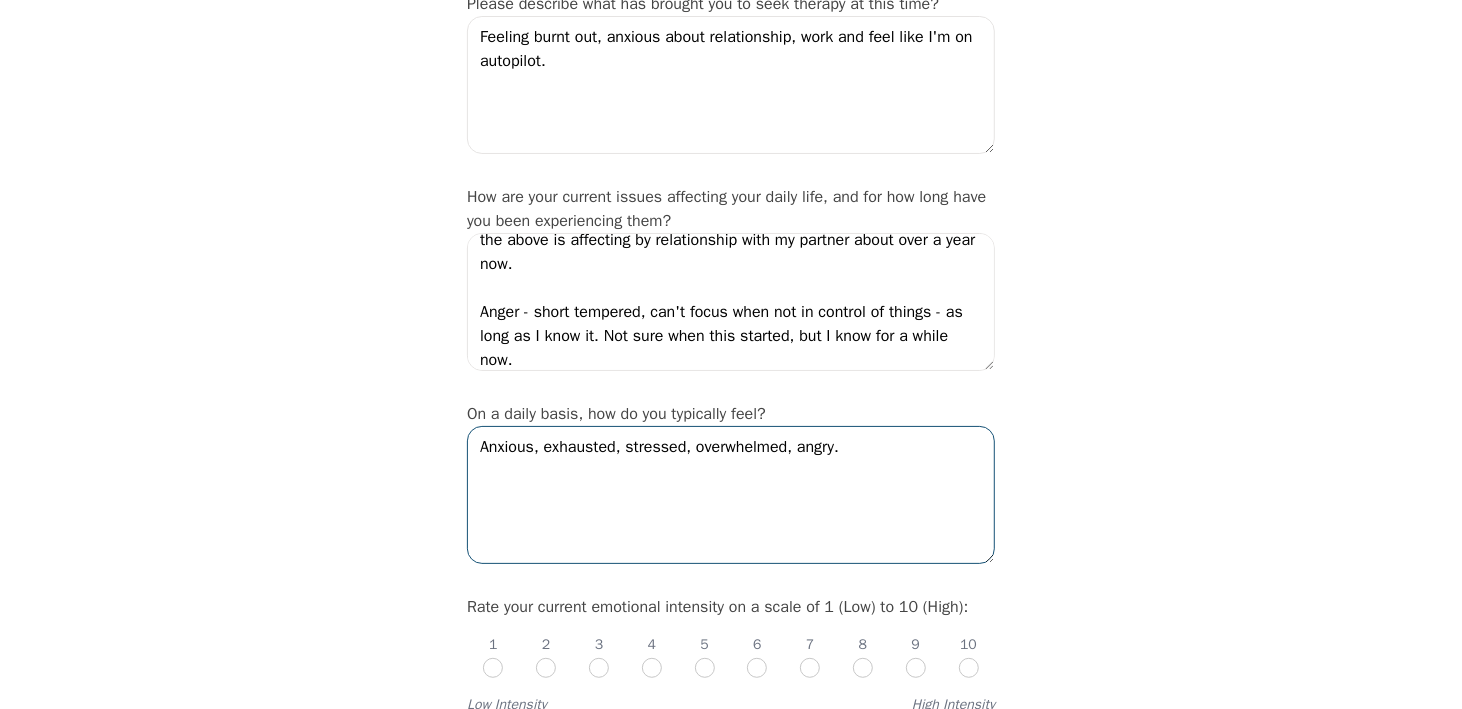 type on "Anxious, exhausted, stressed, overwhelmed, angry." 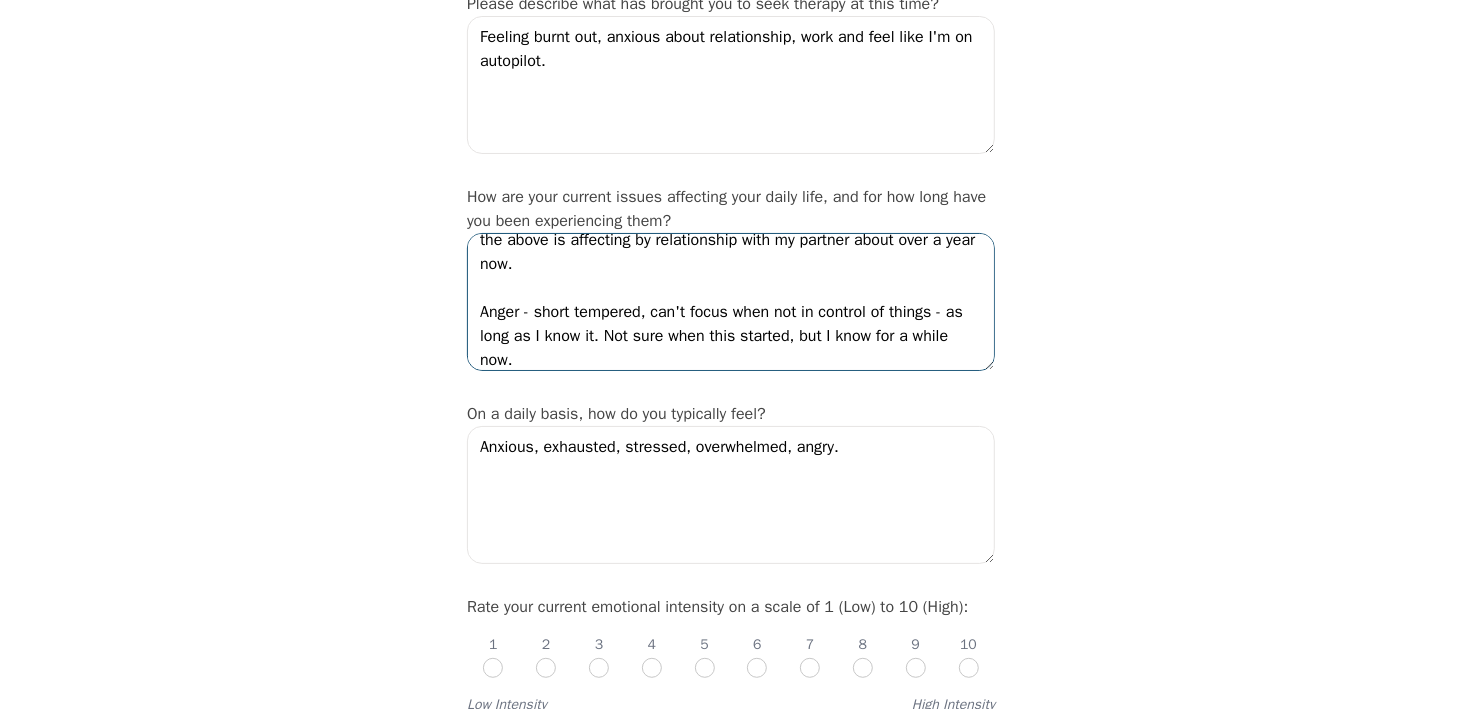 click on "Stress, anxiety - all the time
the above is affecting by relationship with my partner about over a year now.
Anger - short tempered, can't focus when not in control of things - as long as I know it. Not sure when this started, but I know for a while now." at bounding box center [731, 302] 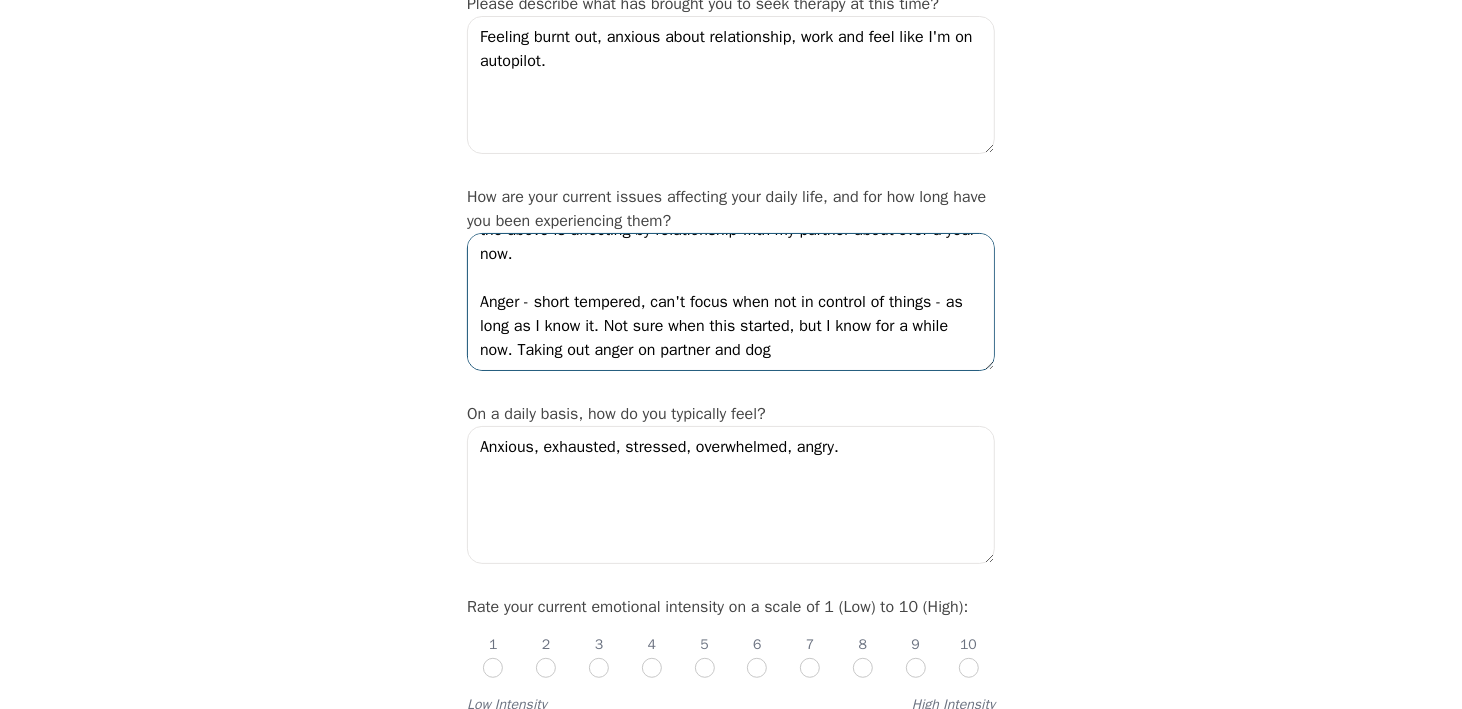 scroll, scrollTop: 71, scrollLeft: 0, axis: vertical 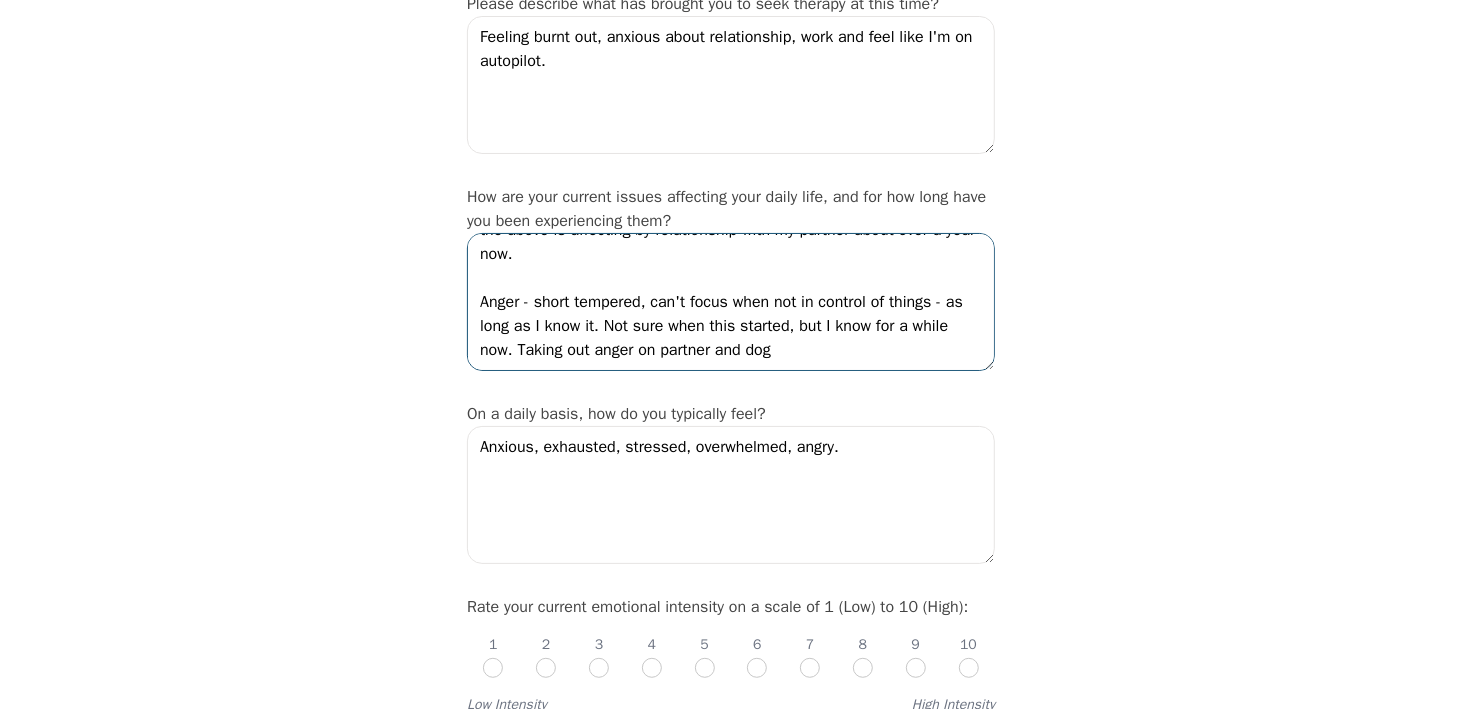 type on "Stress, anxiety - all the time
the above is affecting by relationship with my partner about over a year now.
Anger - short tempered, can't focus when not in control of things - as long as I know it. Not sure when this started, but I know for a while now. Taking out anger on partner and dog" 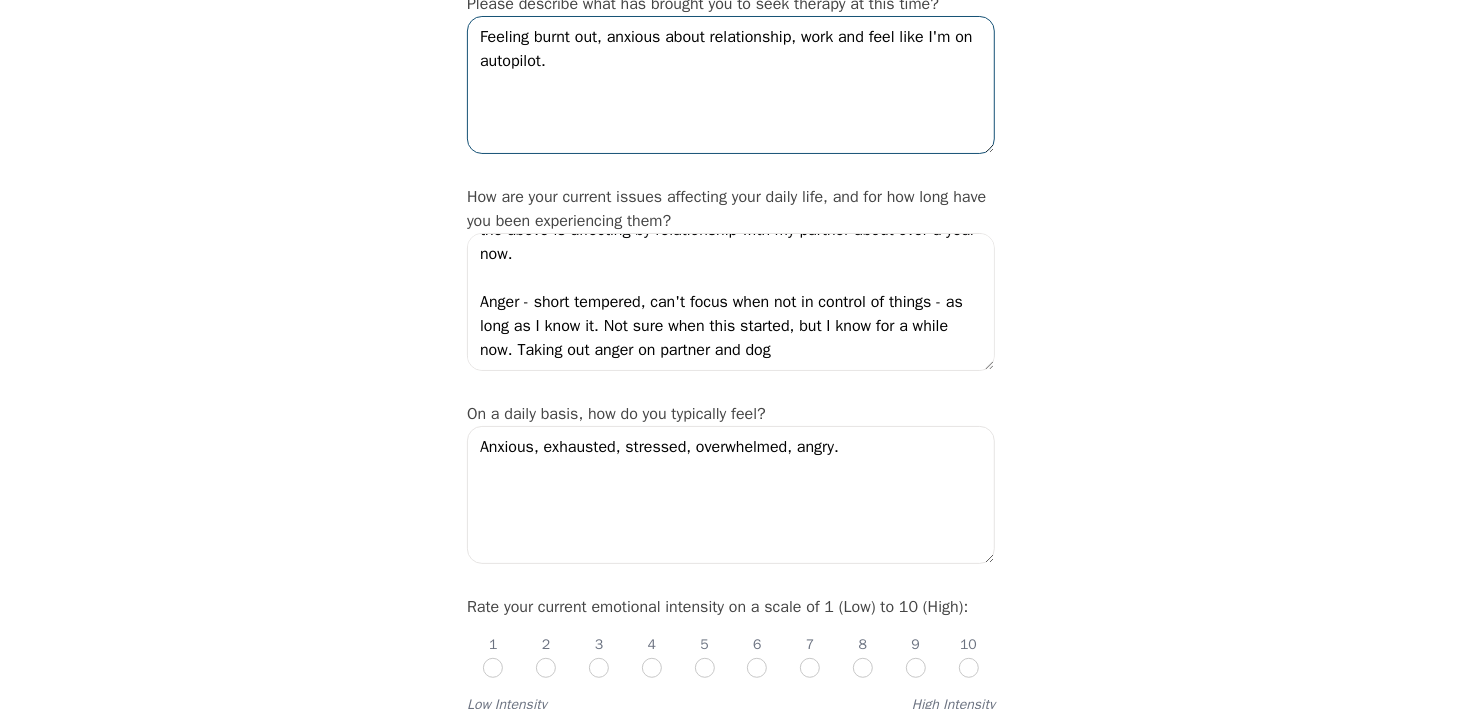 click on "Feeling burnt out, anxious about relationship, work and feel like I'm on autopilot." at bounding box center (731, 85) 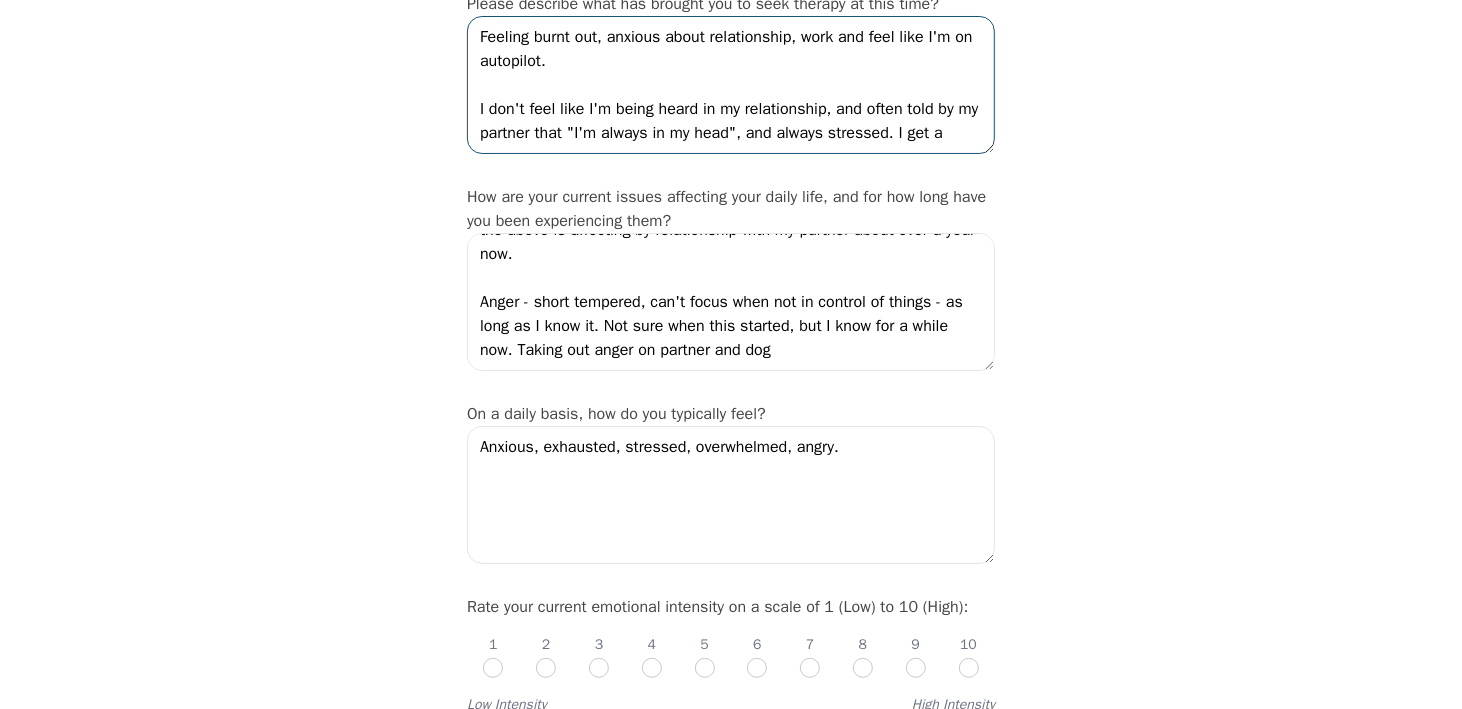 scroll, scrollTop: 0, scrollLeft: 0, axis: both 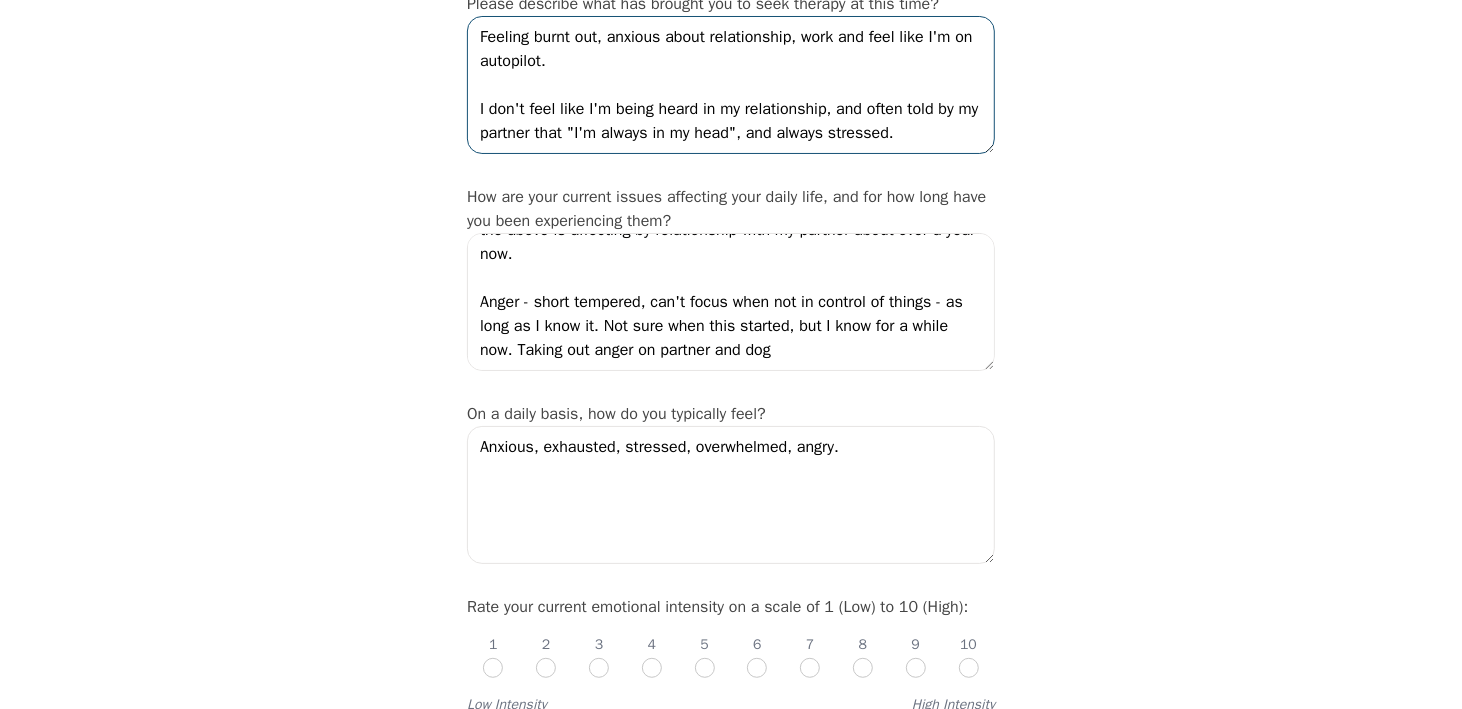 type on "Feeling burnt out, anxious about relationship, work and feel like I'm on autopilot.
I don't feel like I'm being heard in my relationship, and often told by my partner that "I'm always in my head", and always stressed." 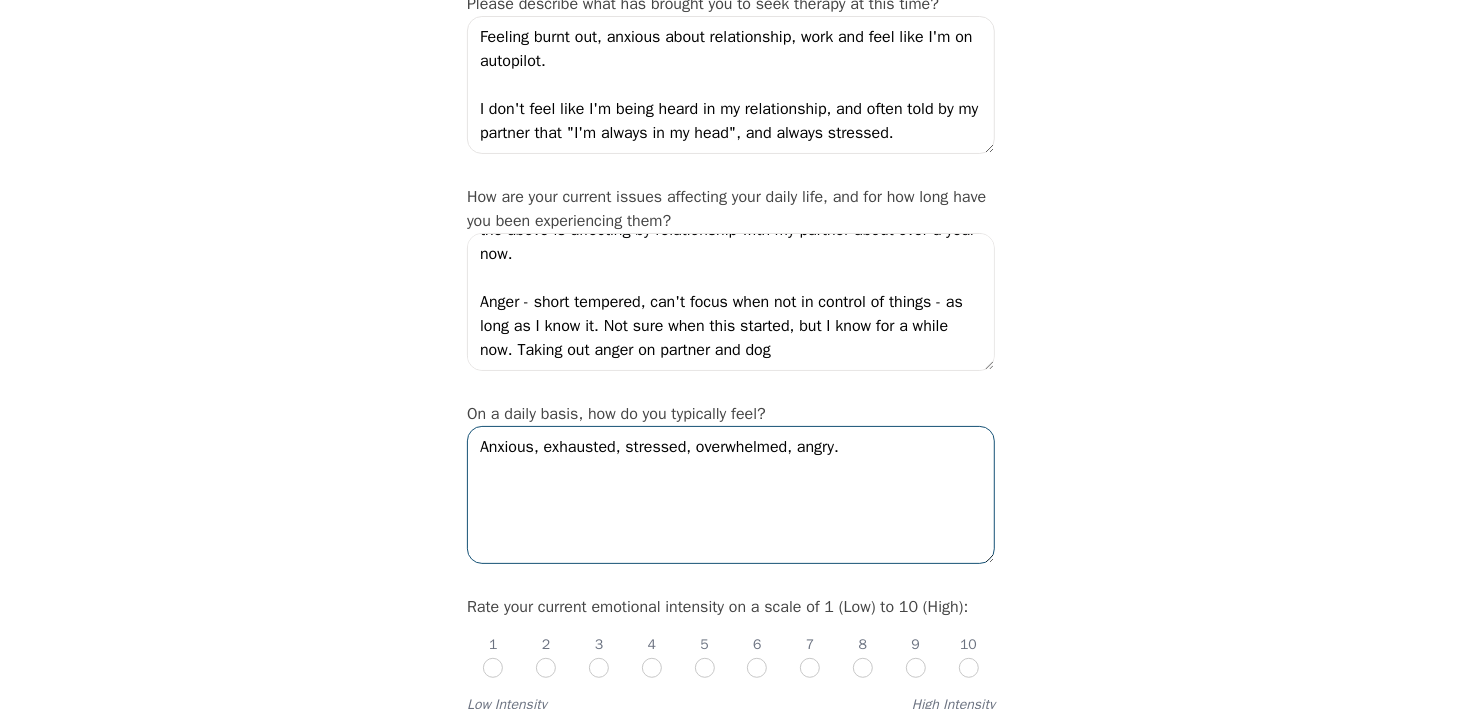 click on "Anxious, exhausted, stressed, overwhelmed, angry." at bounding box center (731, 495) 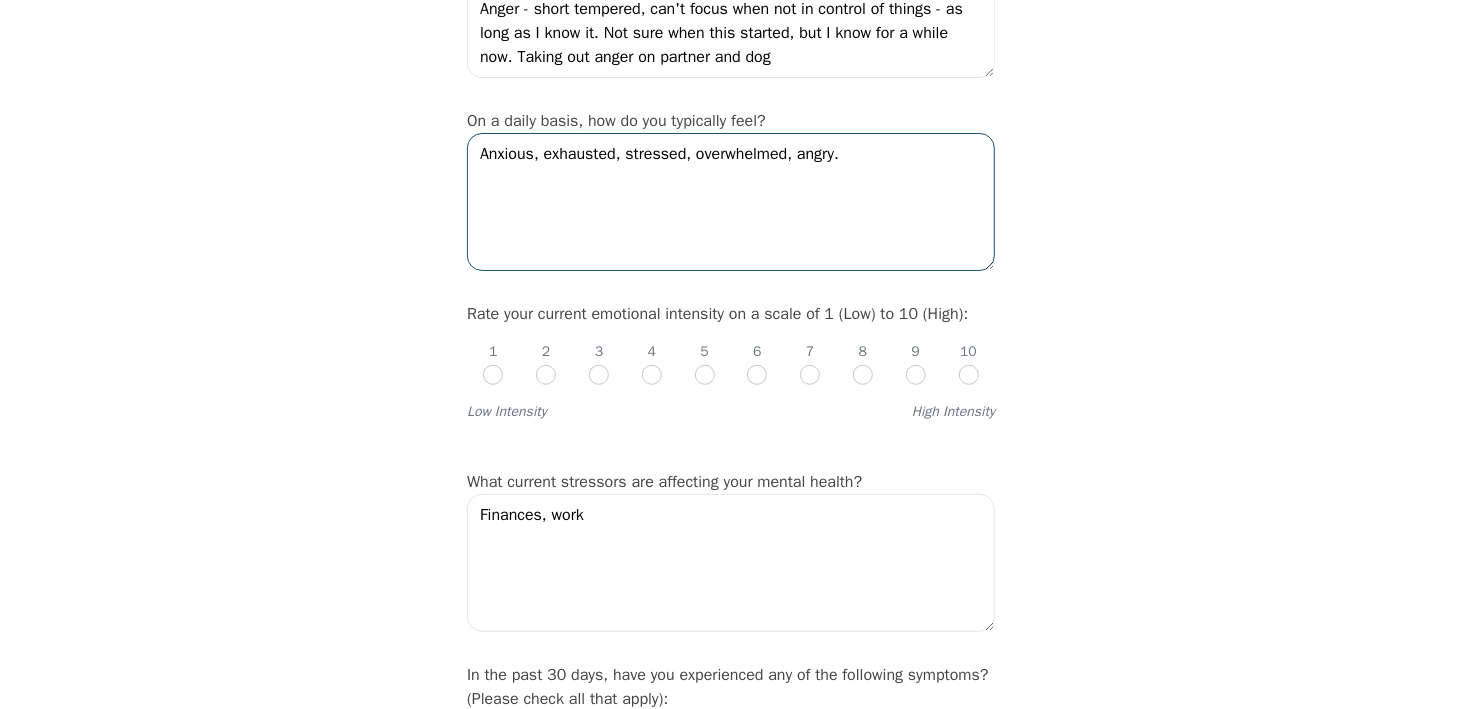 scroll, scrollTop: 600, scrollLeft: 0, axis: vertical 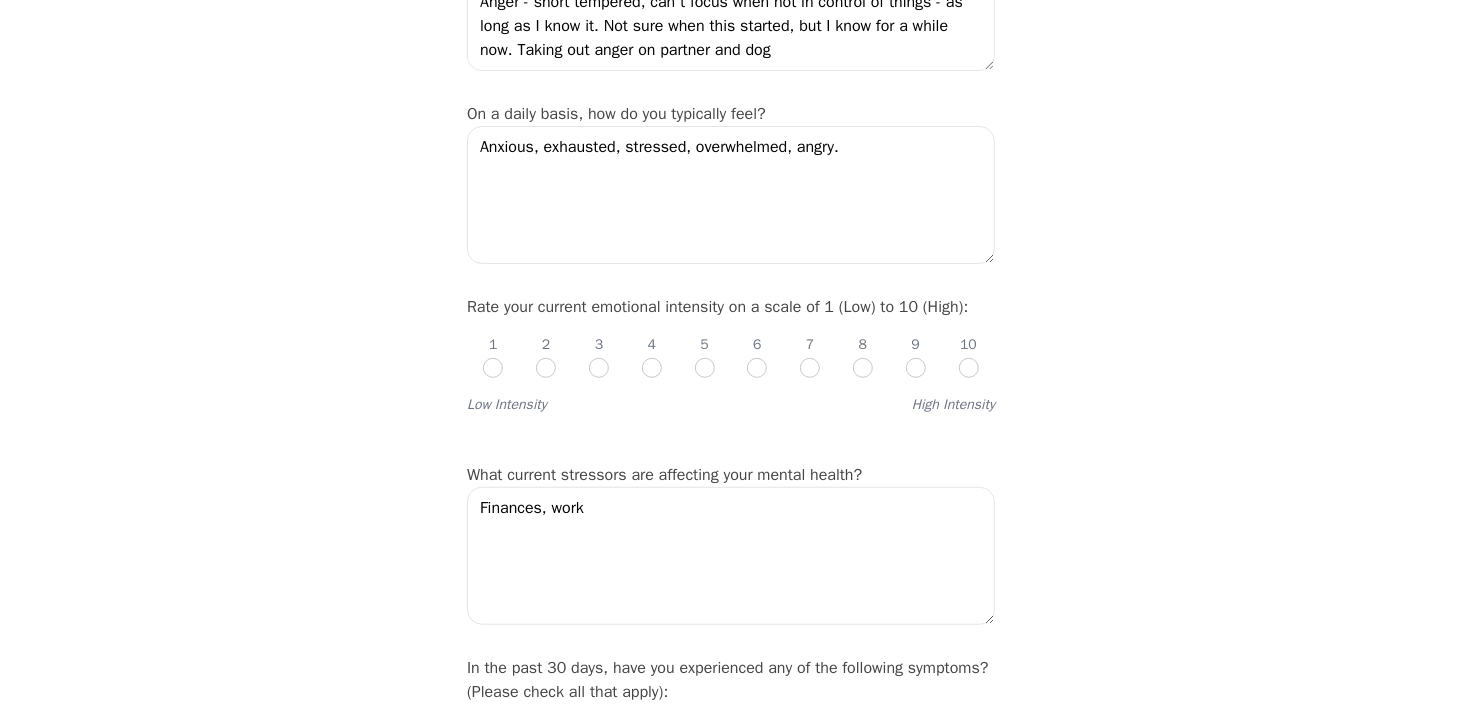 click on "1 2 3 4 5 6 7 8 9 10" at bounding box center (731, 349) 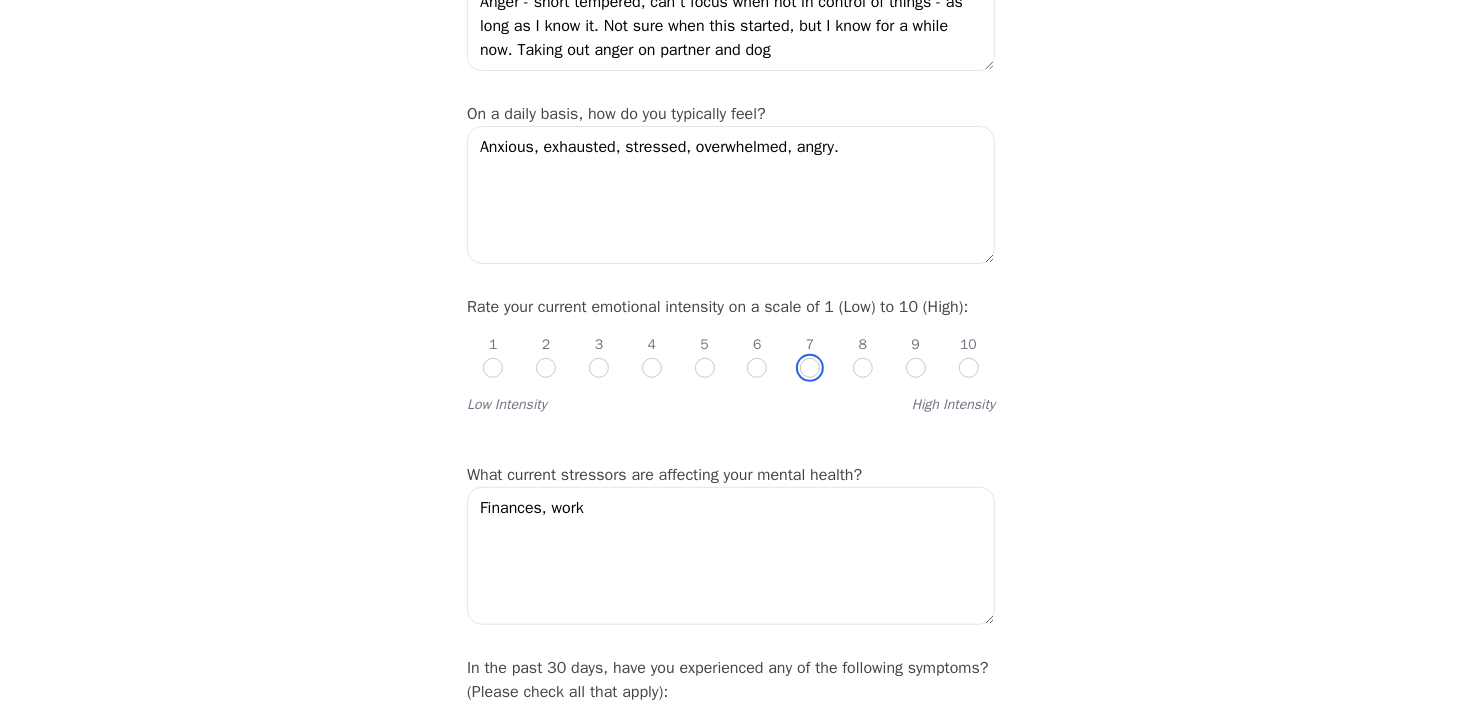 click at bounding box center [810, 368] 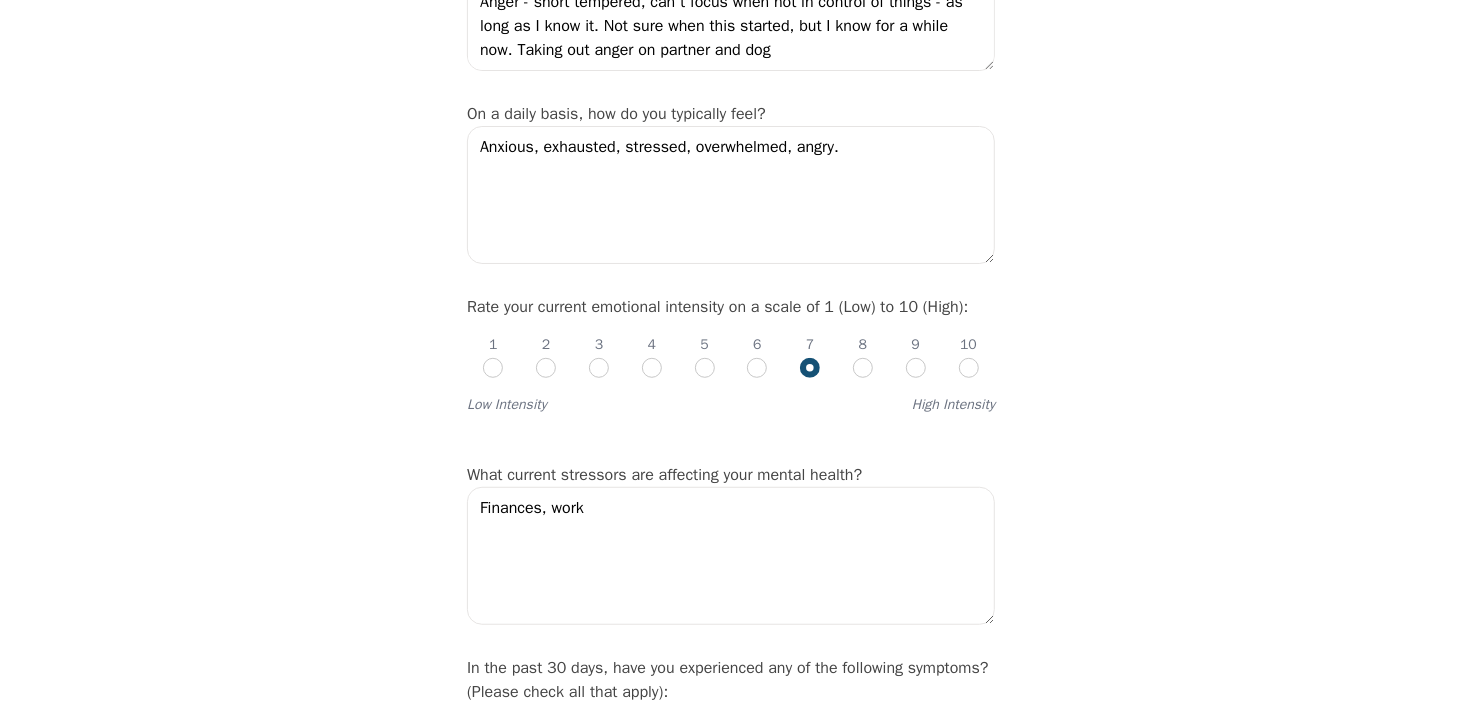 radio on "true" 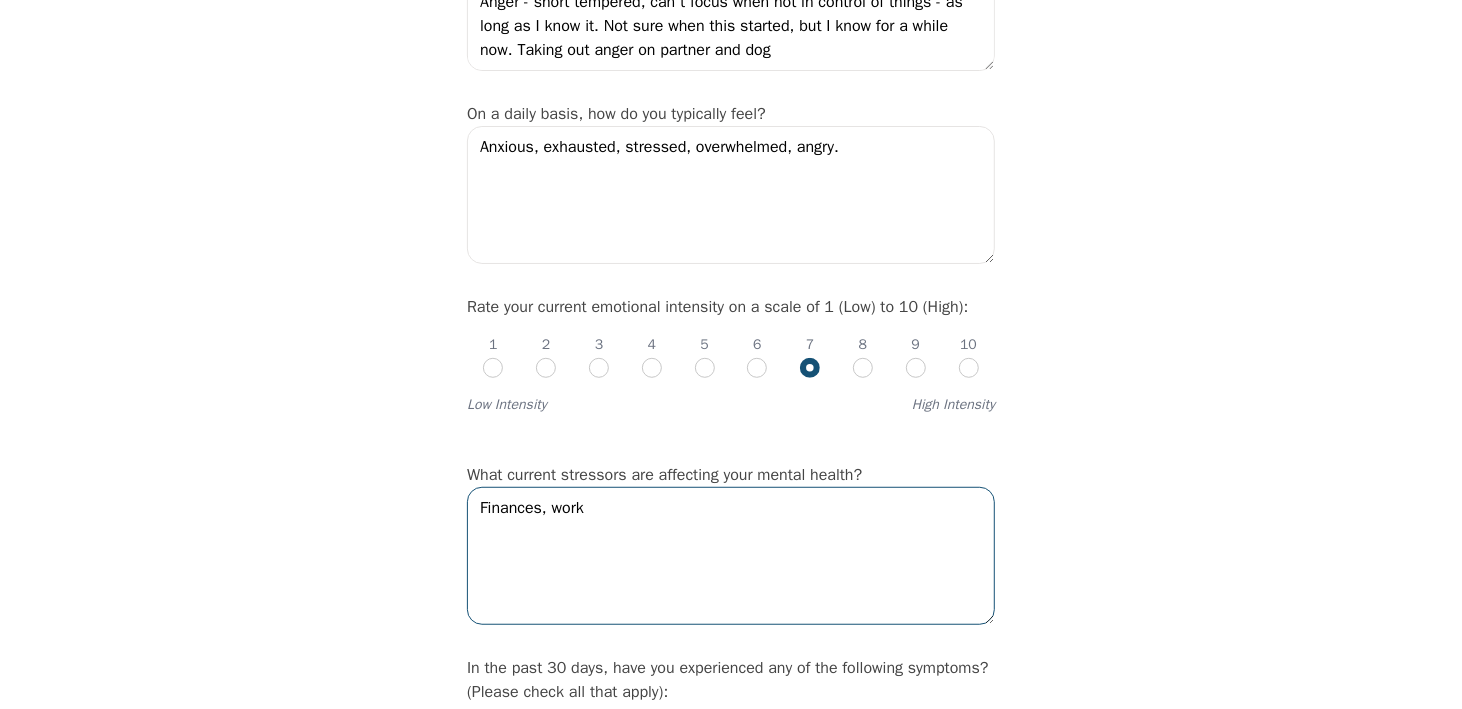 drag, startPoint x: 650, startPoint y: 514, endPoint x: 470, endPoint y: 496, distance: 180.89777 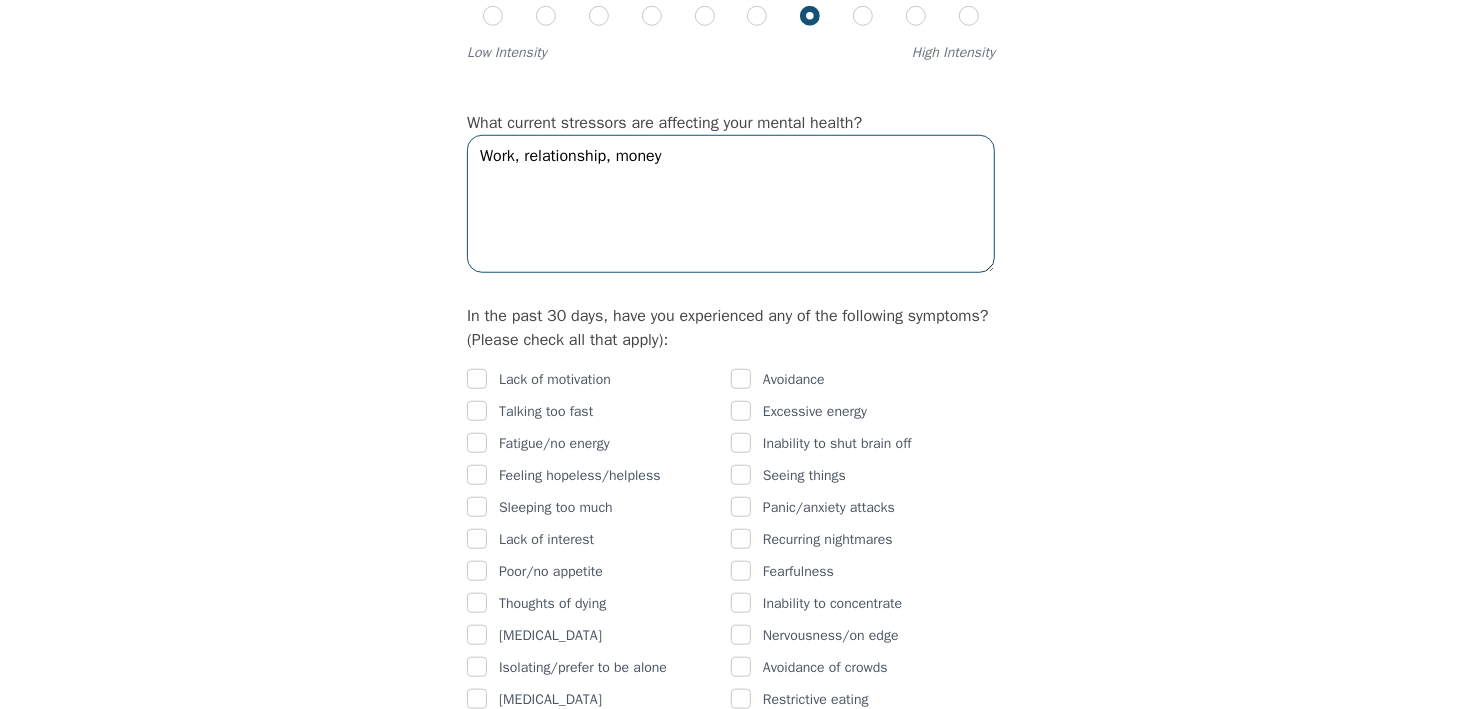 scroll, scrollTop: 1100, scrollLeft: 0, axis: vertical 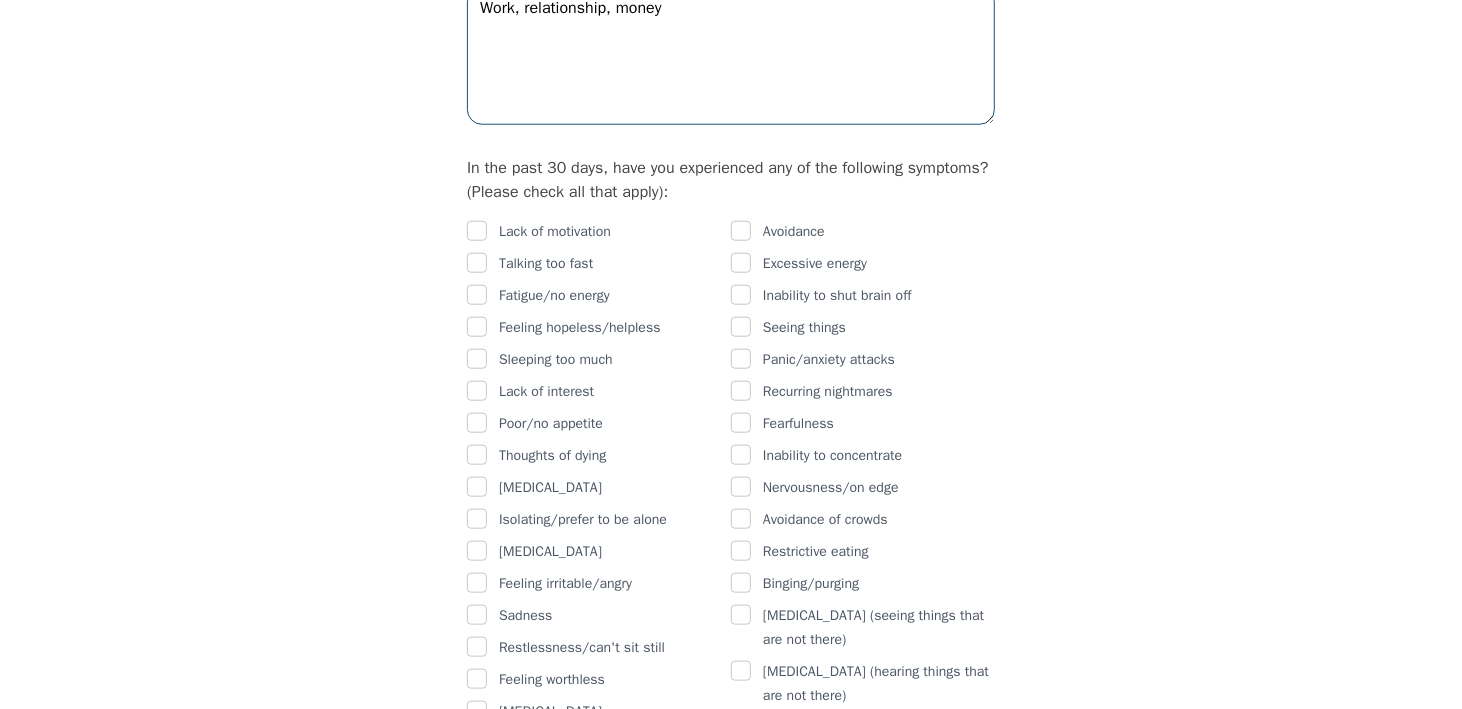 type on "Work, relationship, money" 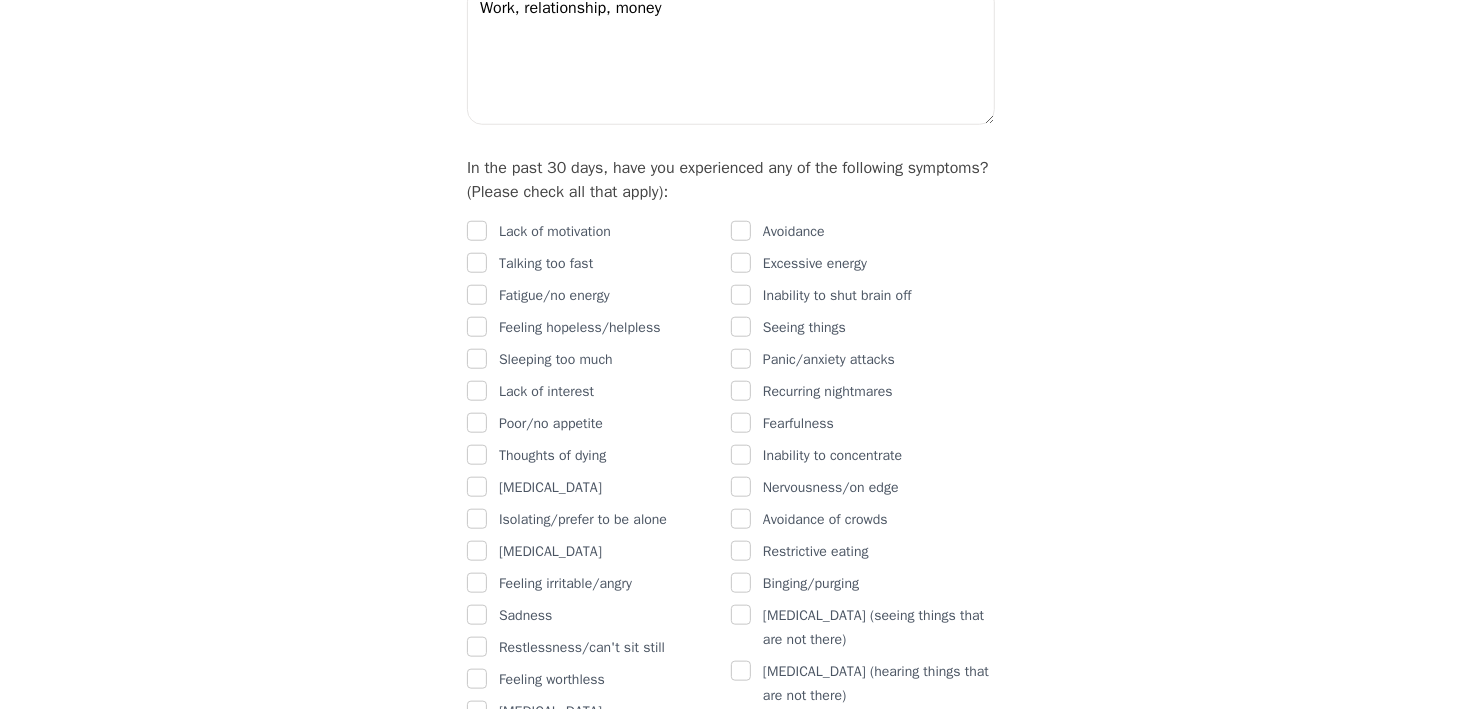 click on "Inability to shut brain off" at bounding box center (837, 296) 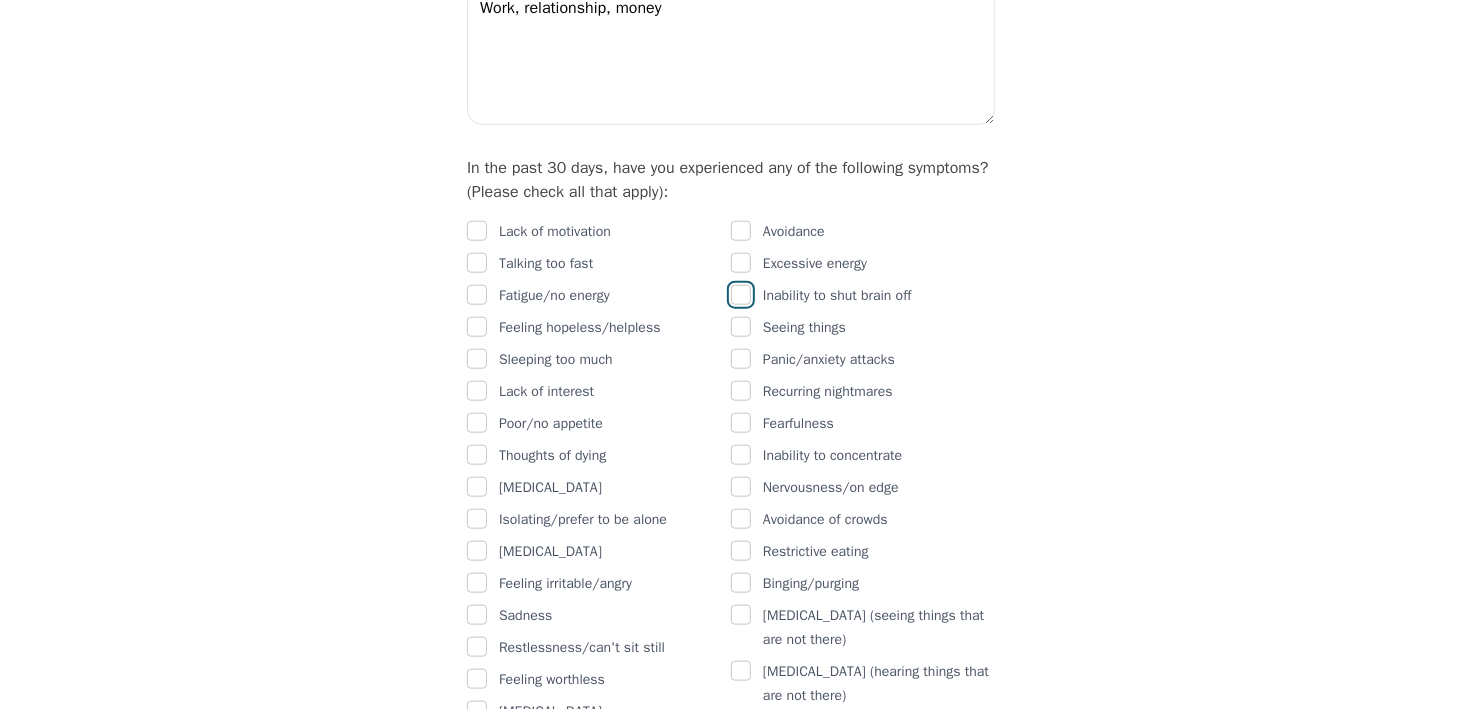 click at bounding box center [741, 295] 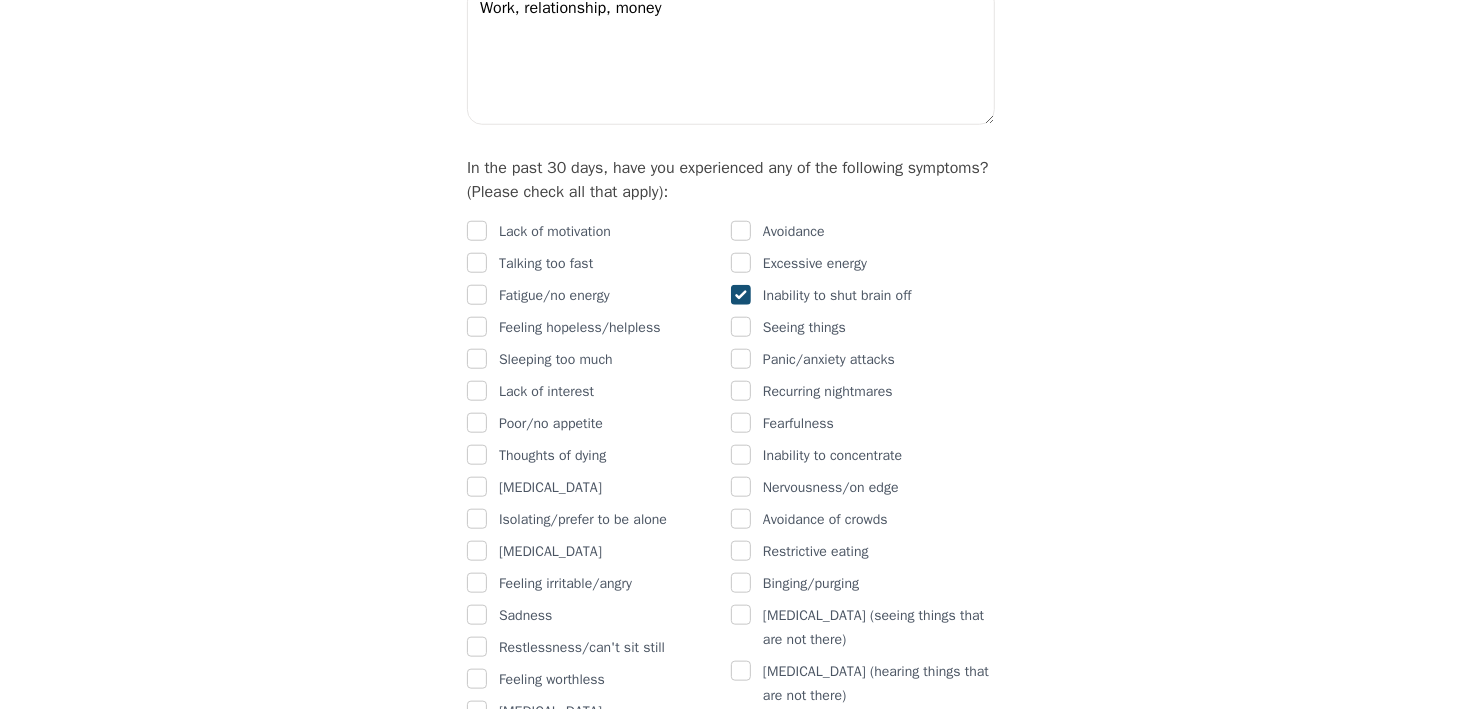 checkbox on "true" 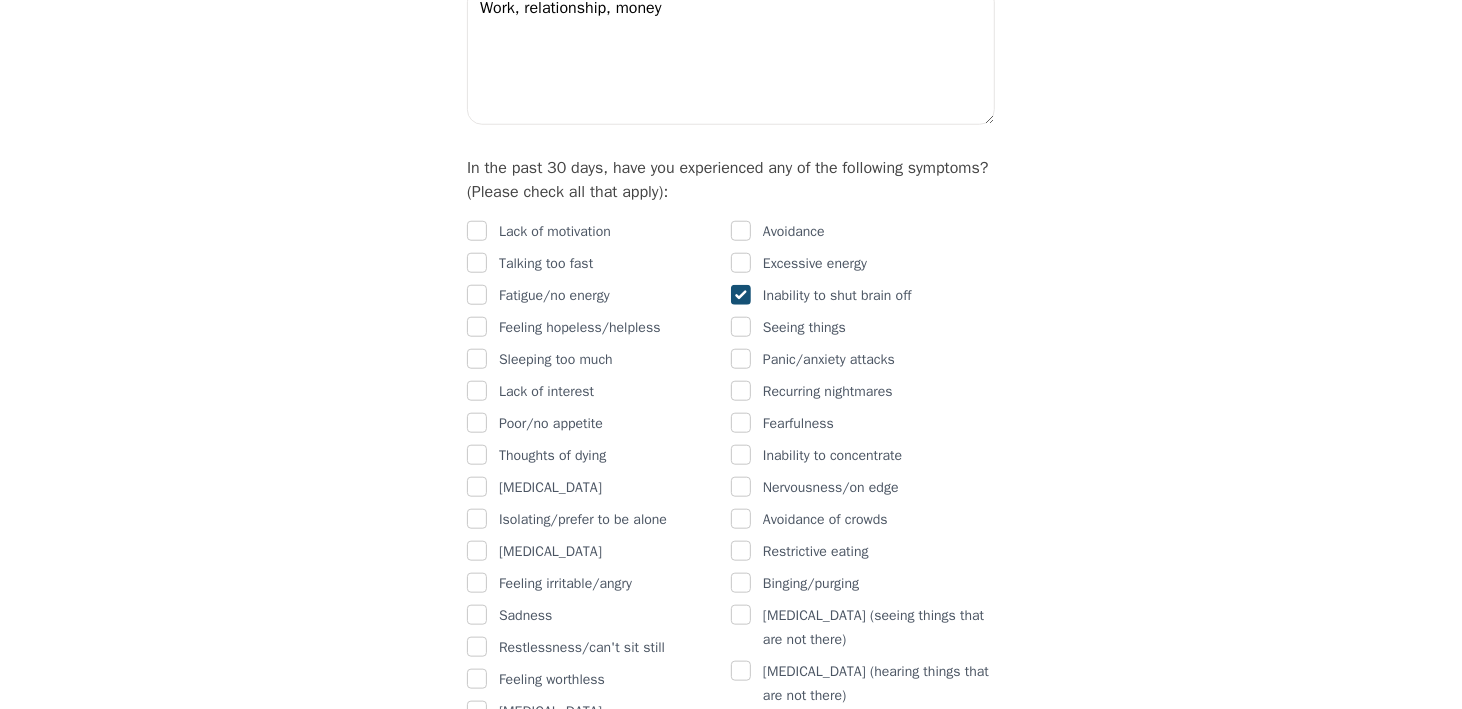 click on "Feeling irritable/angry" at bounding box center [565, 584] 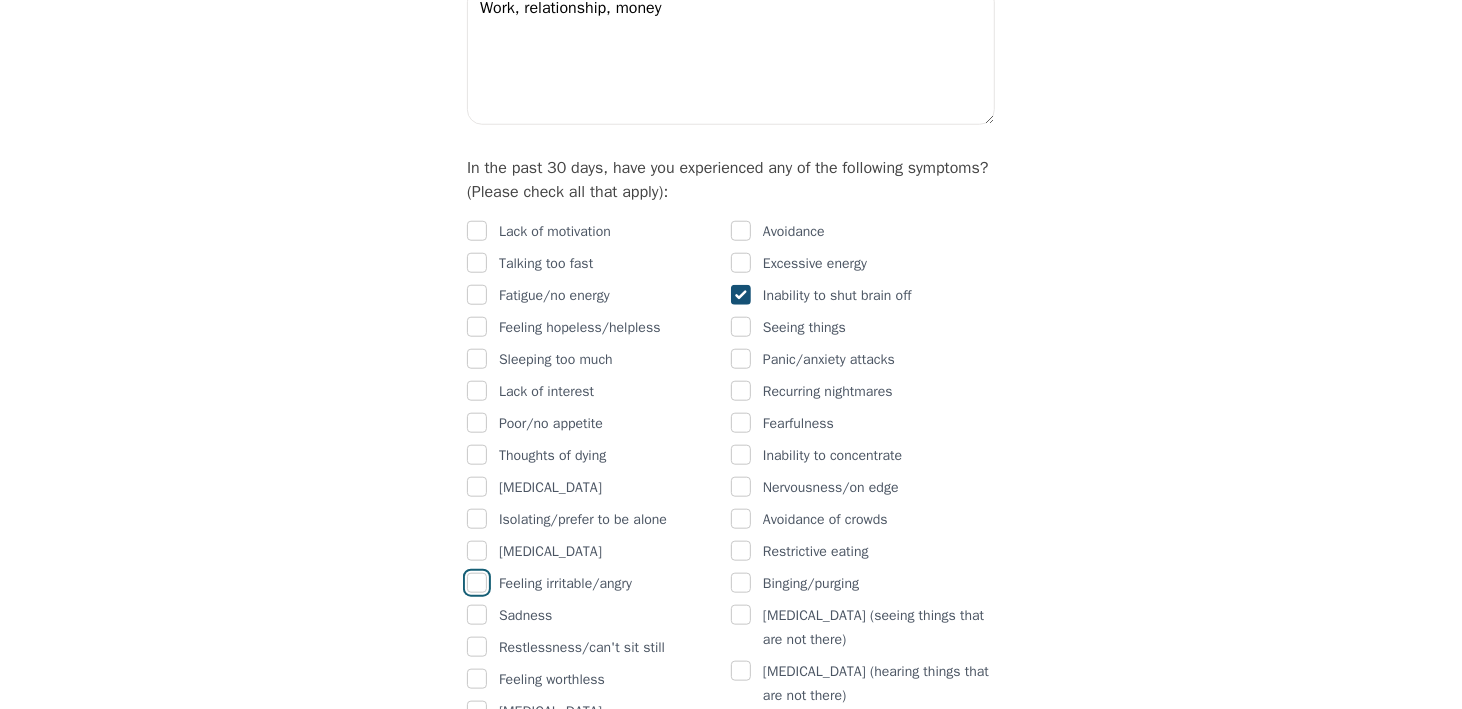 click at bounding box center [477, 583] 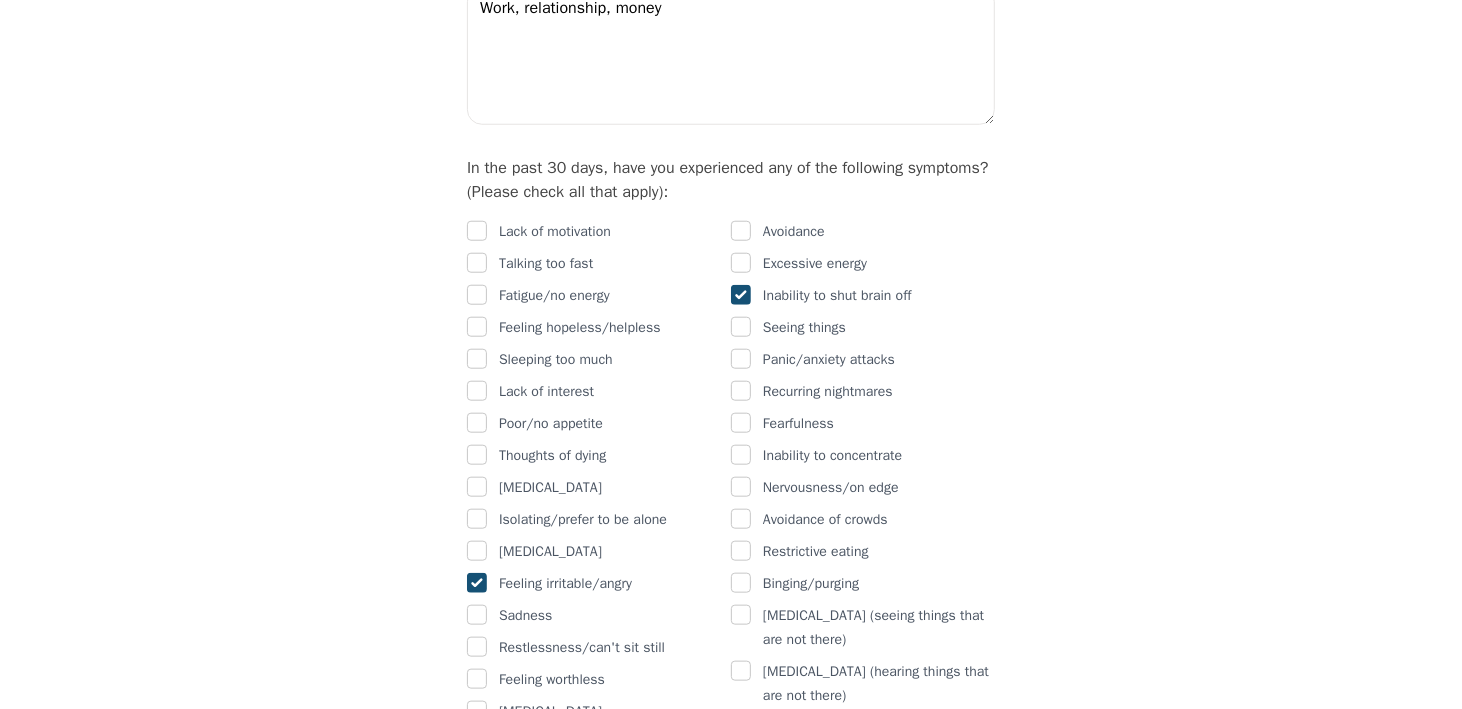 checkbox on "true" 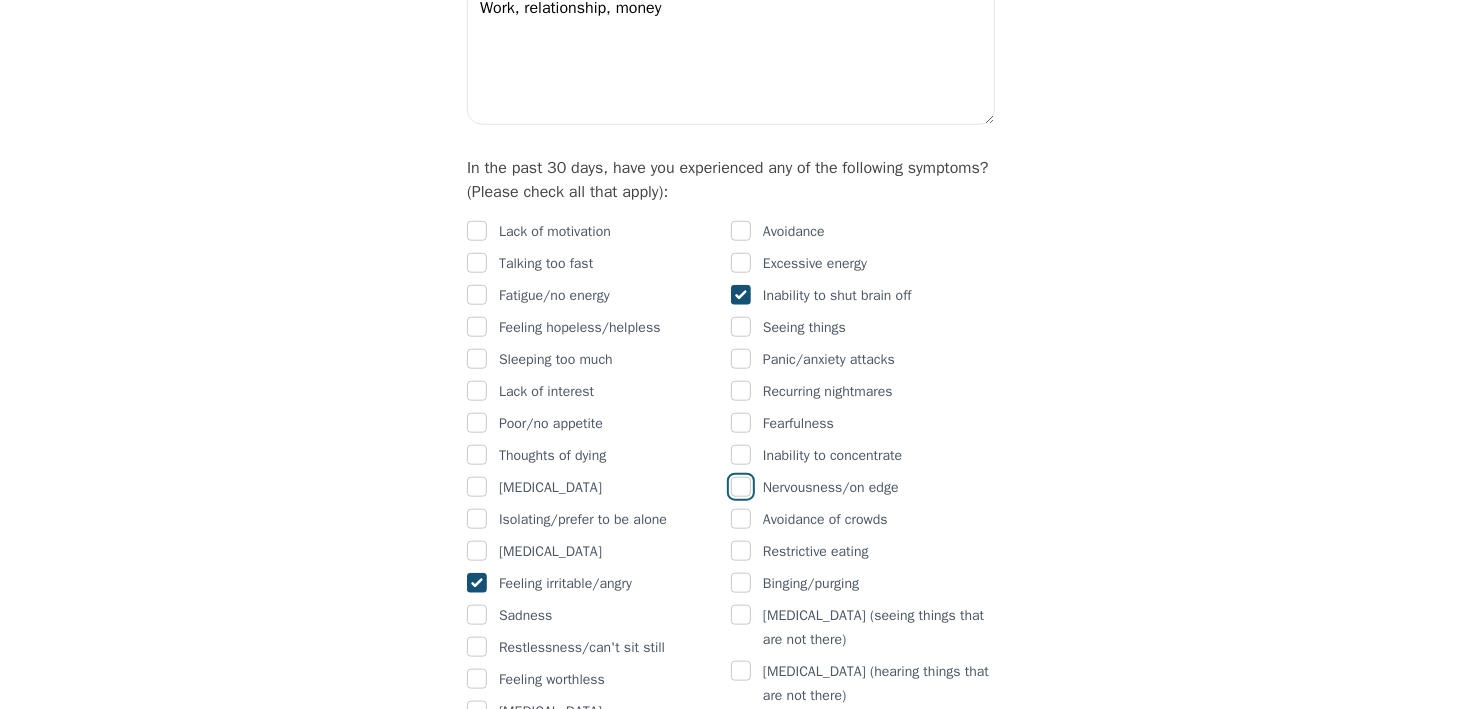 click at bounding box center (741, 487) 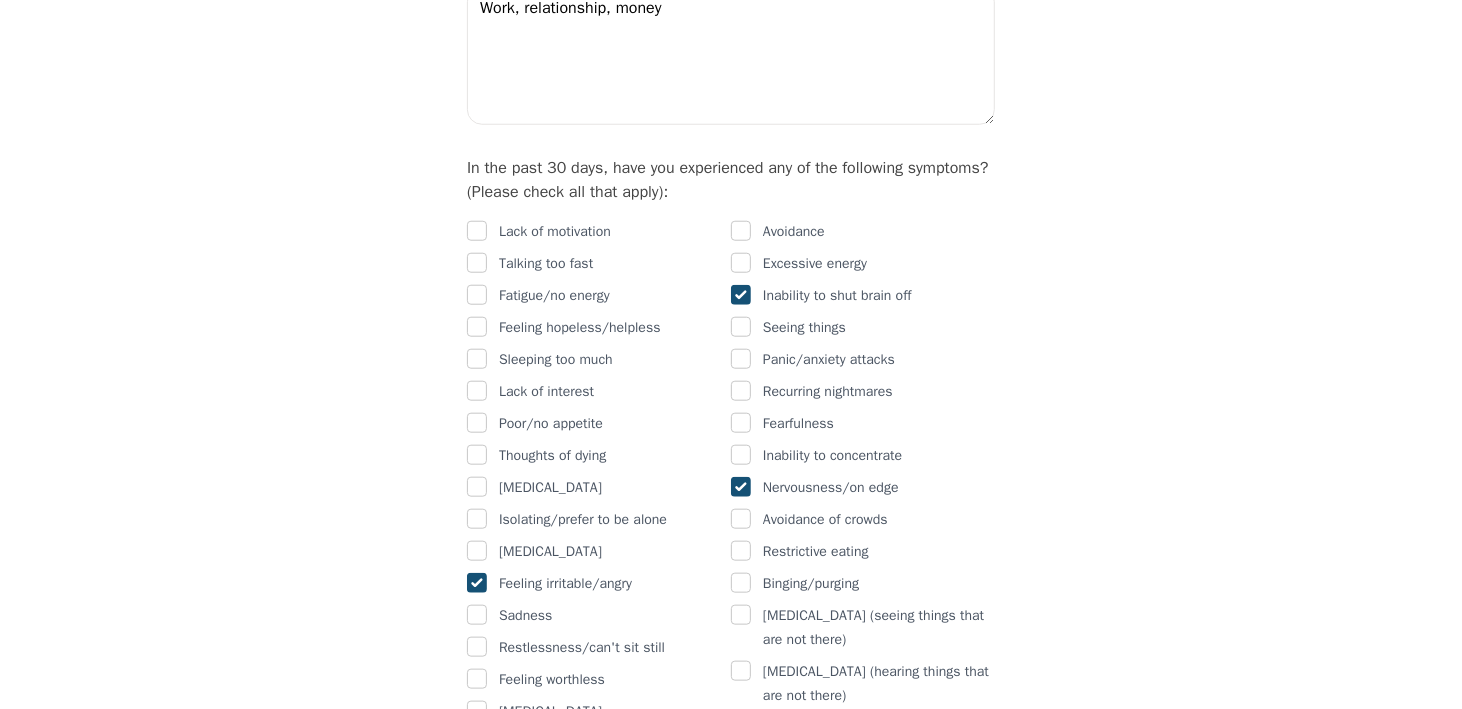 checkbox on "true" 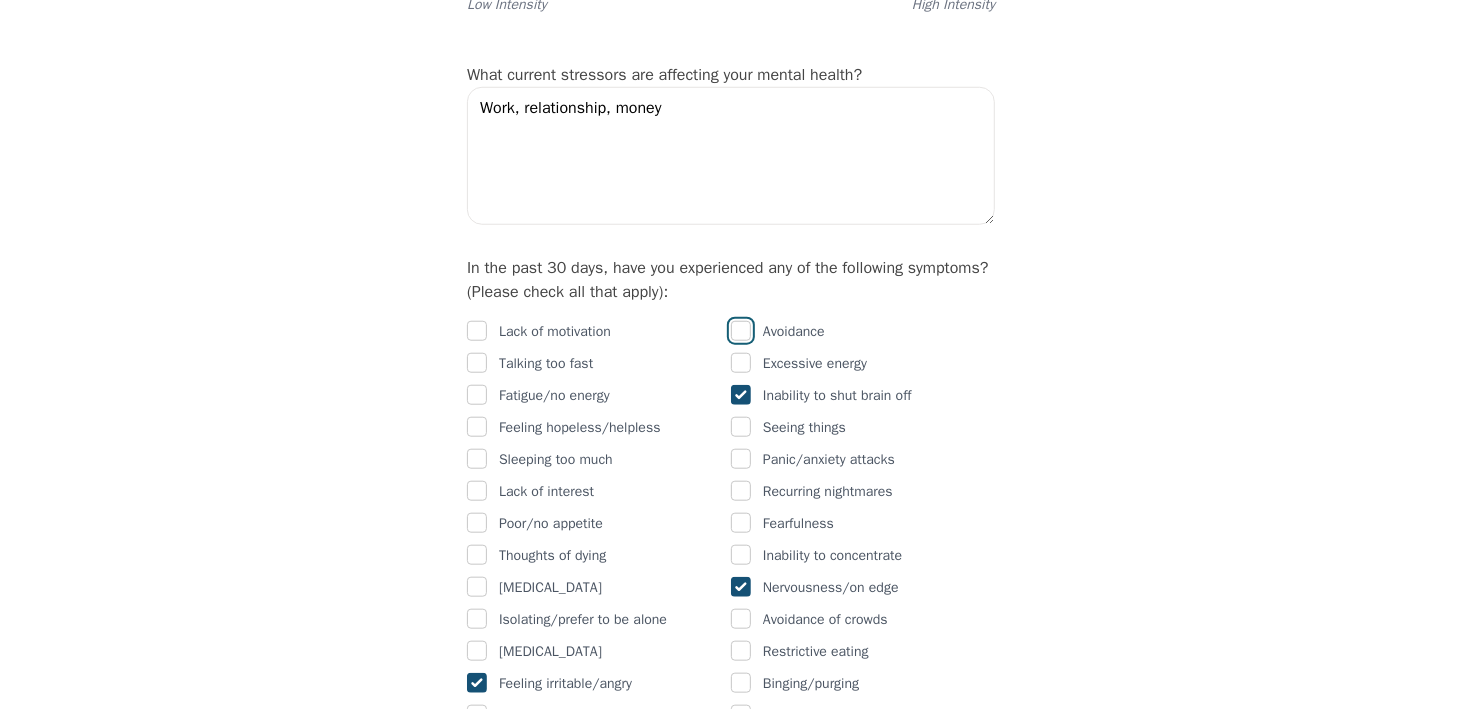 click at bounding box center [741, 331] 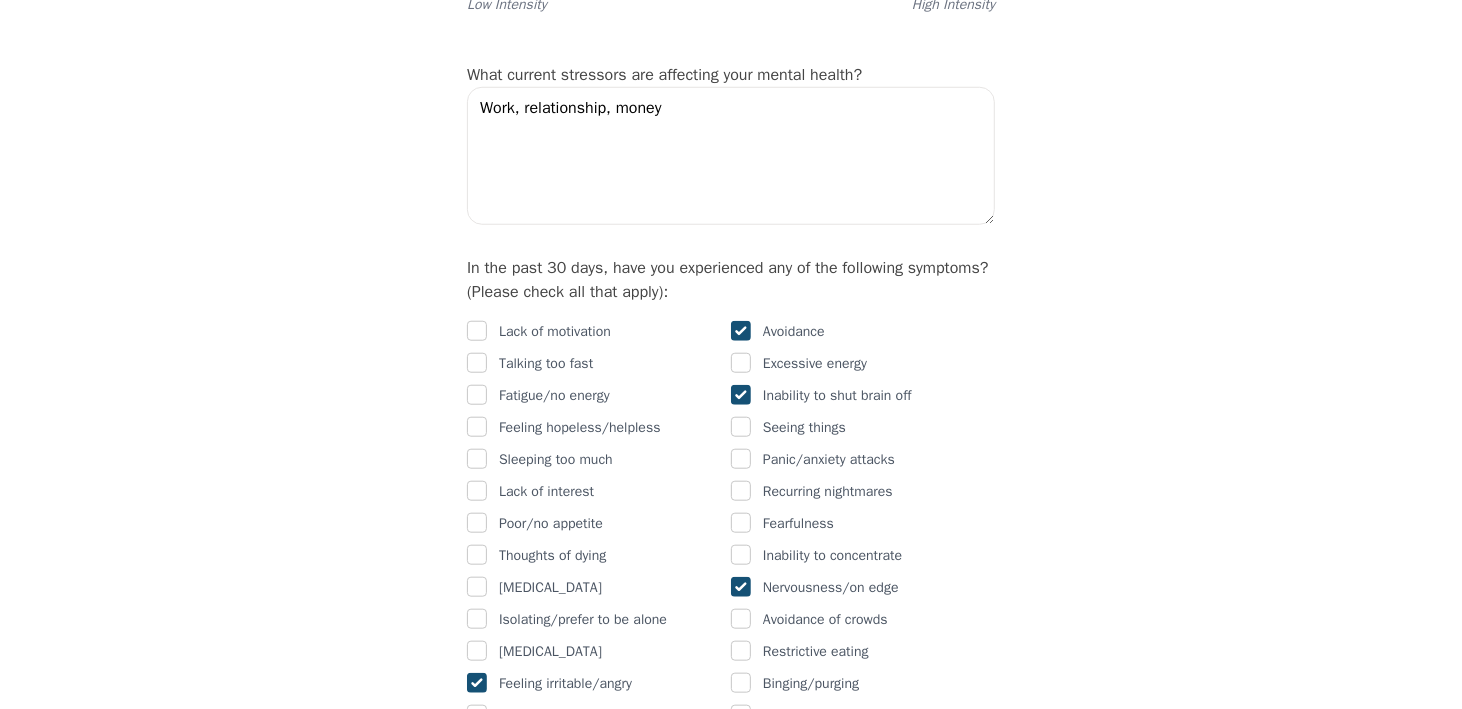checkbox on "true" 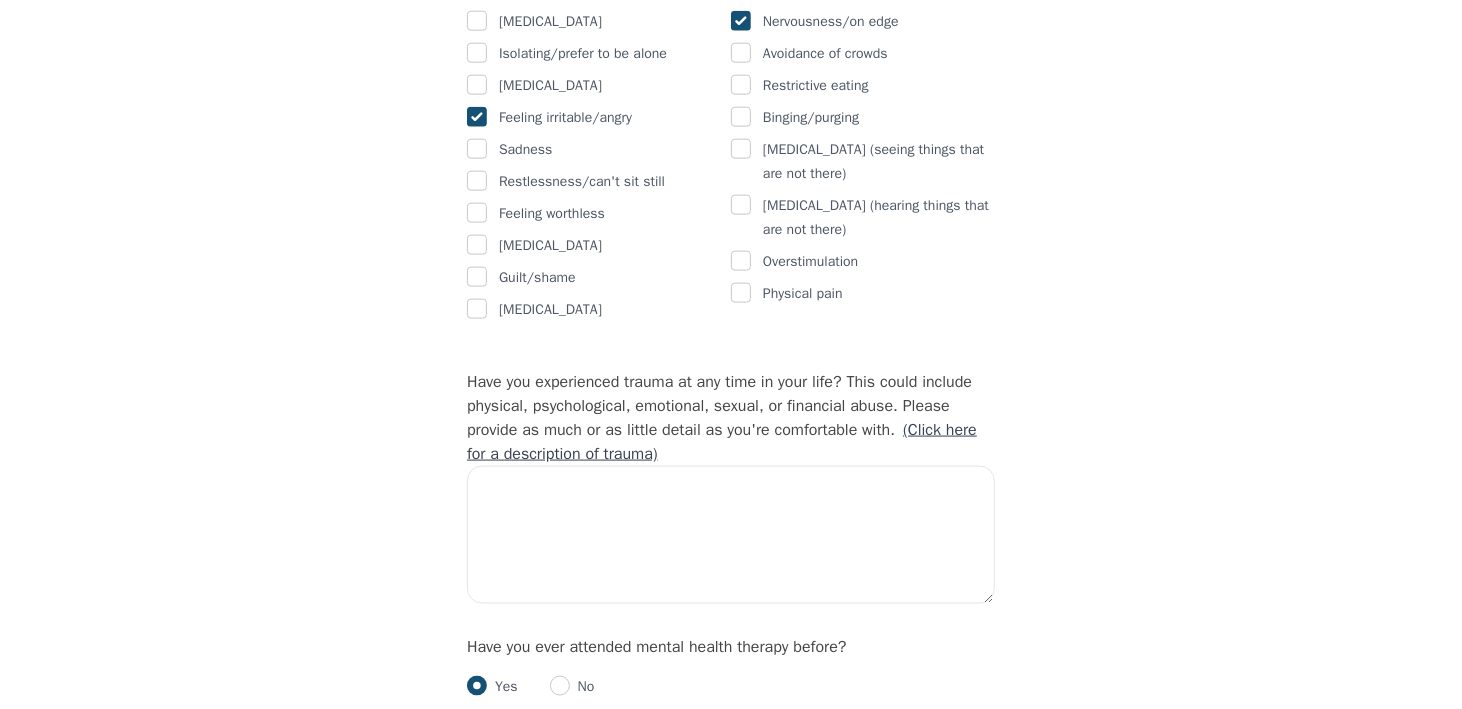 scroll, scrollTop: 1600, scrollLeft: 0, axis: vertical 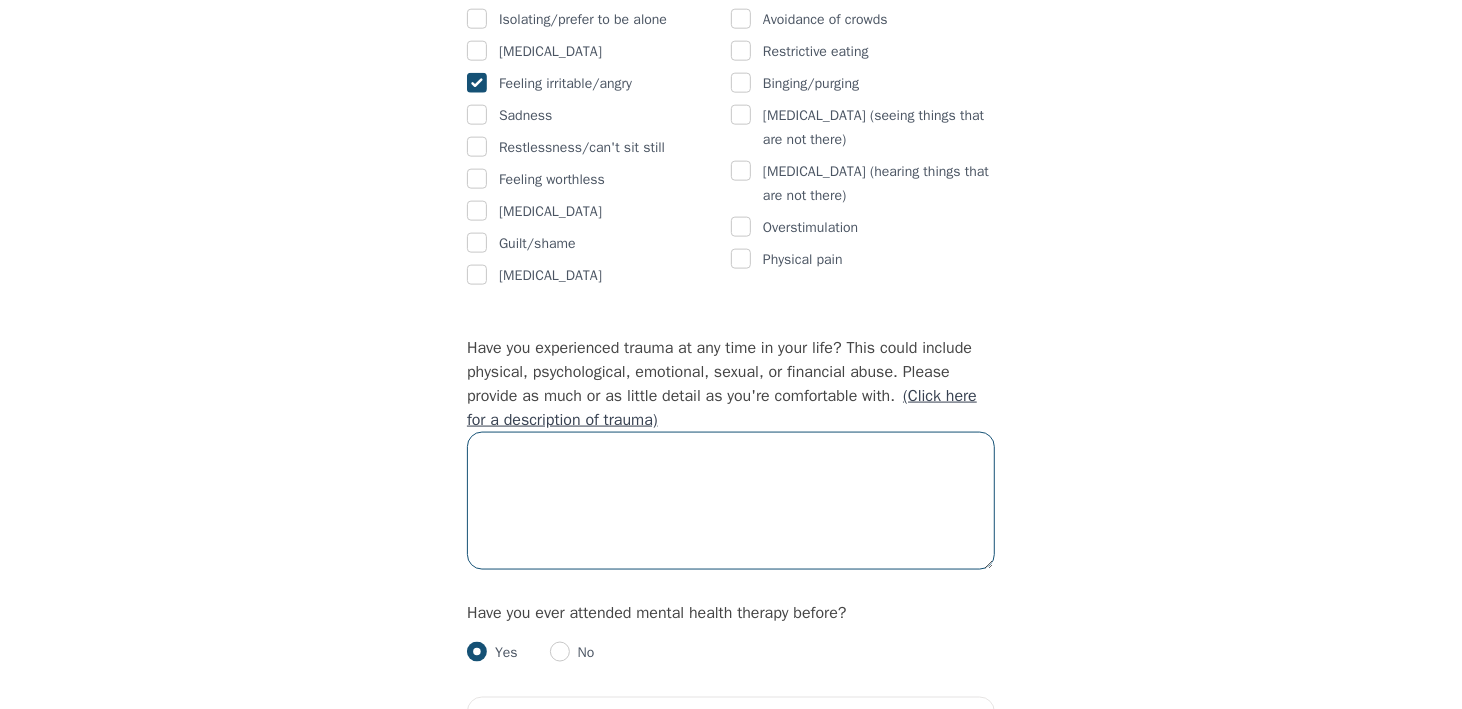 click at bounding box center [731, 501] 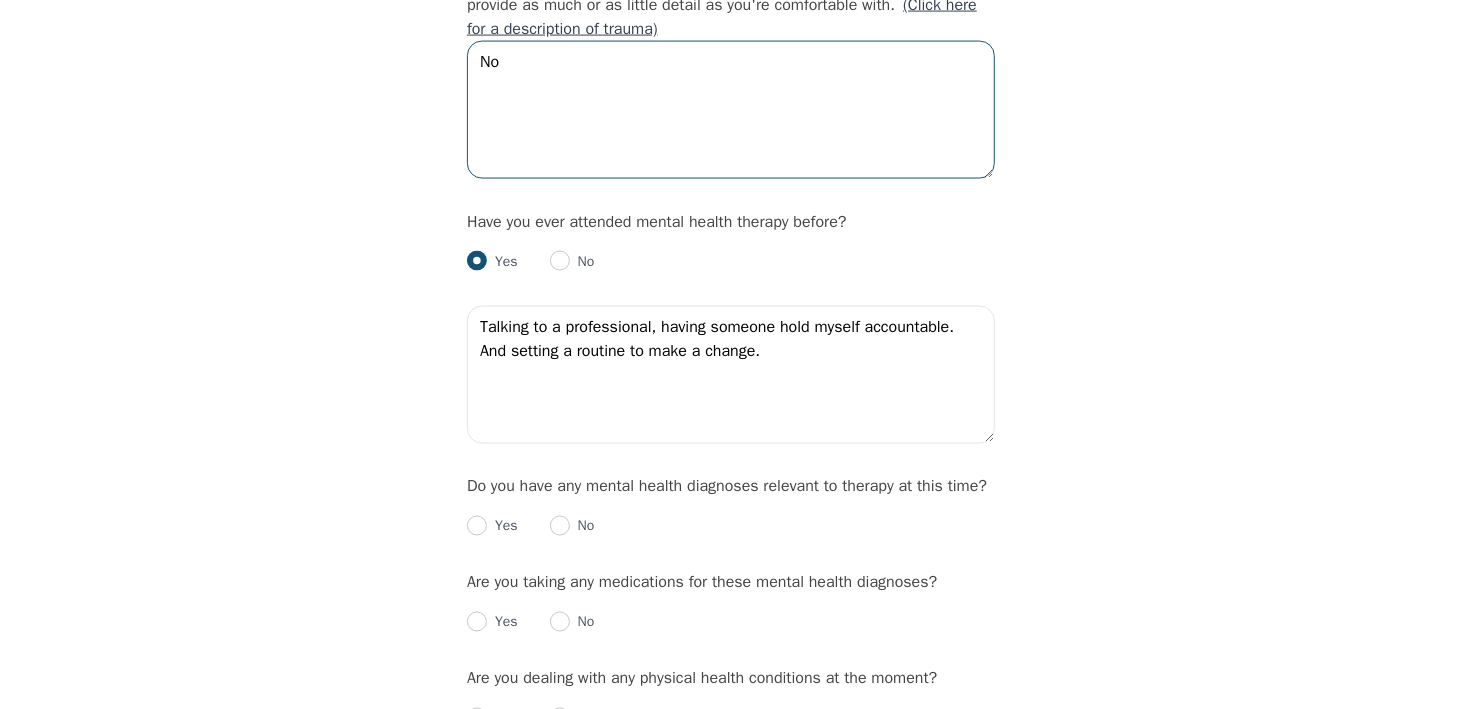 scroll, scrollTop: 2000, scrollLeft: 0, axis: vertical 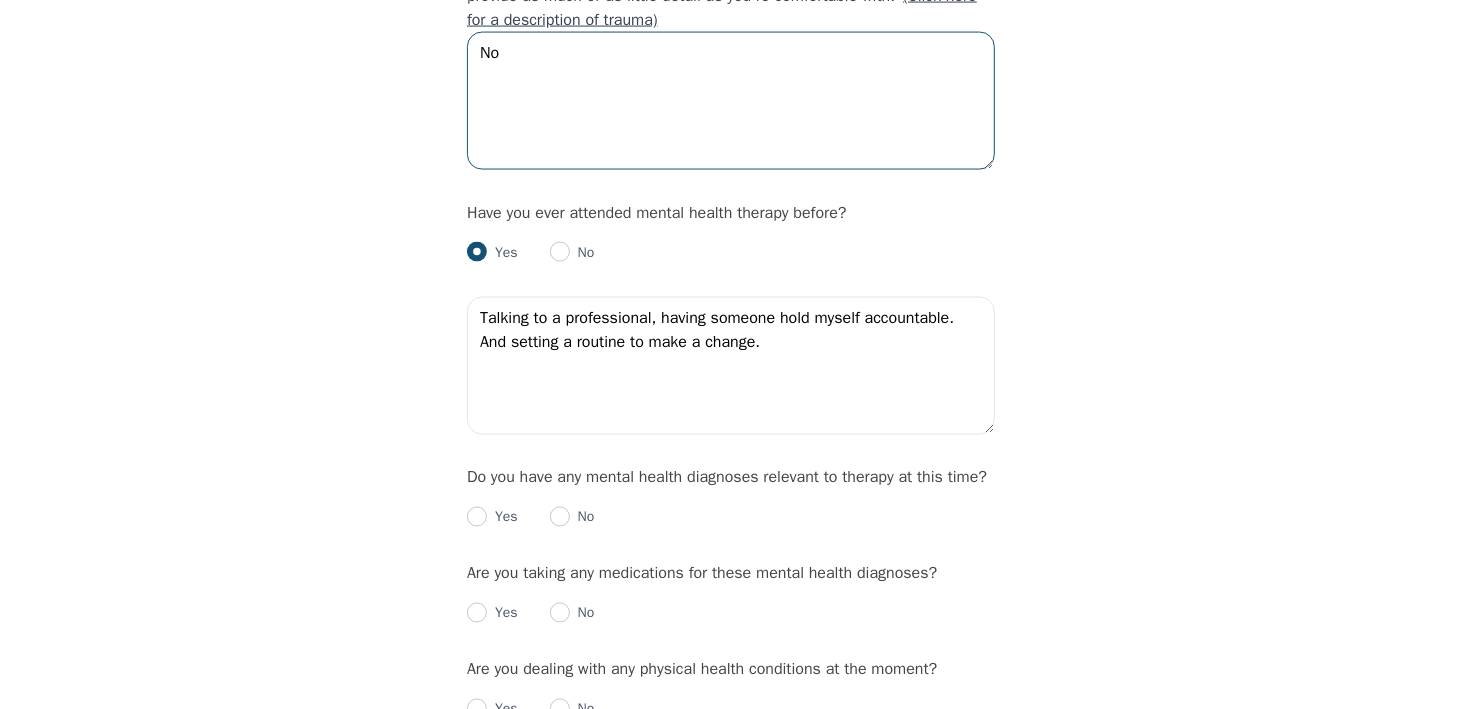 type on "No" 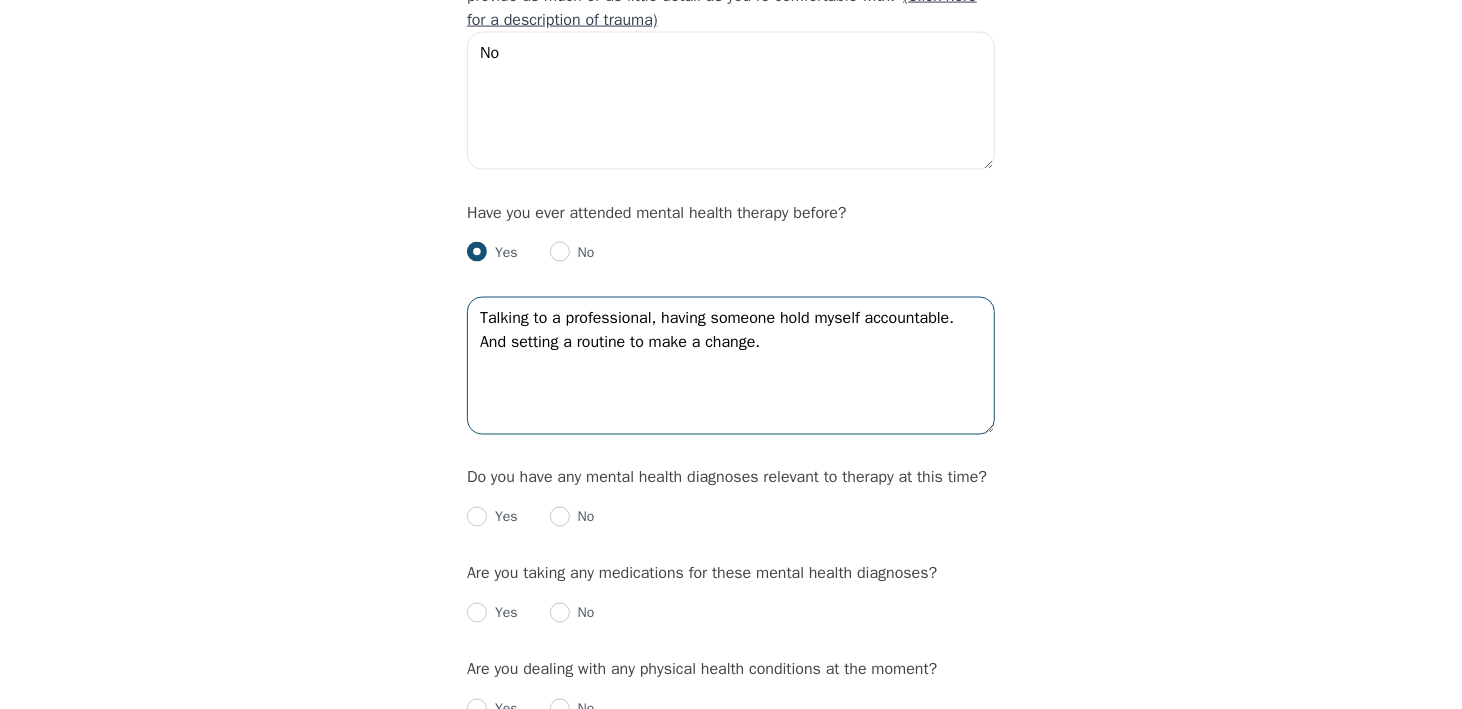 drag, startPoint x: 750, startPoint y: 344, endPoint x: 373, endPoint y: 290, distance: 380.84775 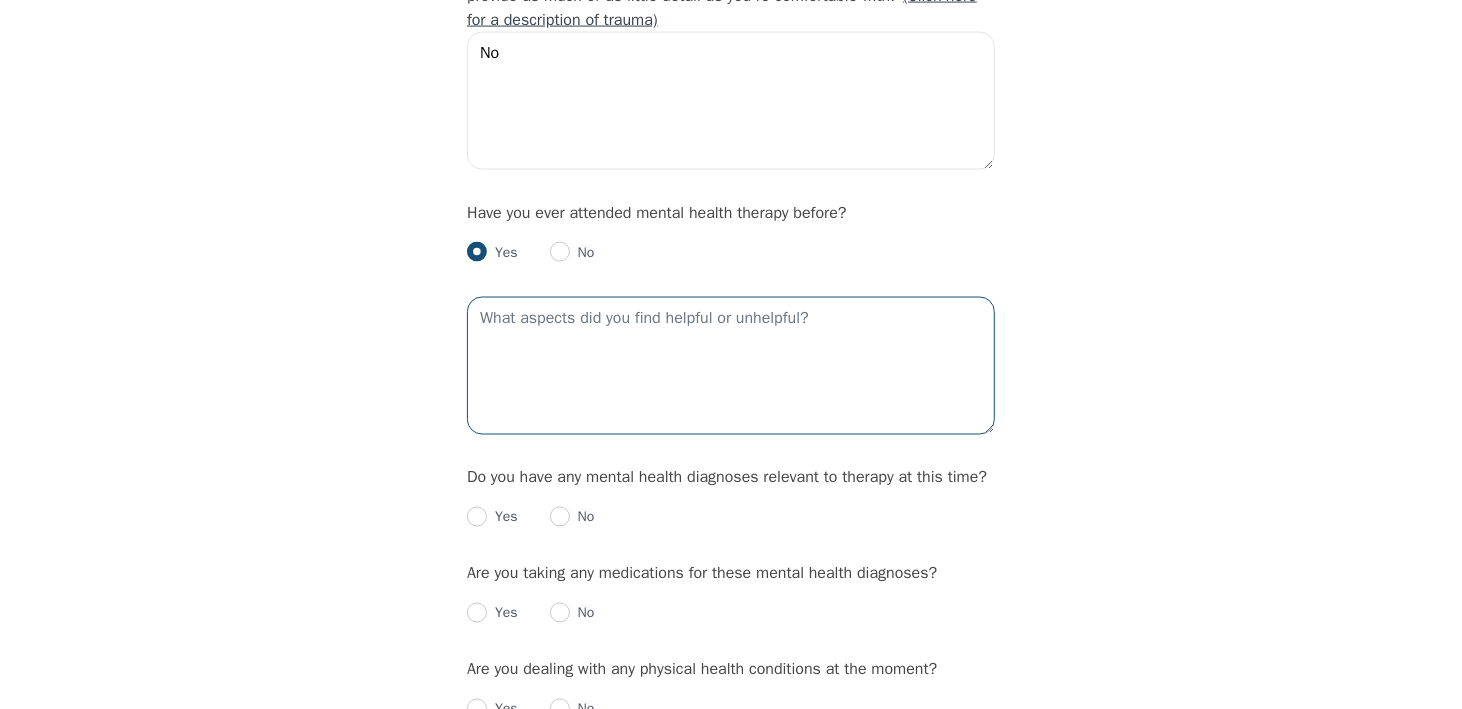 type 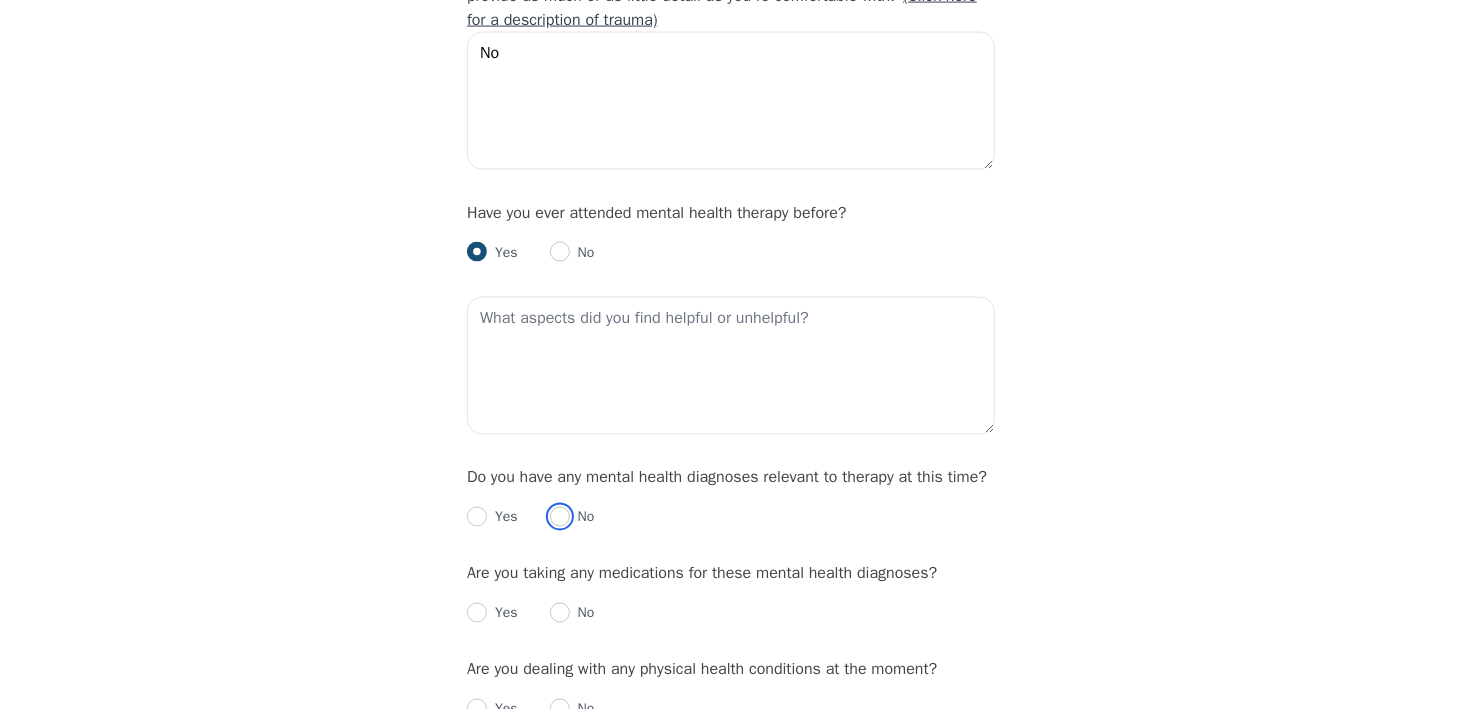 click at bounding box center [560, 517] 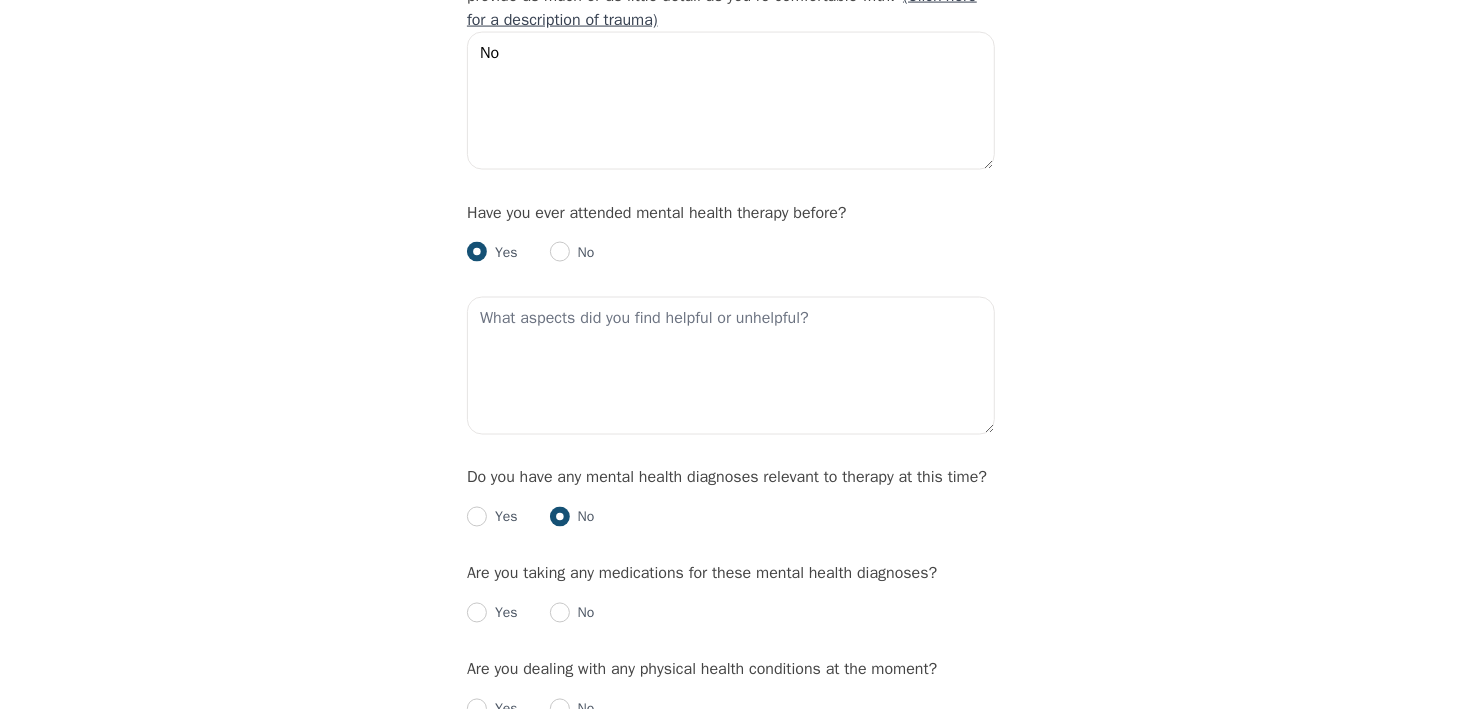 click on "No" at bounding box center (572, 614) 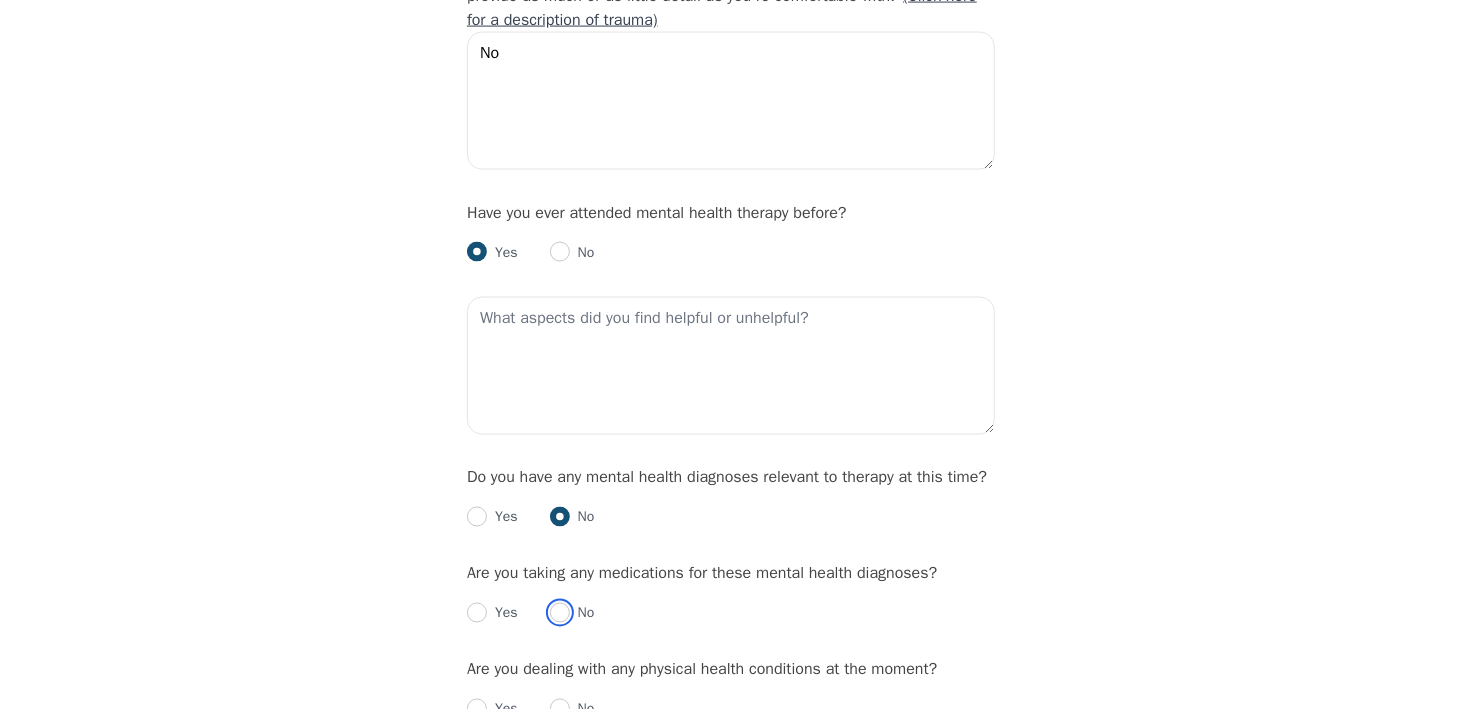 click at bounding box center [560, 613] 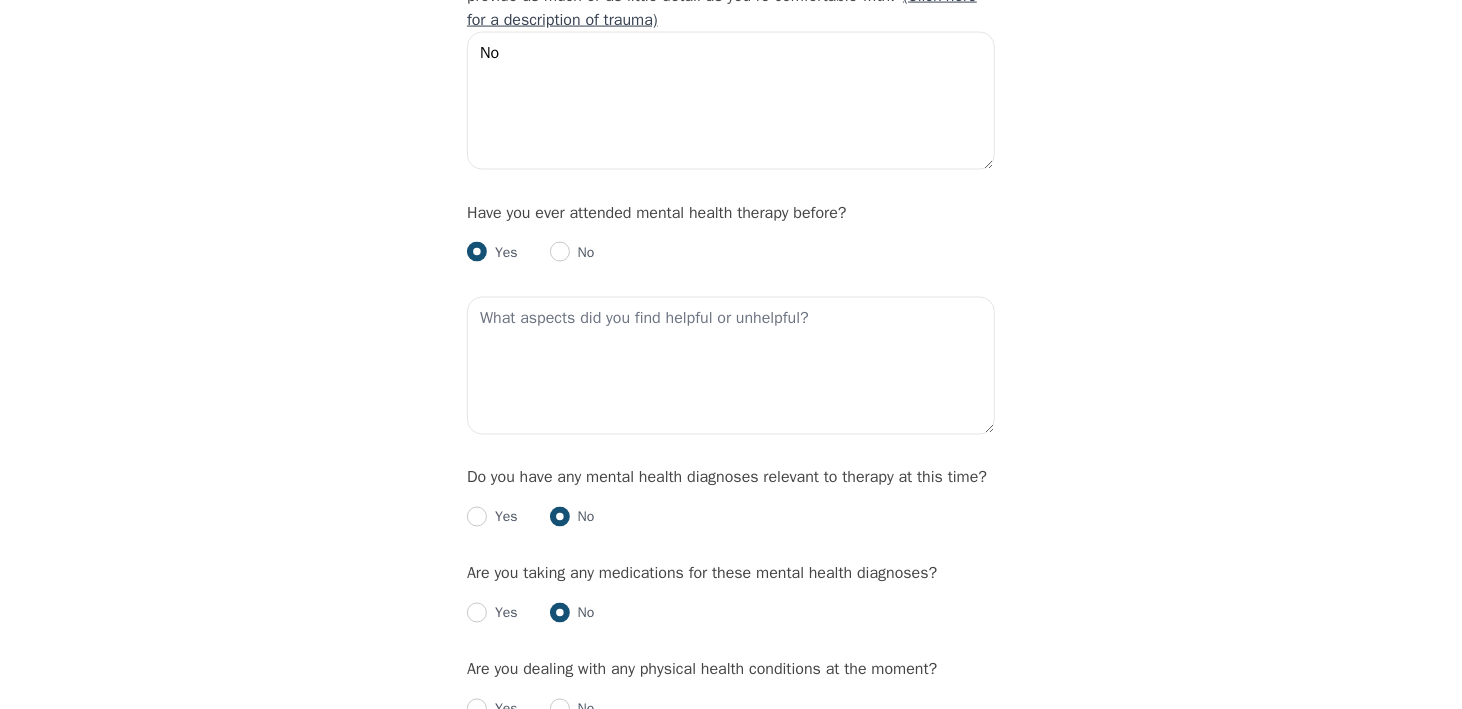 radio on "true" 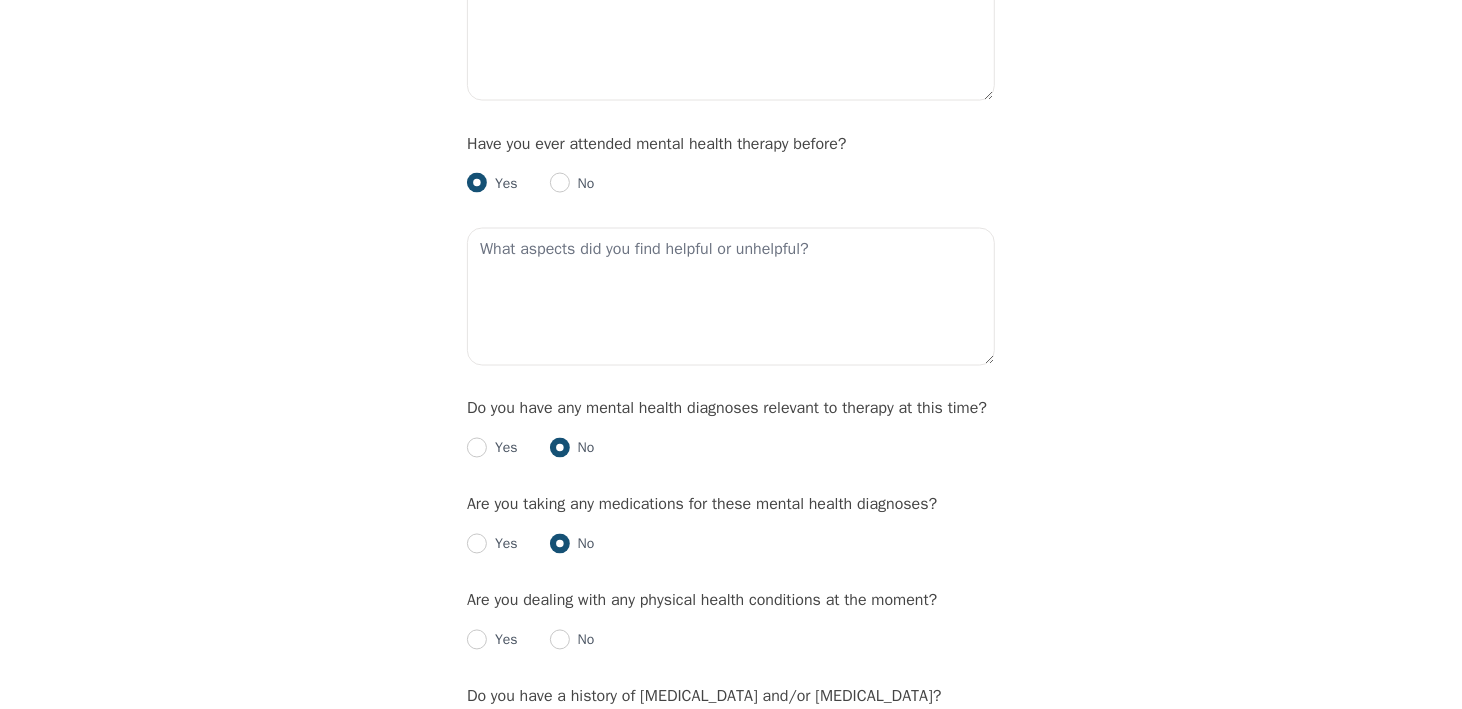 scroll, scrollTop: 2200, scrollLeft: 0, axis: vertical 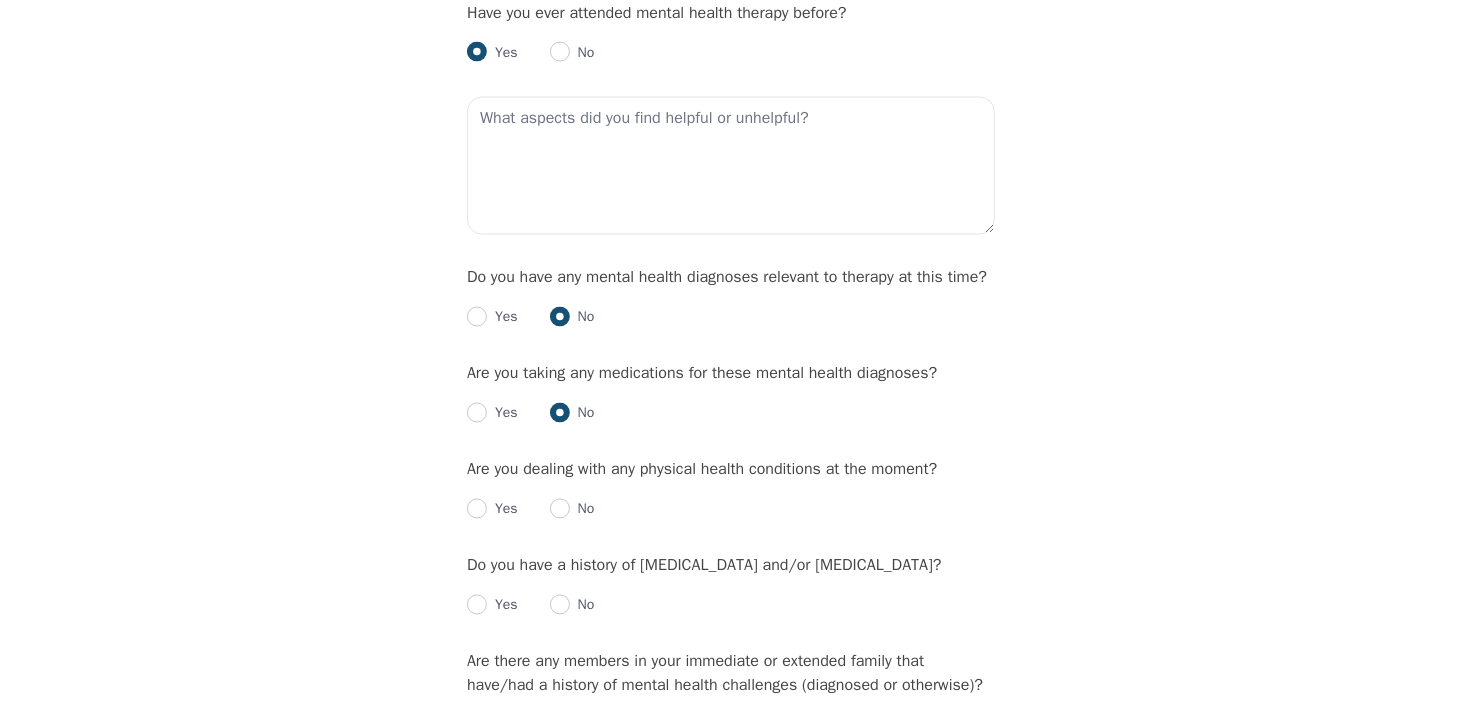 click on "No" at bounding box center [582, 510] 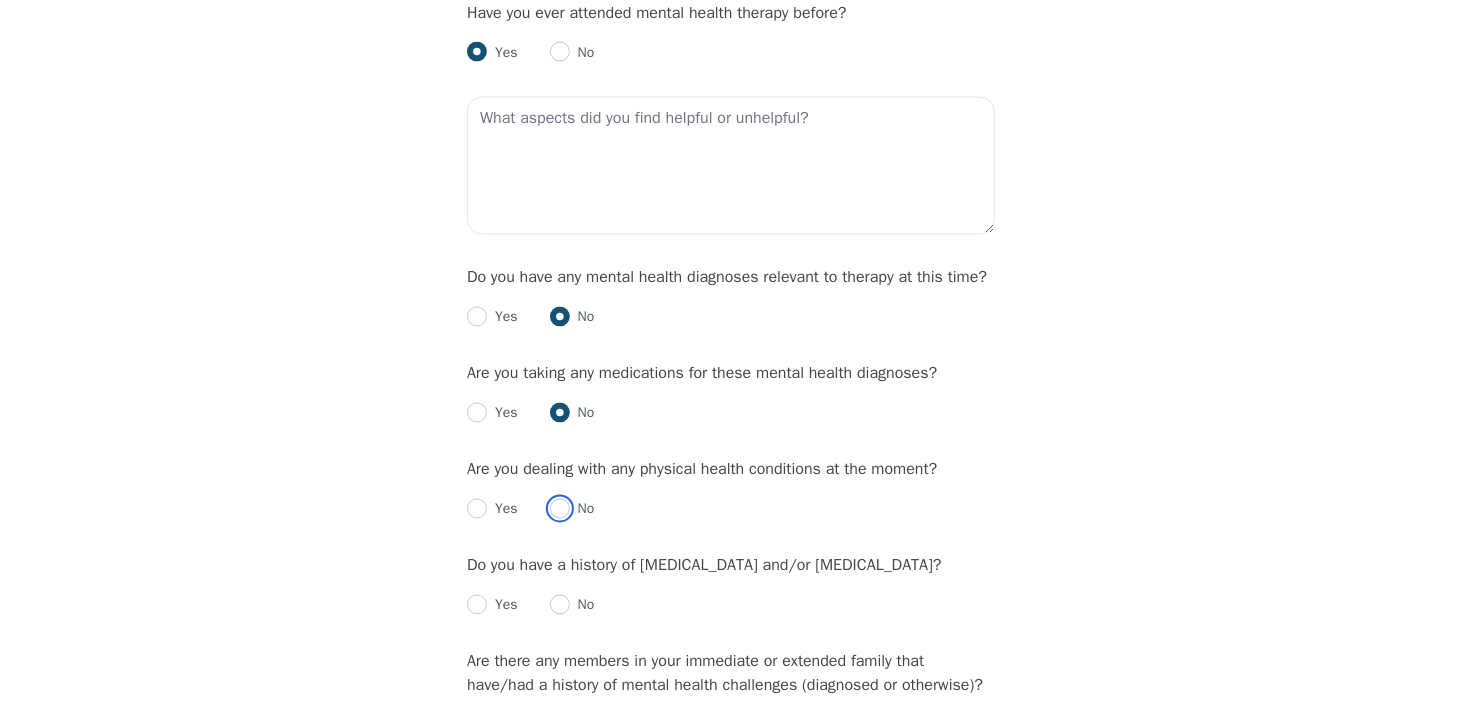 click at bounding box center [560, 509] 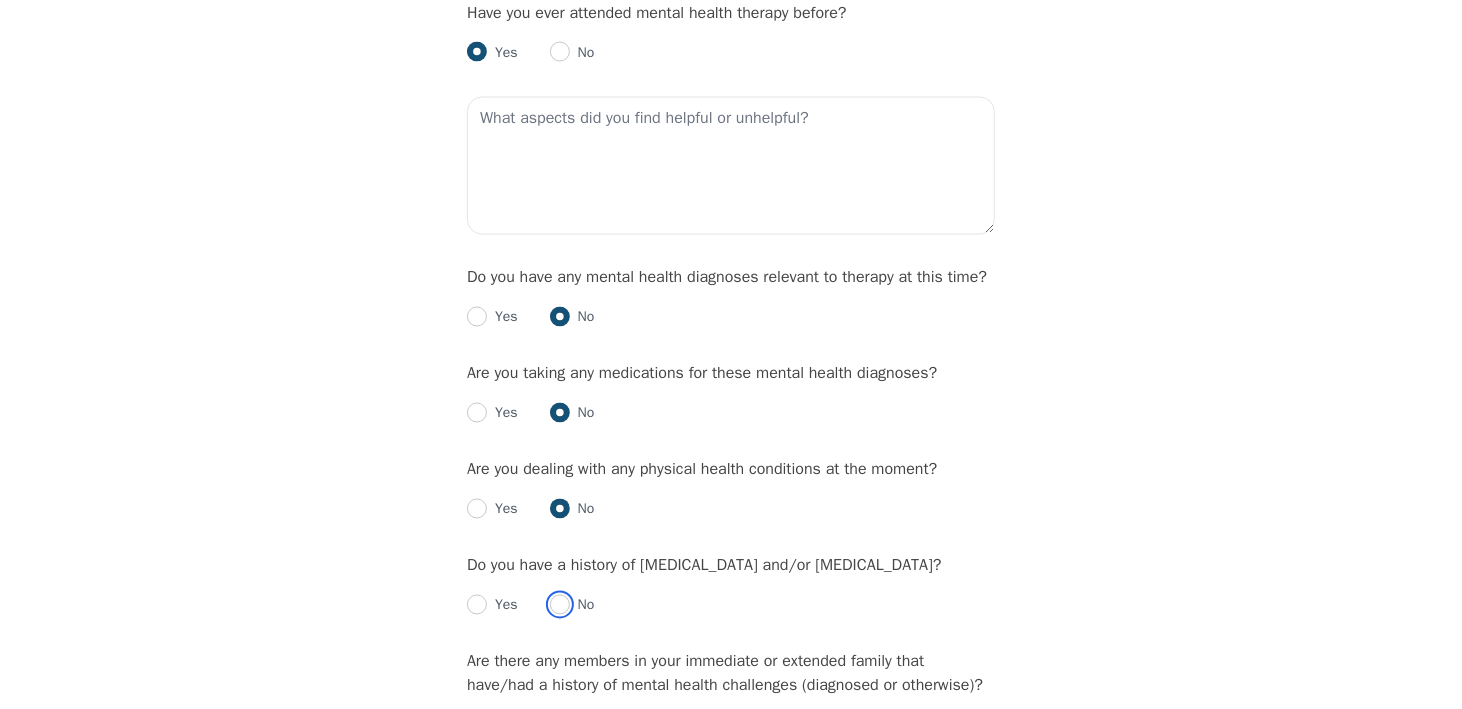 click at bounding box center [560, 605] 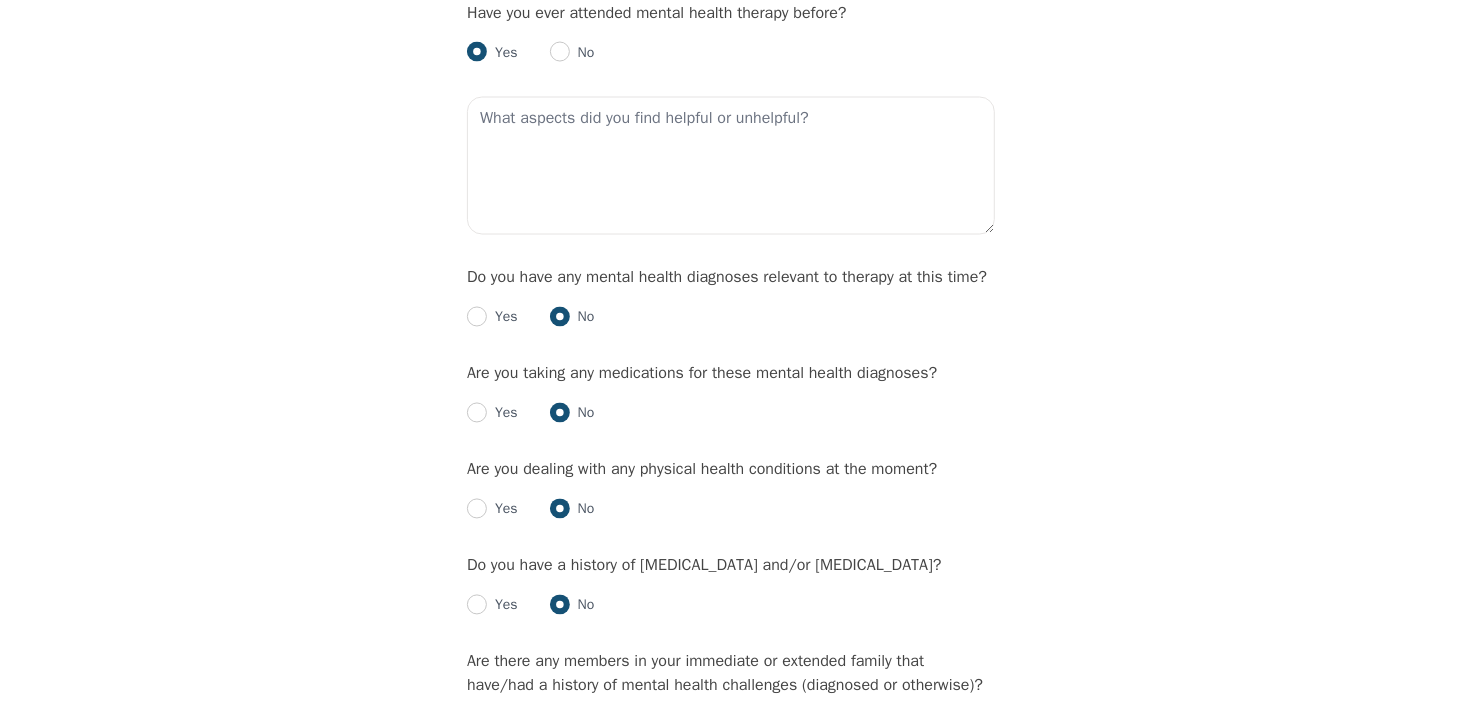 scroll, scrollTop: 2400, scrollLeft: 0, axis: vertical 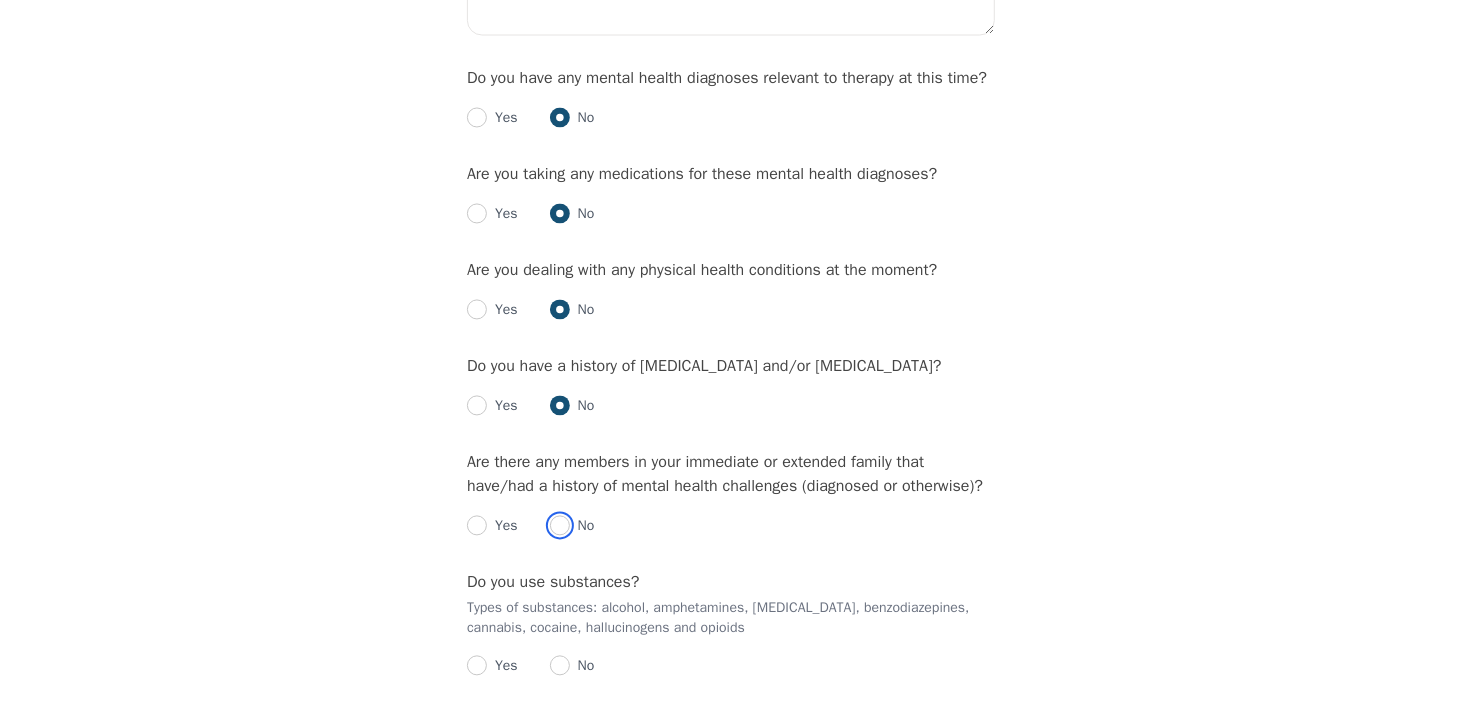 click at bounding box center (560, 525) 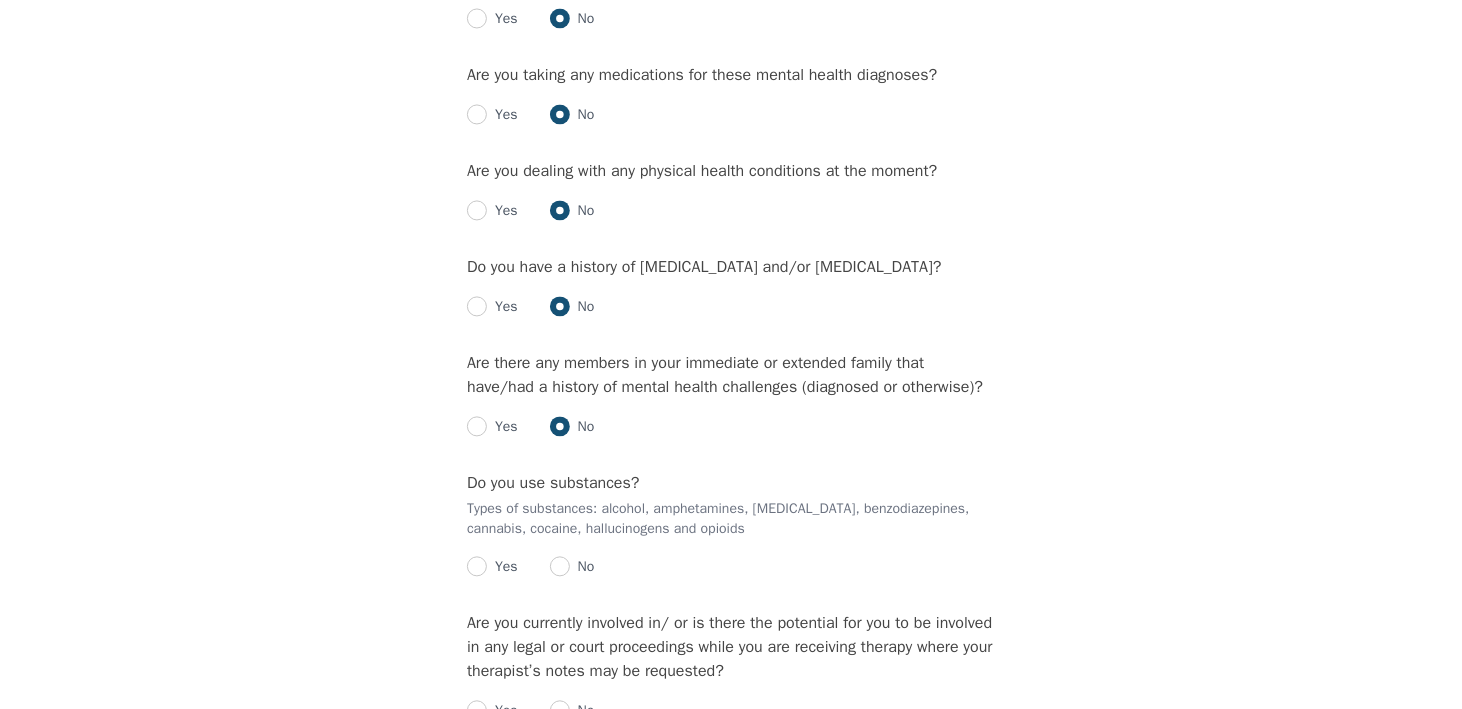 scroll, scrollTop: 2500, scrollLeft: 0, axis: vertical 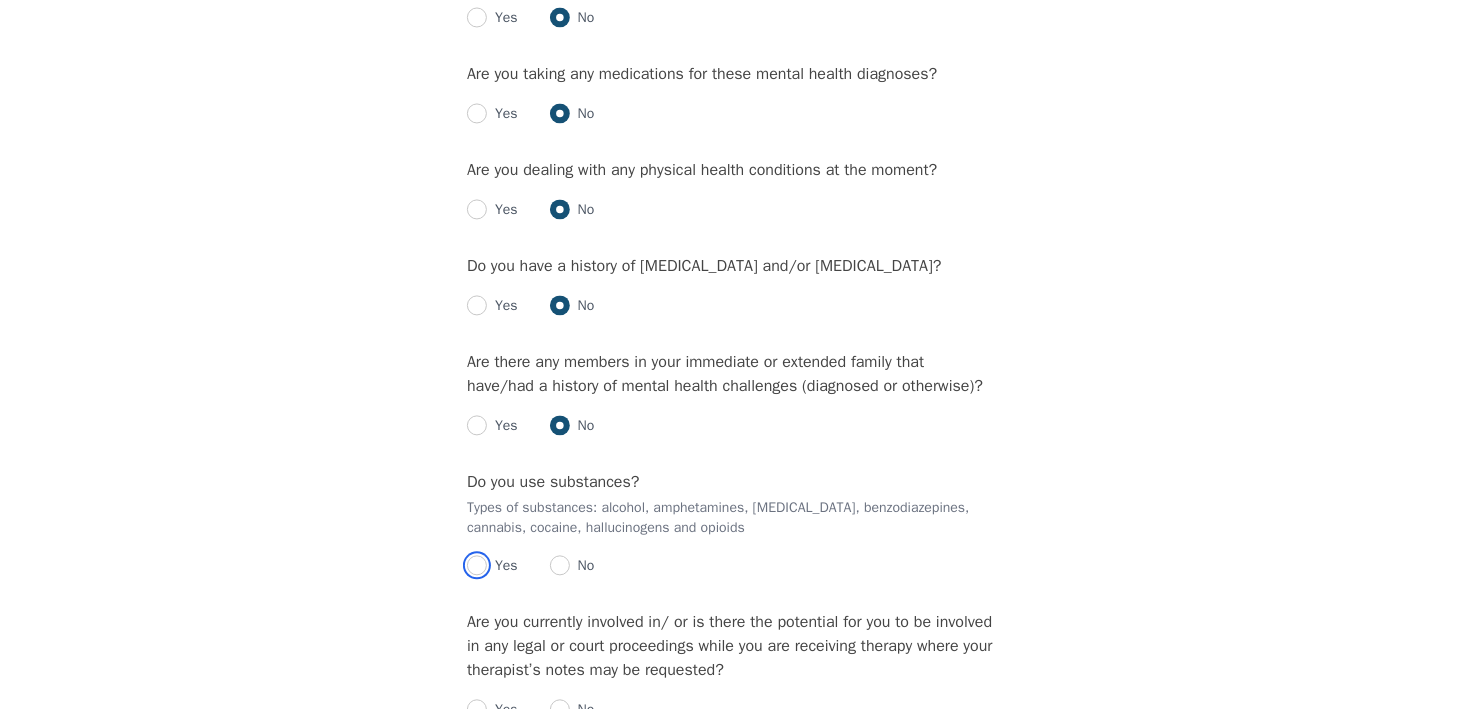 click at bounding box center [477, 565] 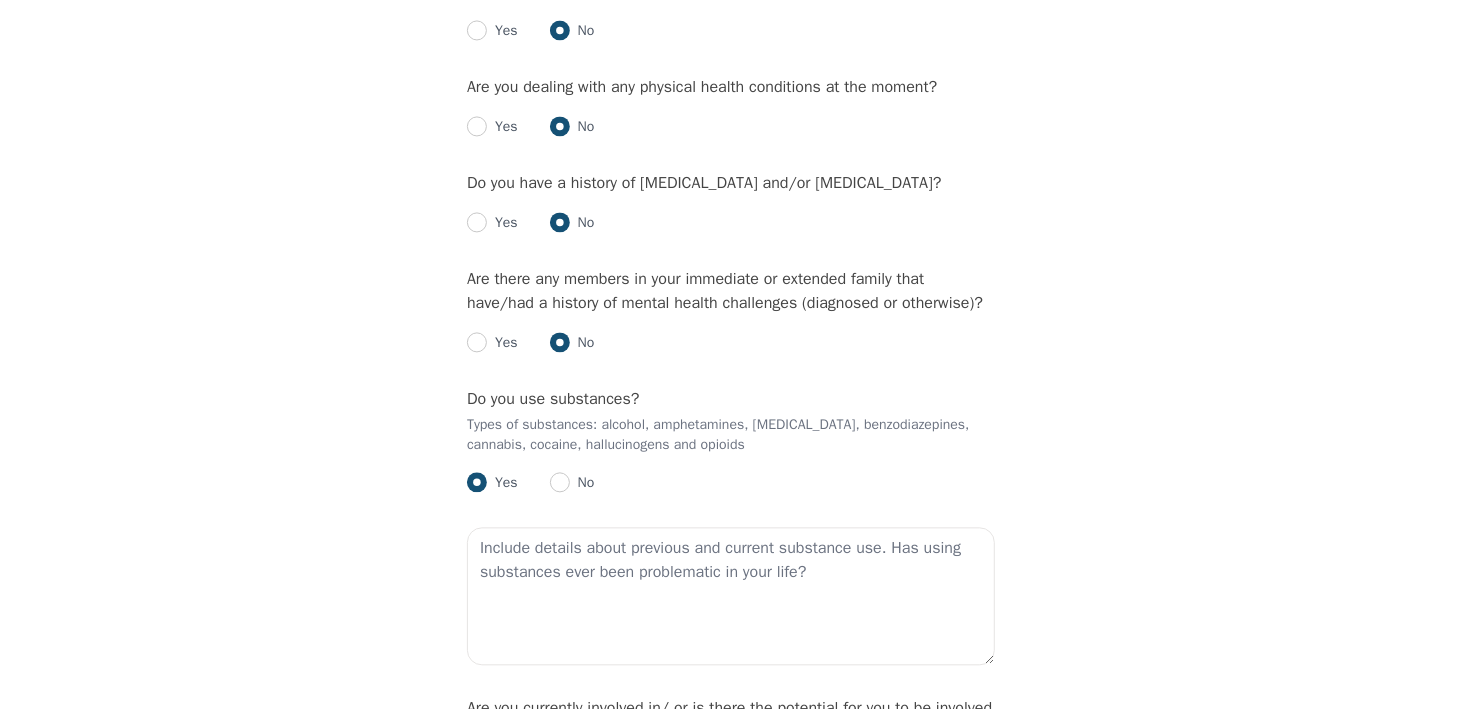 scroll, scrollTop: 2700, scrollLeft: 0, axis: vertical 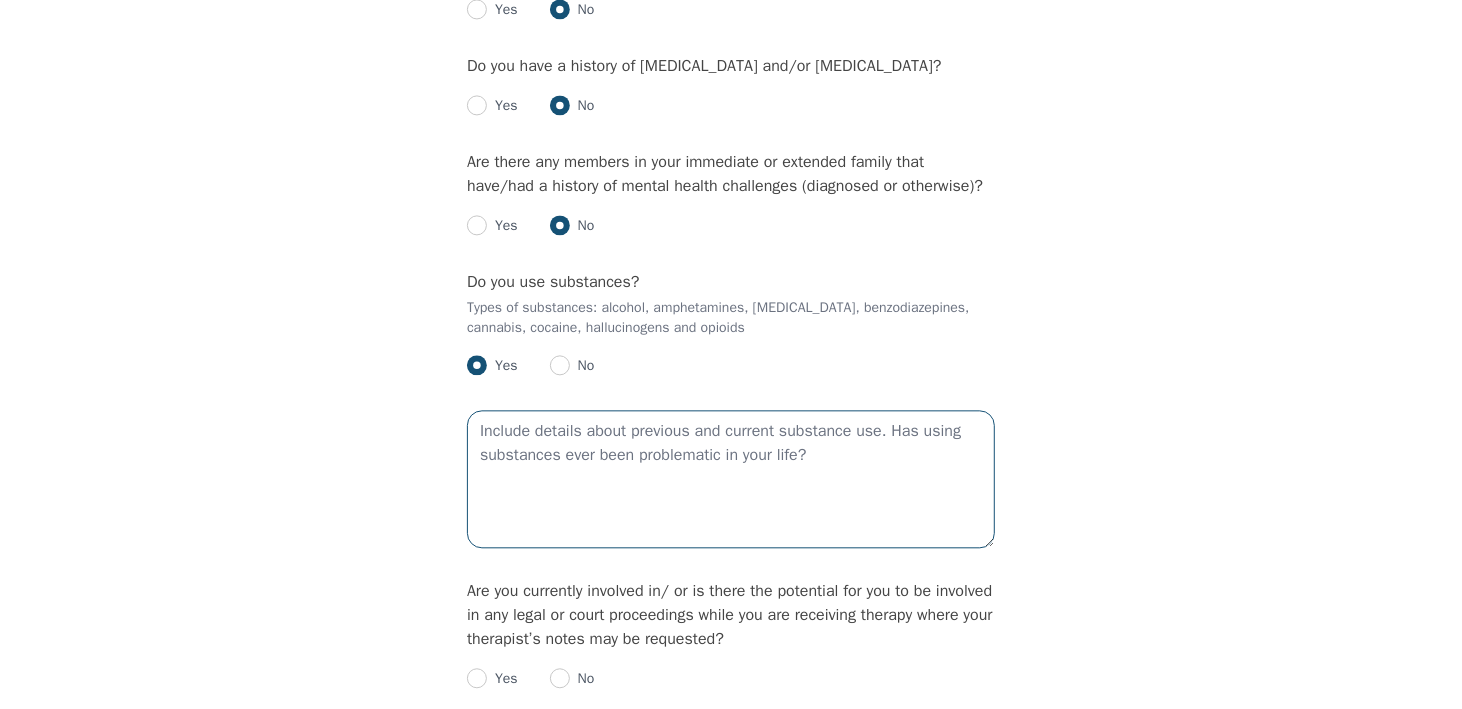 click at bounding box center (731, 479) 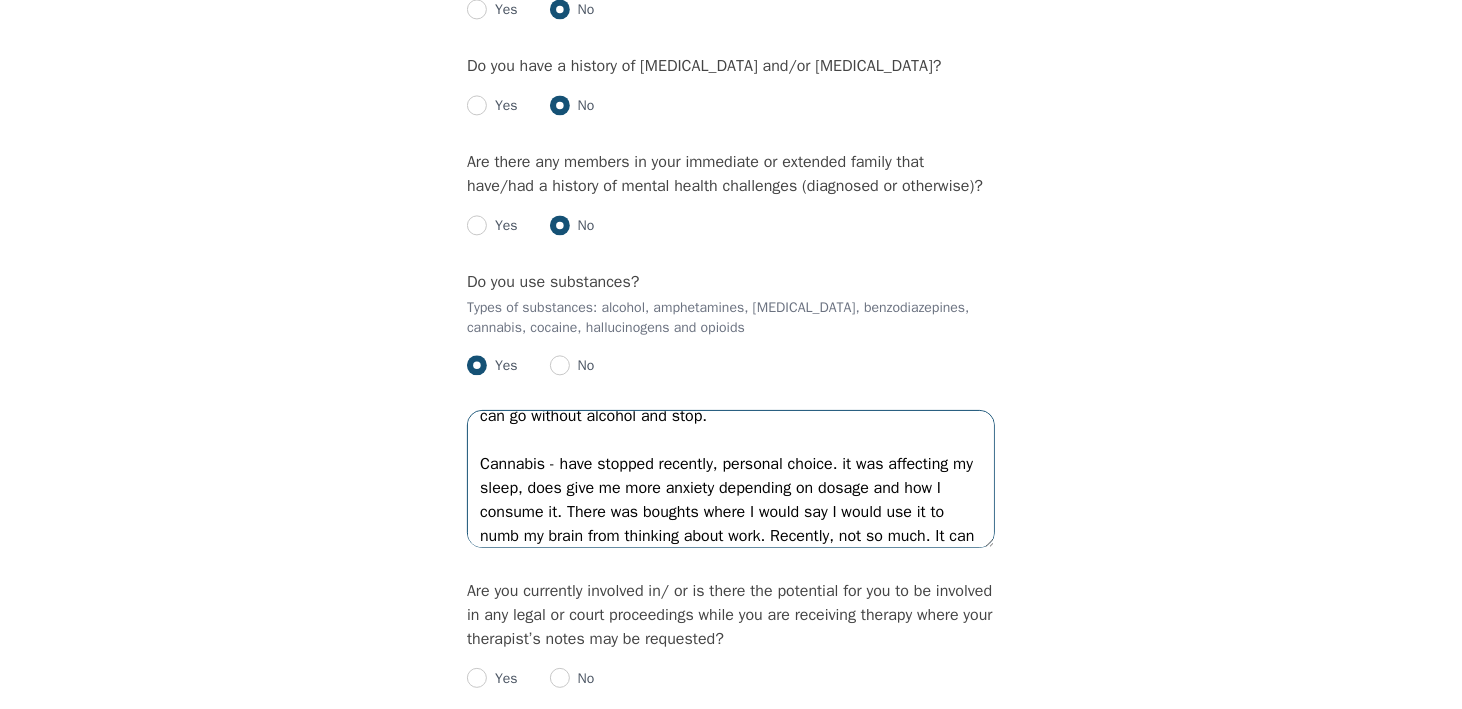 scroll, scrollTop: 86, scrollLeft: 0, axis: vertical 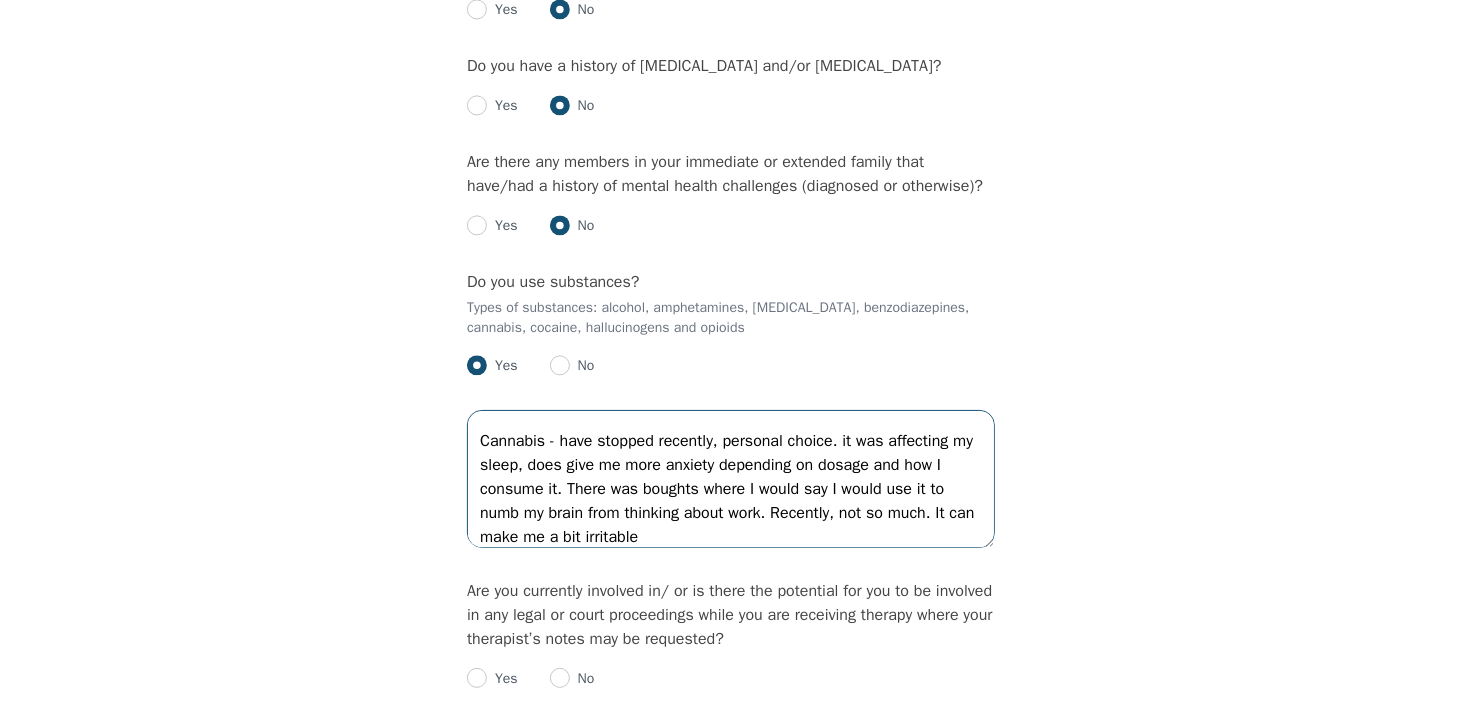 click on "Alcohol - have a drink after work, on occasion use alcohol to numb overwhelming feeling. Relying more on alcohol to numb feeling lately. I can go without alcohol and stop.
Cannabis - have stopped recently, personal choice. it was affecting my sleep, does give me more anxiety depending on dosage and how I consume it. There was boughts where I would say I would use it to numb my brain from thinking about work. Recently, not so much. It can make me a bit irritable" at bounding box center (731, 479) 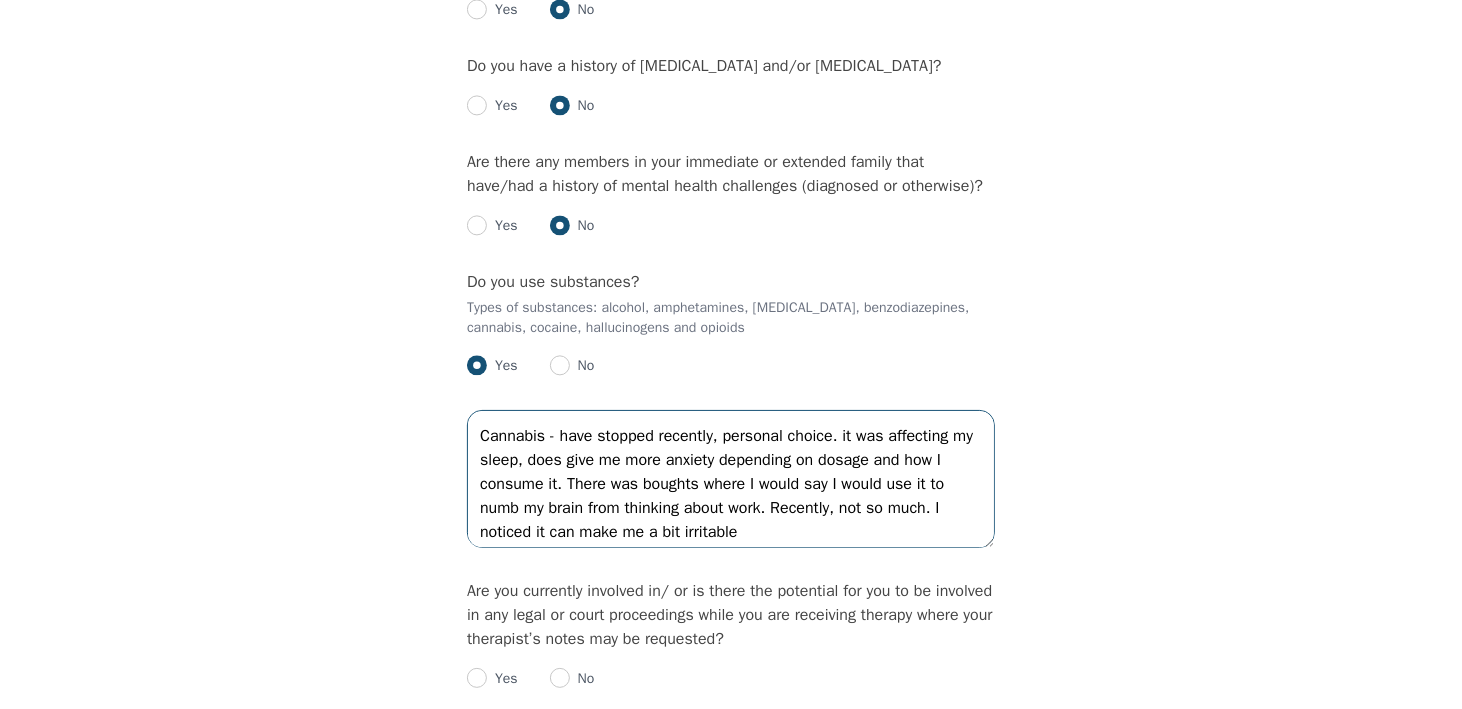 scroll, scrollTop: 95, scrollLeft: 0, axis: vertical 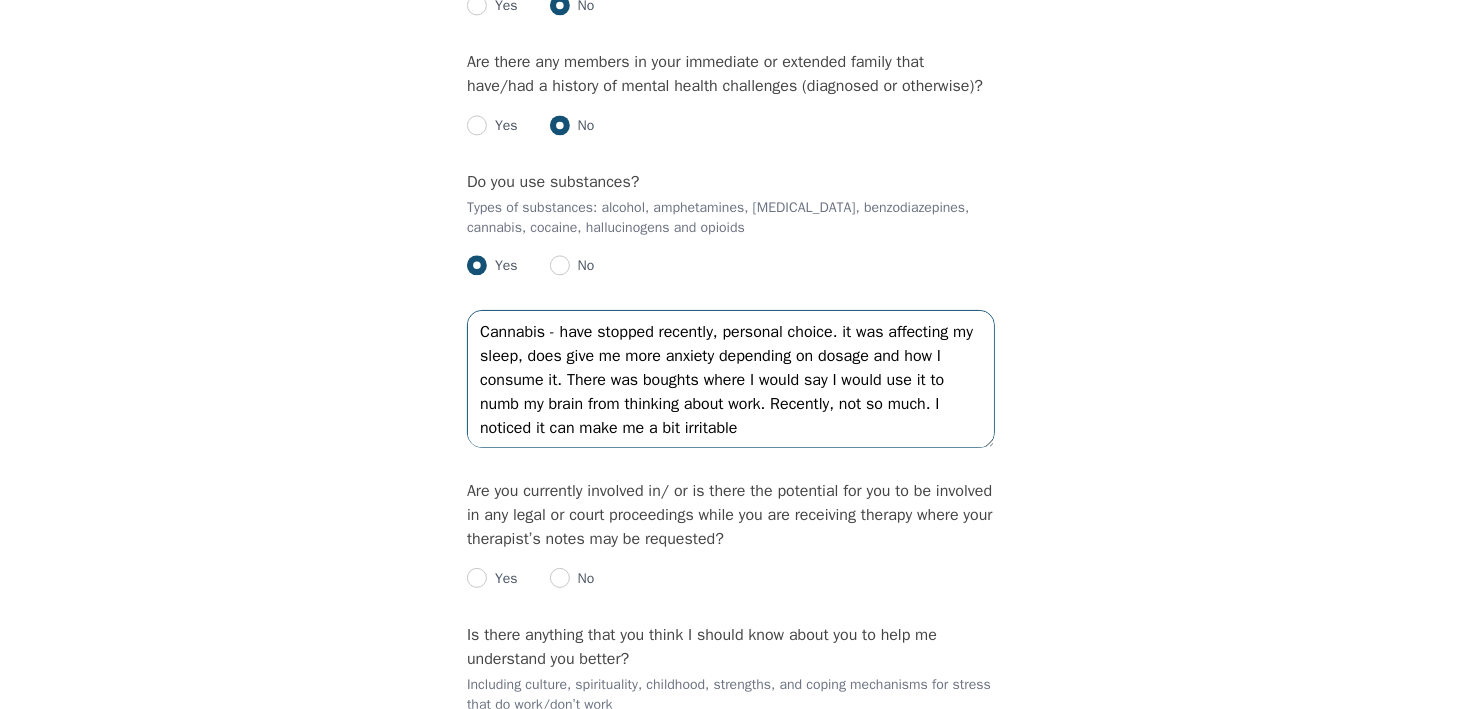 type on "Alcohol - have a drink after work, on occasion use alcohol to numb overwhelming feeling. Relying more on alcohol to numb feeling lately. I can go without alcohol and stop.
Cannabis - have stopped recently, personal choice. it was affecting my sleep, does give me more anxiety depending on dosage and how I consume it. There was boughts where I would say I would use it to numb my brain from thinking about work. Recently, not so much. I noticed it can make me a bit irritable" 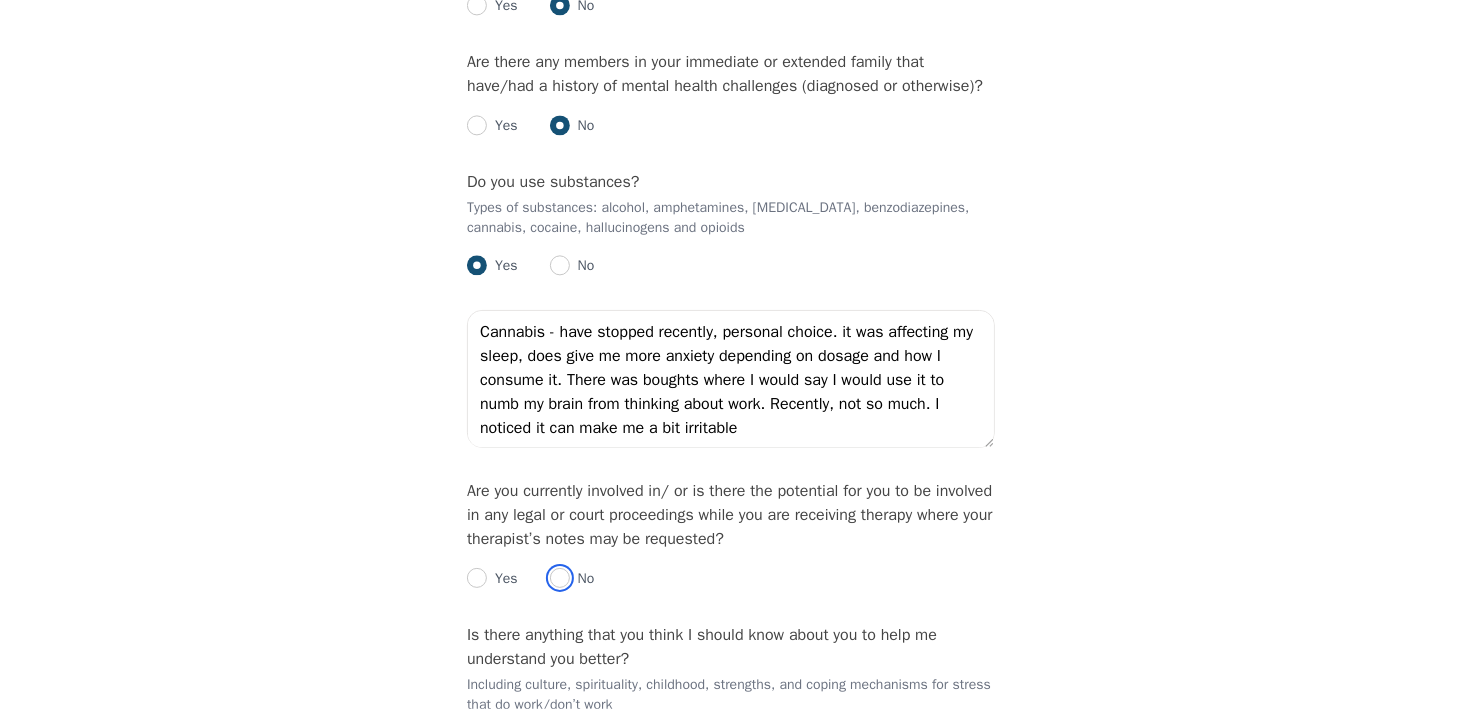 click at bounding box center (560, 578) 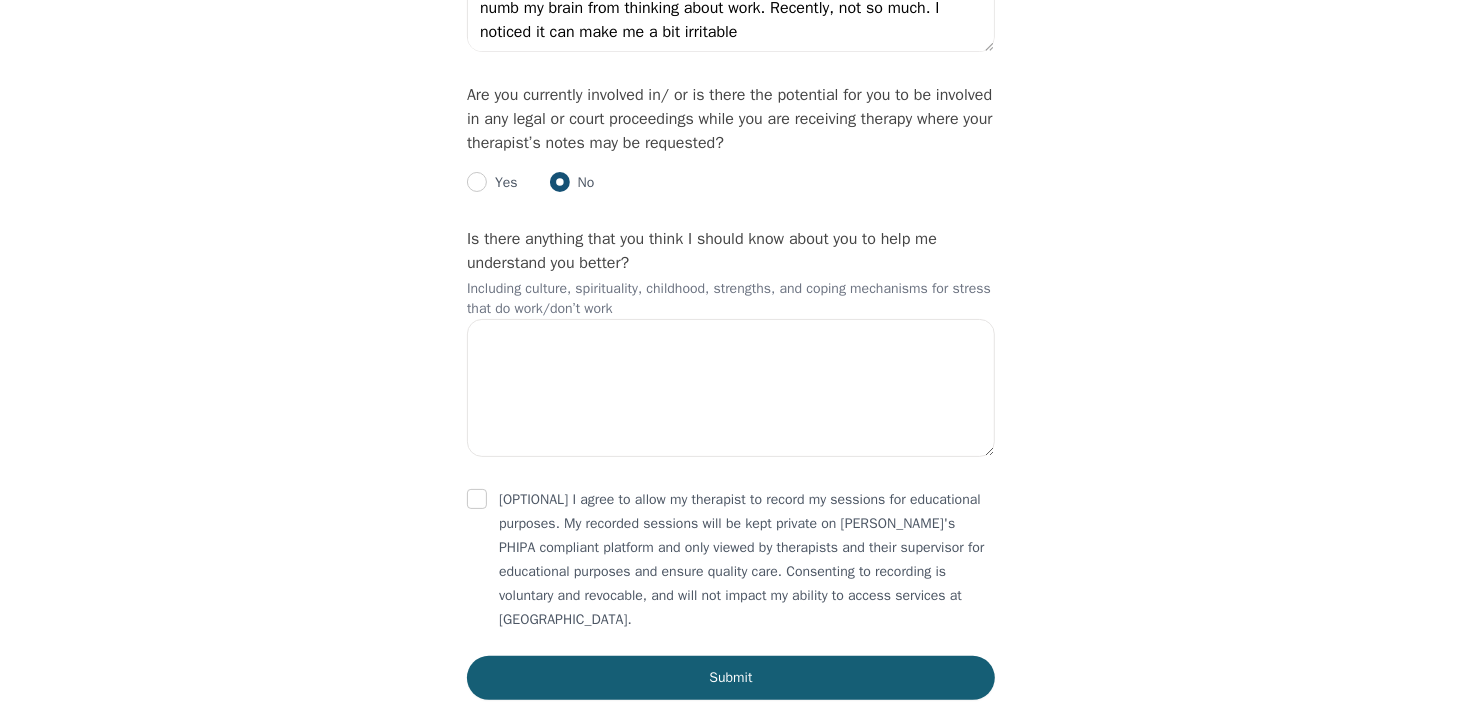 scroll, scrollTop: 3226, scrollLeft: 0, axis: vertical 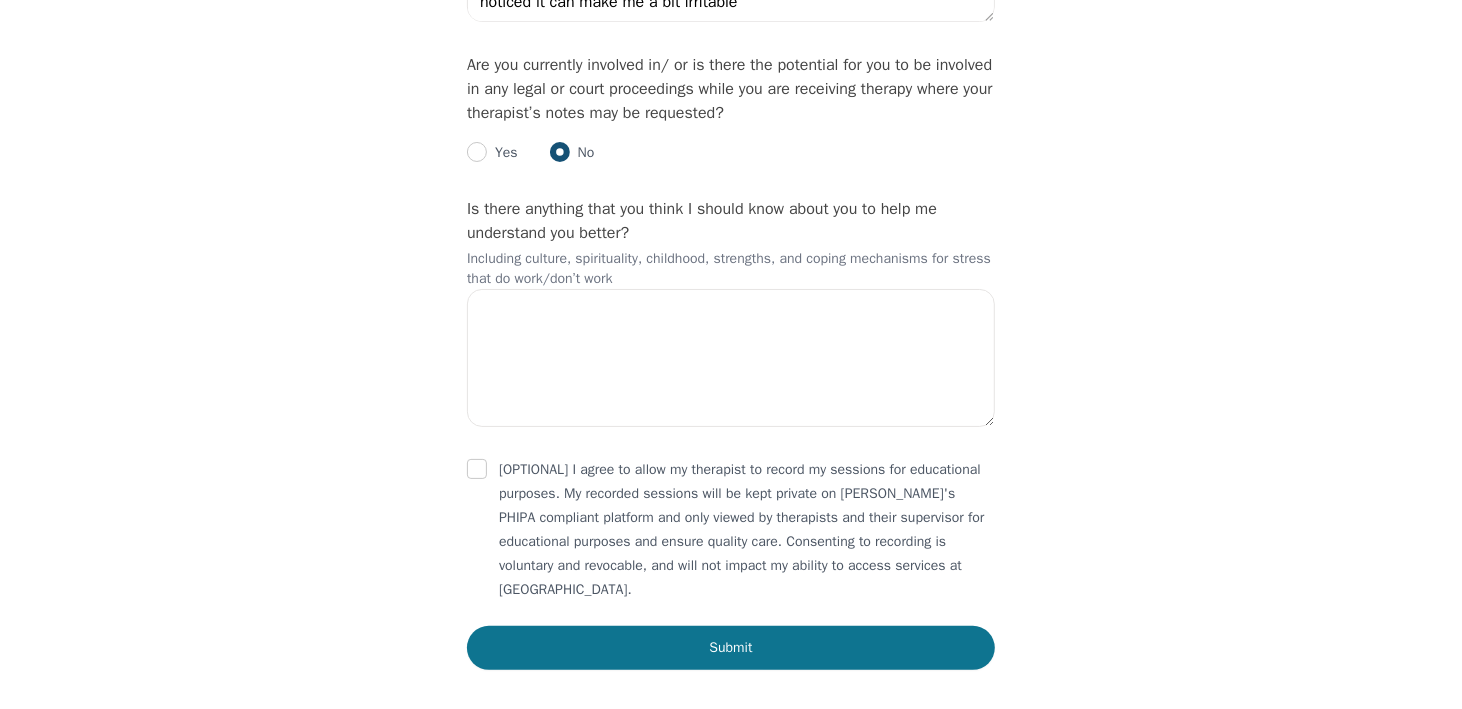 click on "Submit" at bounding box center (731, 648) 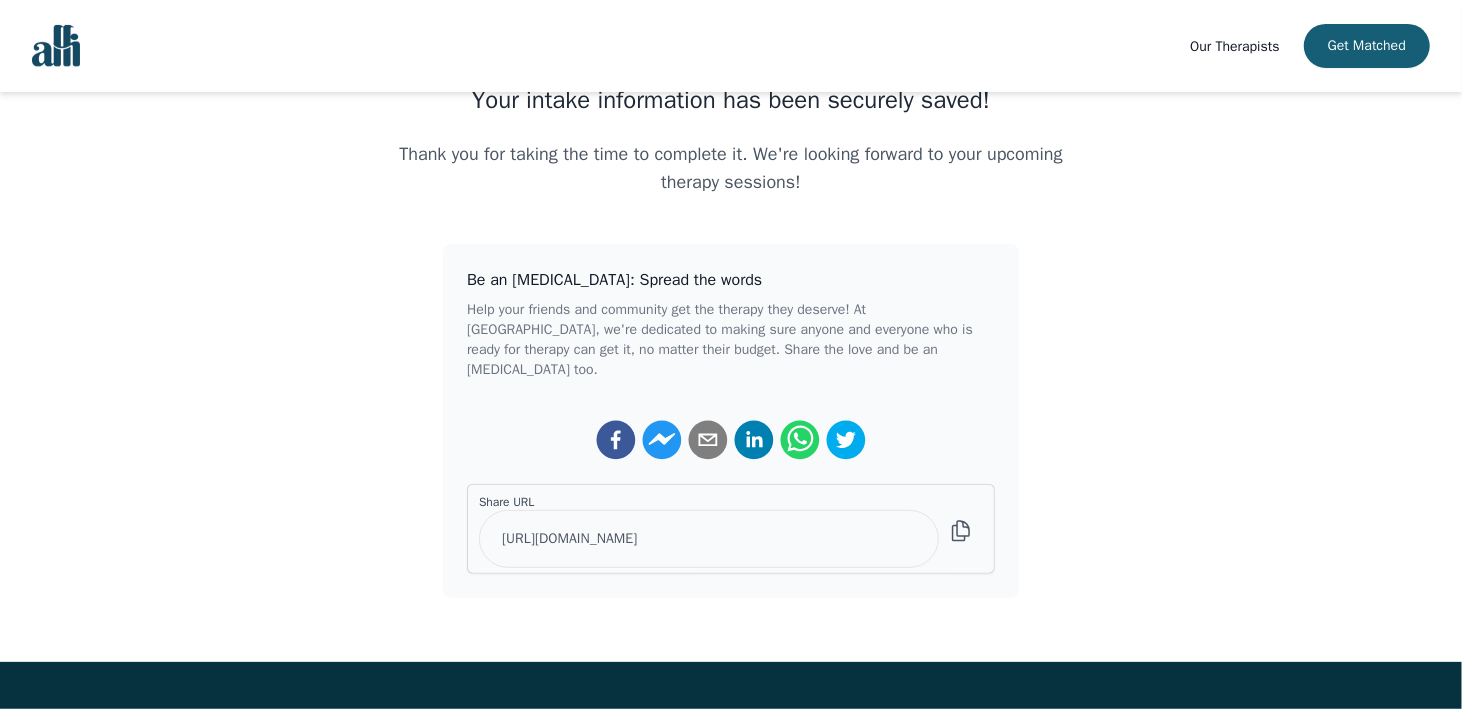 scroll, scrollTop: 0, scrollLeft: 0, axis: both 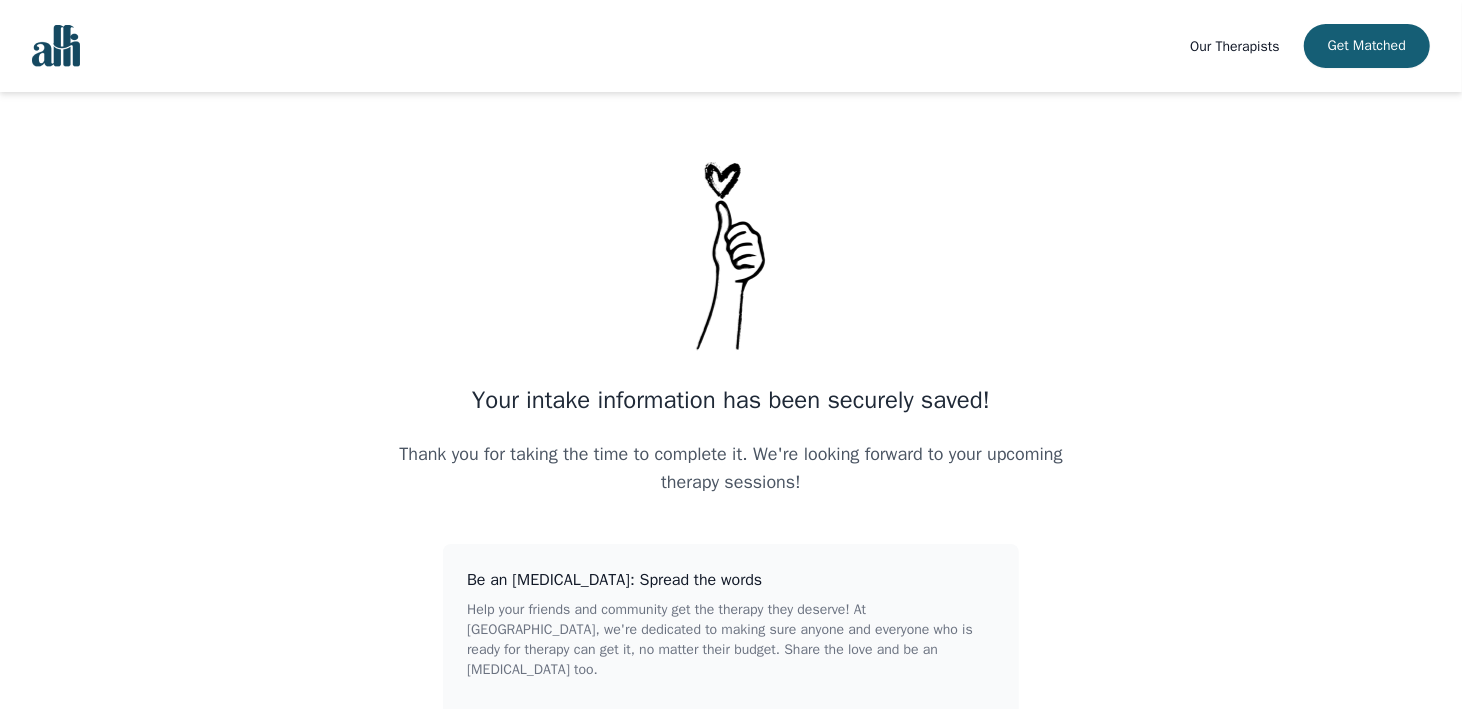 click at bounding box center (56, 46) 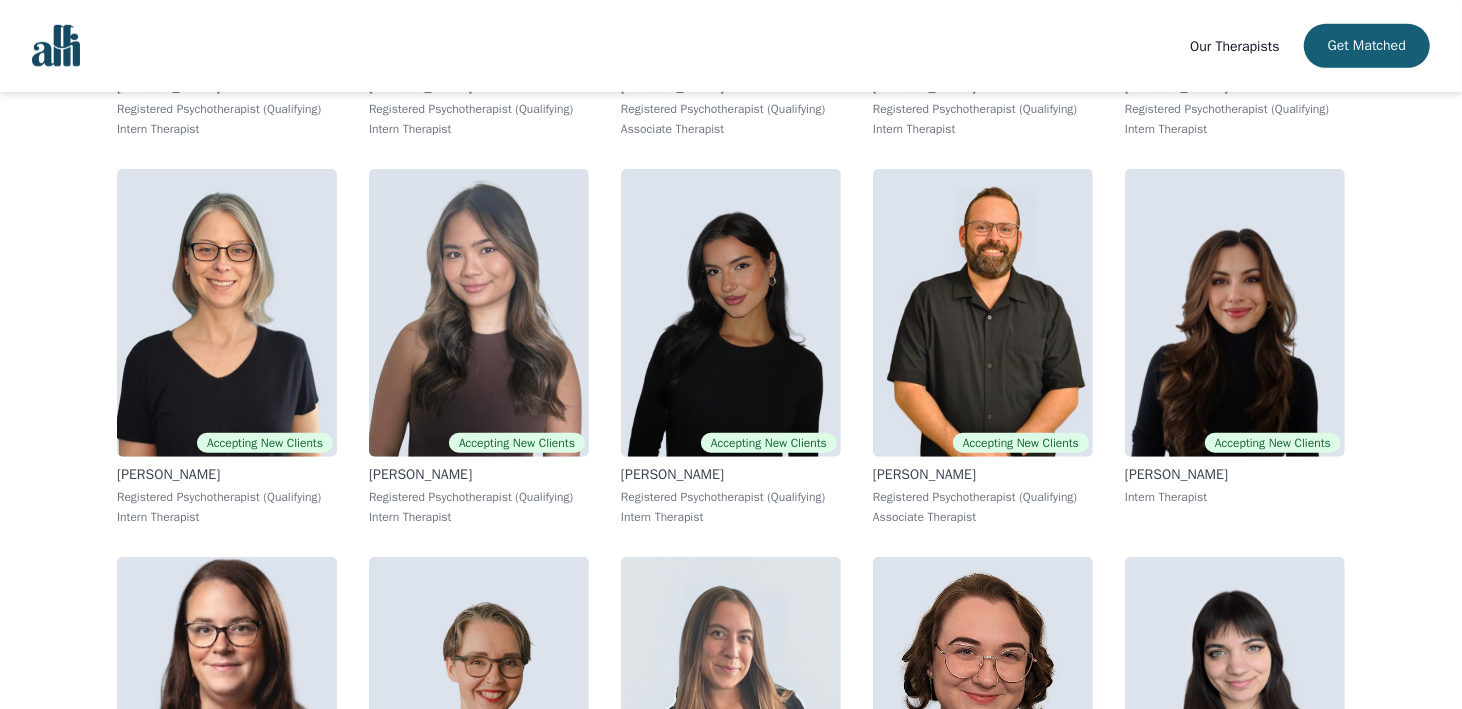 scroll, scrollTop: 800, scrollLeft: 0, axis: vertical 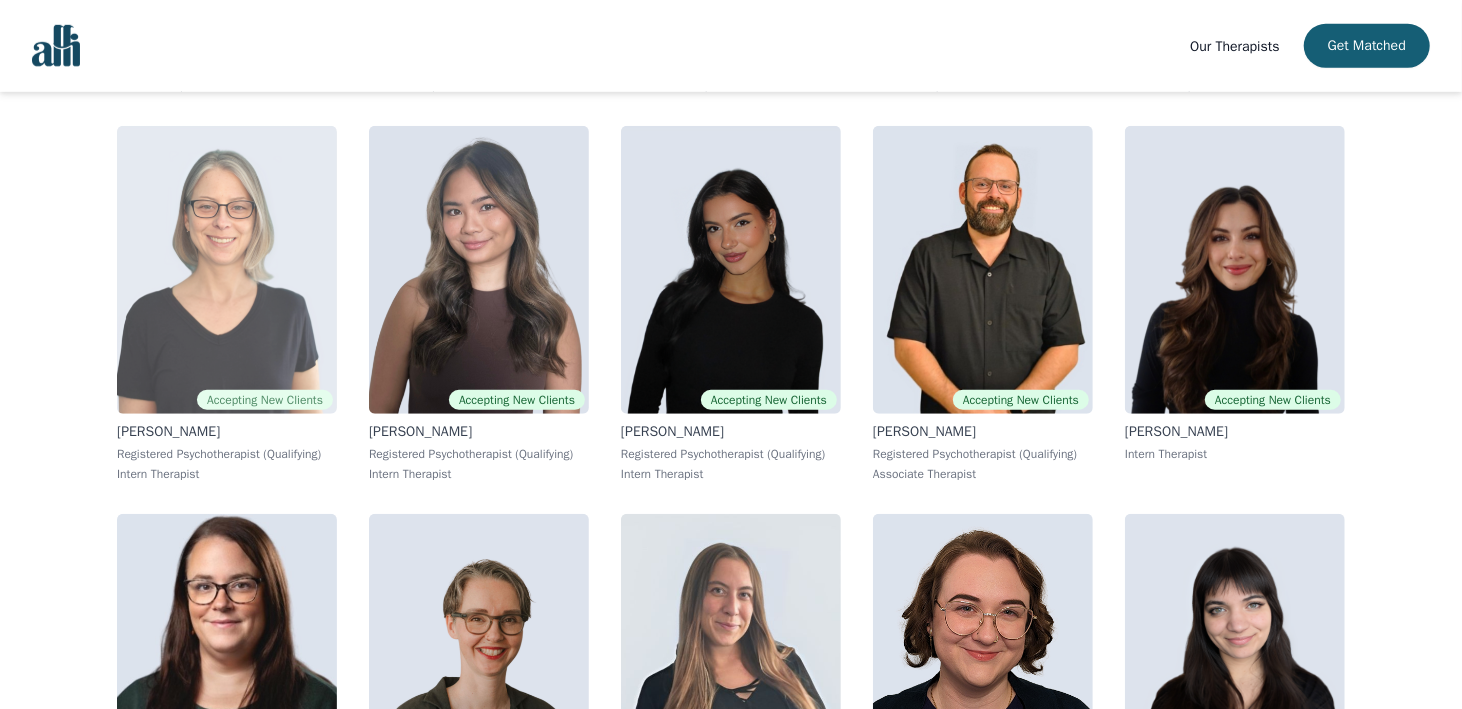 click at bounding box center [227, 270] 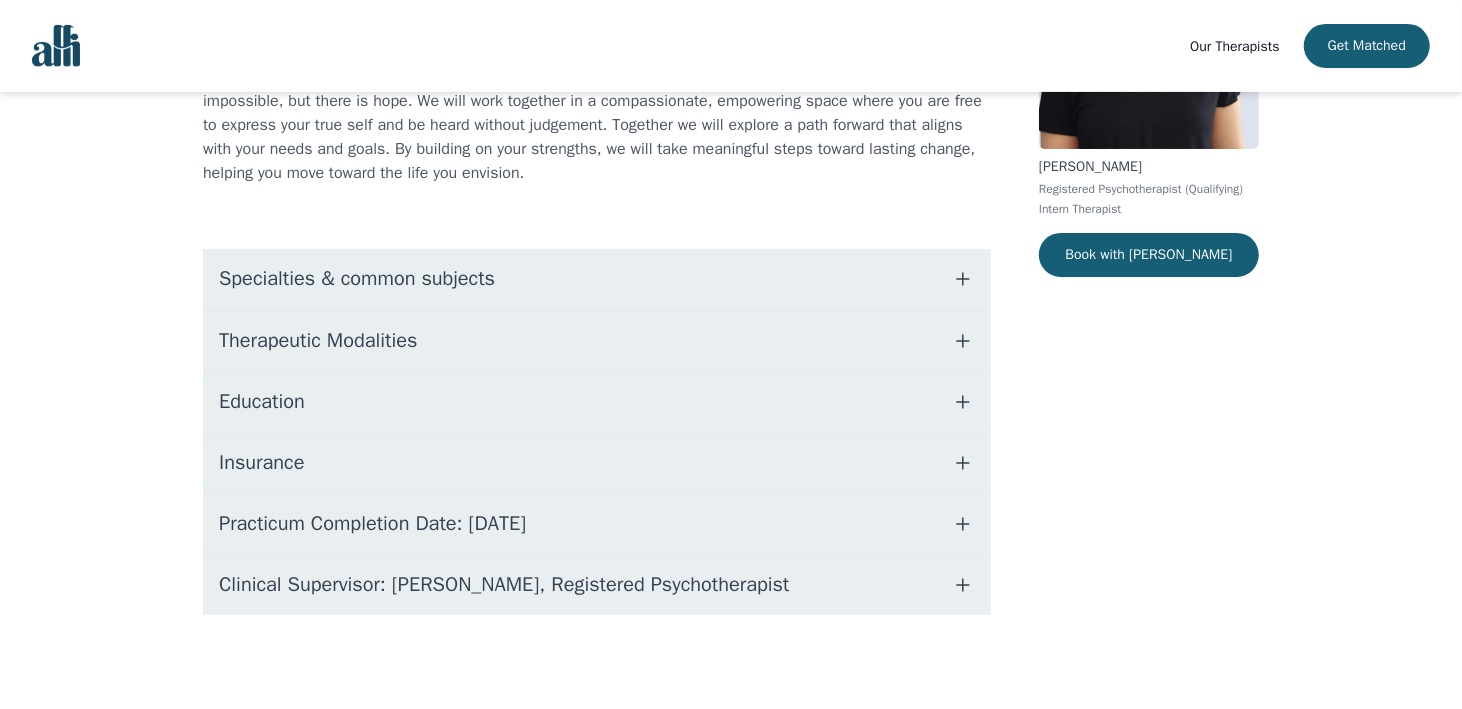 scroll, scrollTop: 0, scrollLeft: 0, axis: both 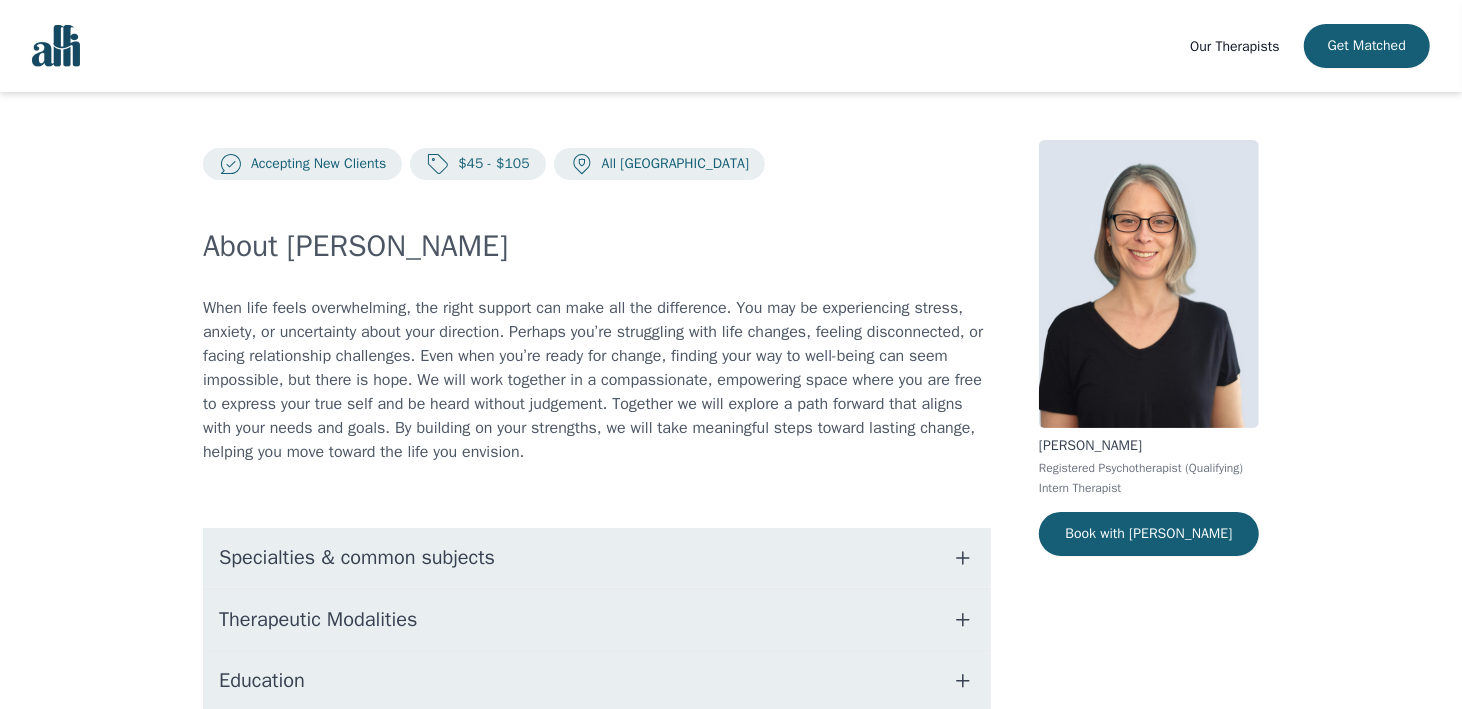 click on "Specialties & common subjects" at bounding box center (597, 558) 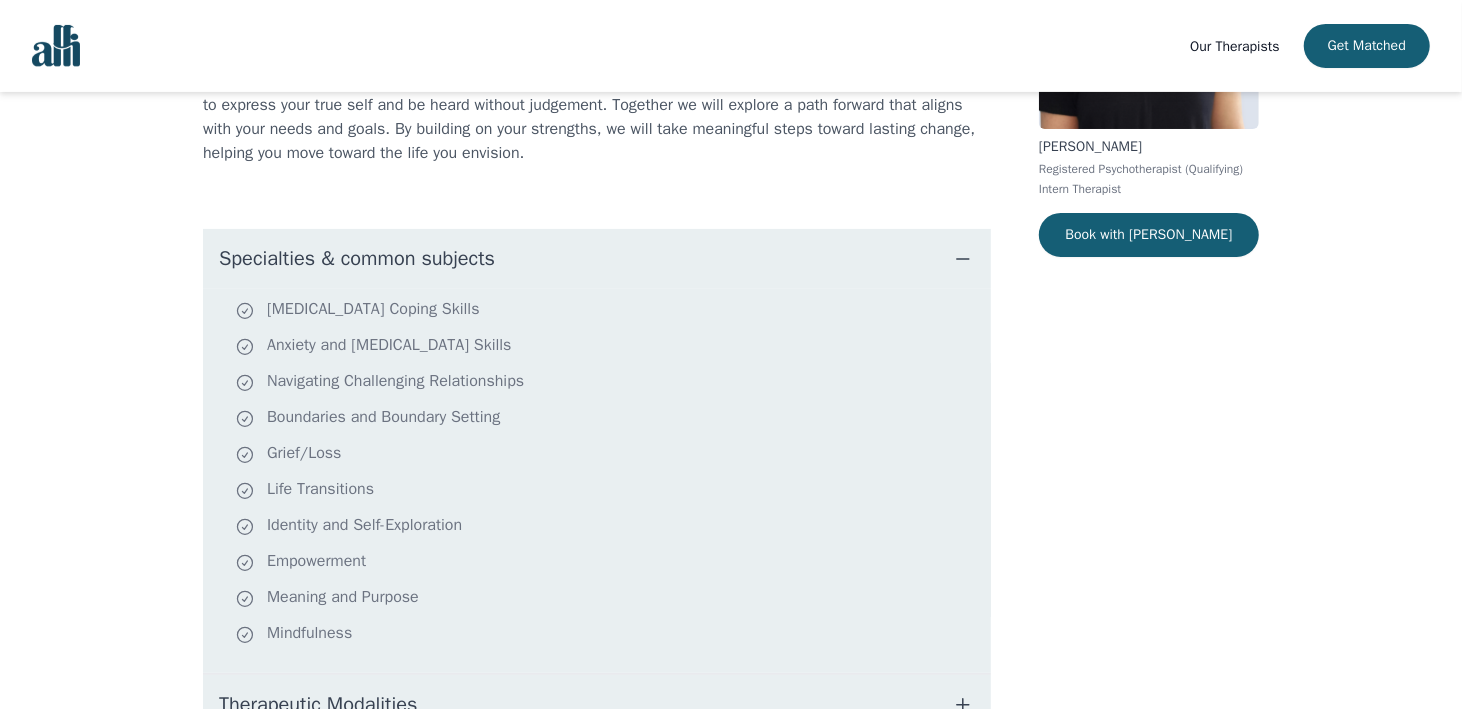 scroll, scrollTop: 400, scrollLeft: 0, axis: vertical 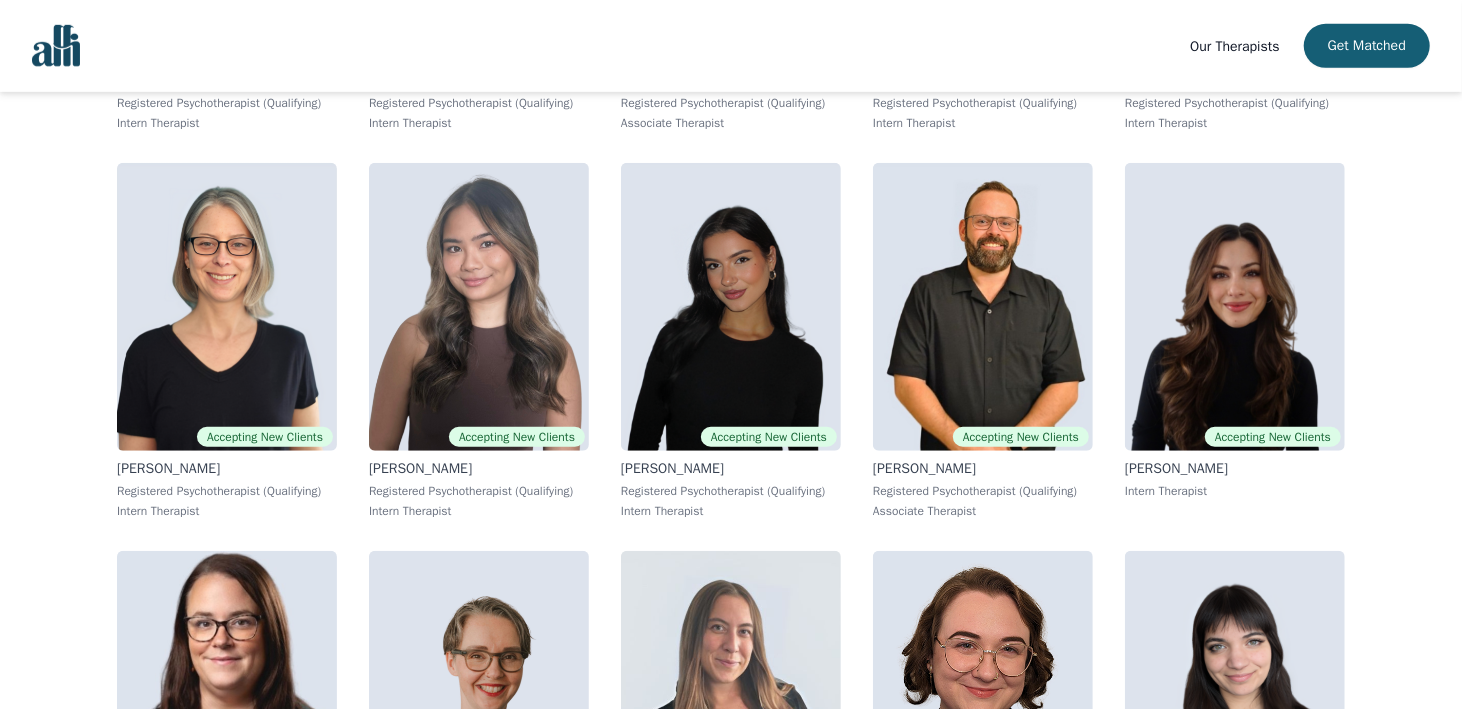 click on "Accepting New Clients Alisha Levine Registered Psychotherapist (Qualifying) Intern Therapist Faith Woodley Registered Psychotherapist (Qualifying) Intern Therapist Accepting New Clients Natalia Sarmiento Registered Psychotherapist (Qualifying) Associate Therapist Vanessa McCulloch Registered Psychotherapist (Qualifying) Intern Therapist Accepting New Clients Janelle Rushton Registered Psychotherapist (Qualifying) Intern Therapist Accepting New Clients Meghan Dudley Registered Psychotherapist (Qualifying) Intern Therapist Accepting New Clients Noreen Clare Tibudan Registered Psychotherapist (Qualifying) Intern Therapist Accepting New Clients Alyssa Tweedie Registered Psychotherapist (Qualifying) Intern Therapist Accepting New Clients Josh Cadieux Registered Psychotherapist (Qualifying) Associate Therapist Accepting New Clients Saba Salemi Intern Therapist Andrea Nordby Registered Psychotherapist (Qualifying) Intern Therapist Claire Cummings Registered Social Worker Associate Therapist Shannon Vokes Rose Willow" at bounding box center (731, 5967) 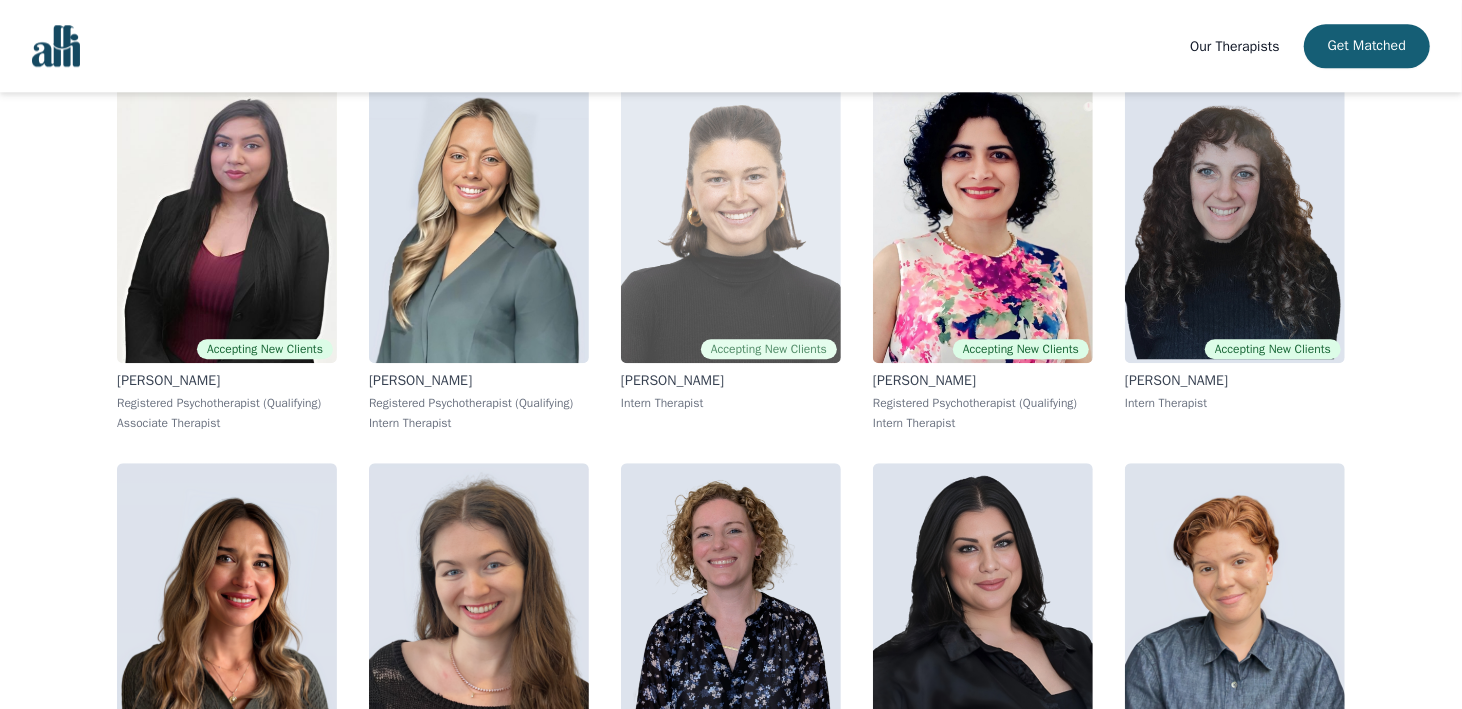 scroll, scrollTop: 3063, scrollLeft: 0, axis: vertical 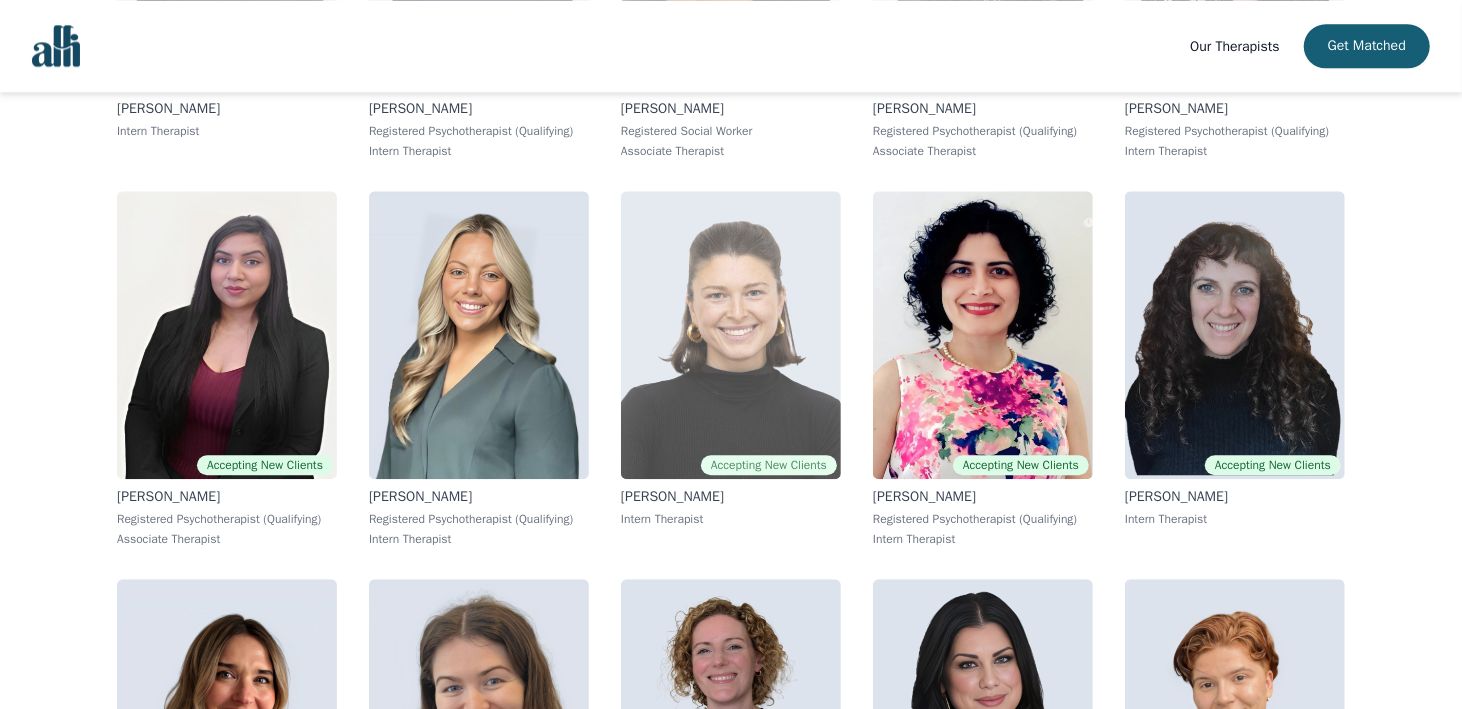 click at bounding box center (731, 335) 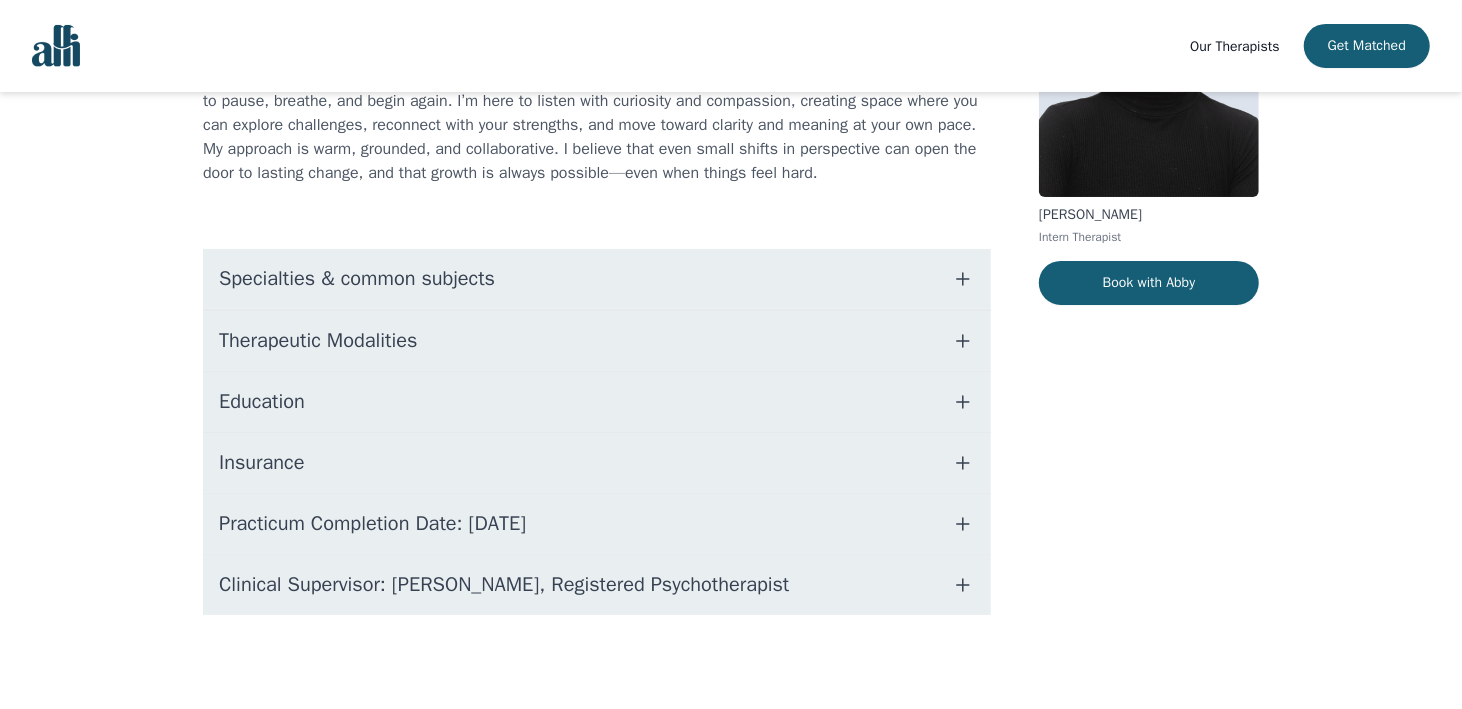 scroll, scrollTop: 0, scrollLeft: 0, axis: both 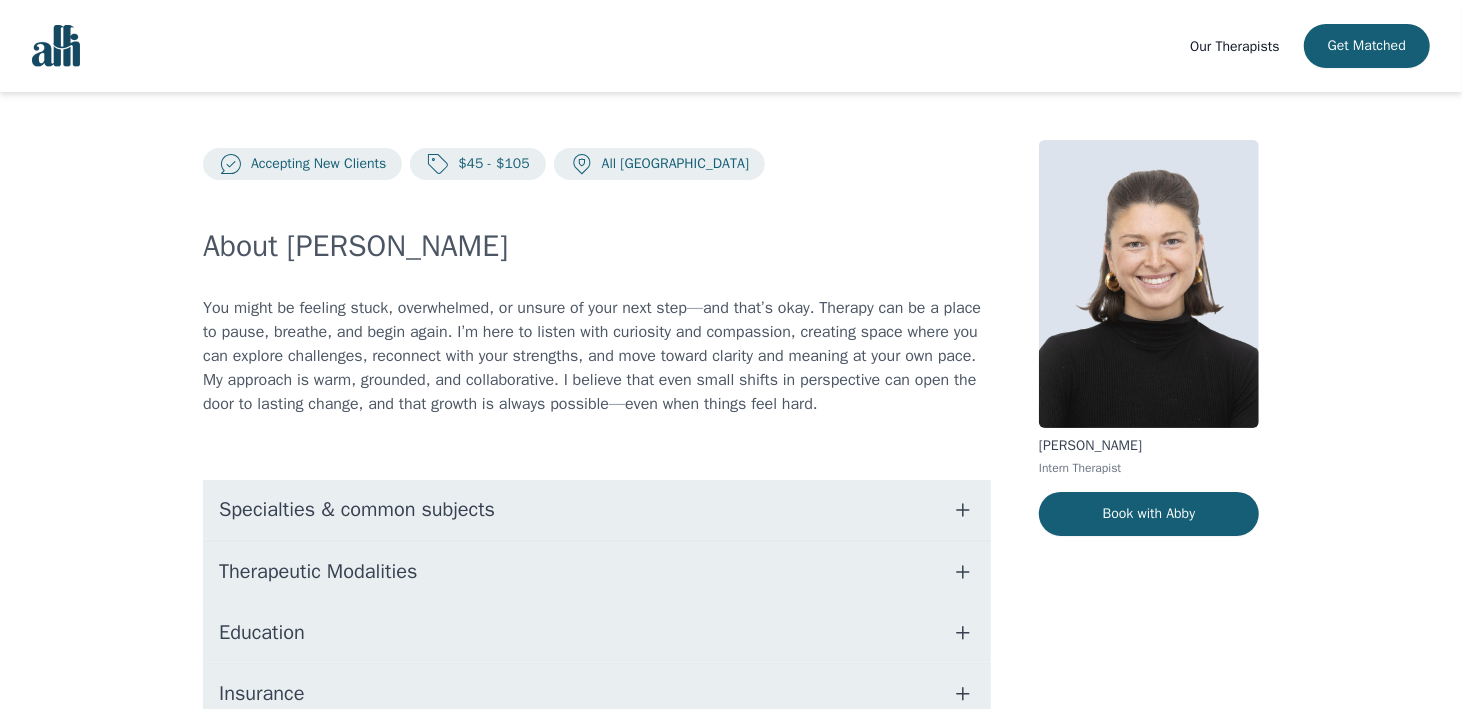 click on "Specialties & common subjects" at bounding box center (597, 510) 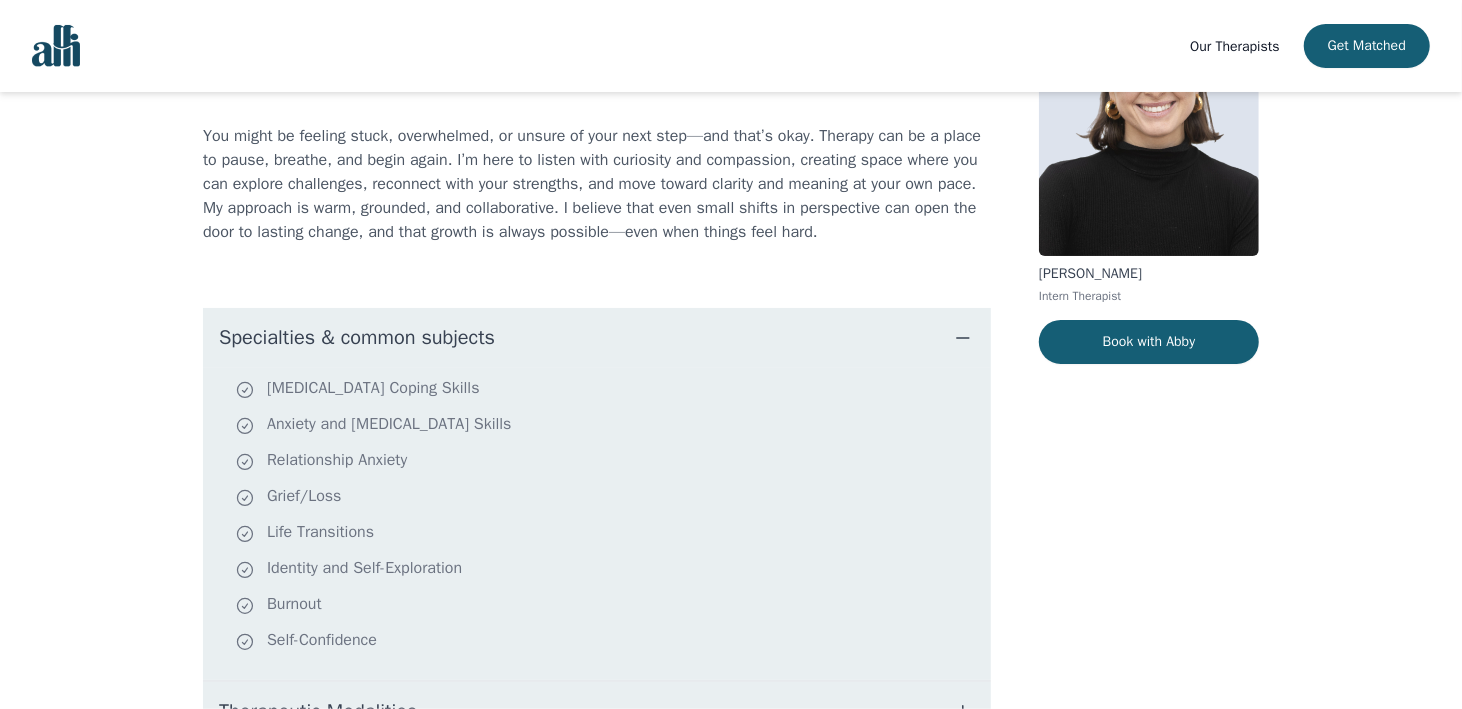scroll, scrollTop: 200, scrollLeft: 0, axis: vertical 